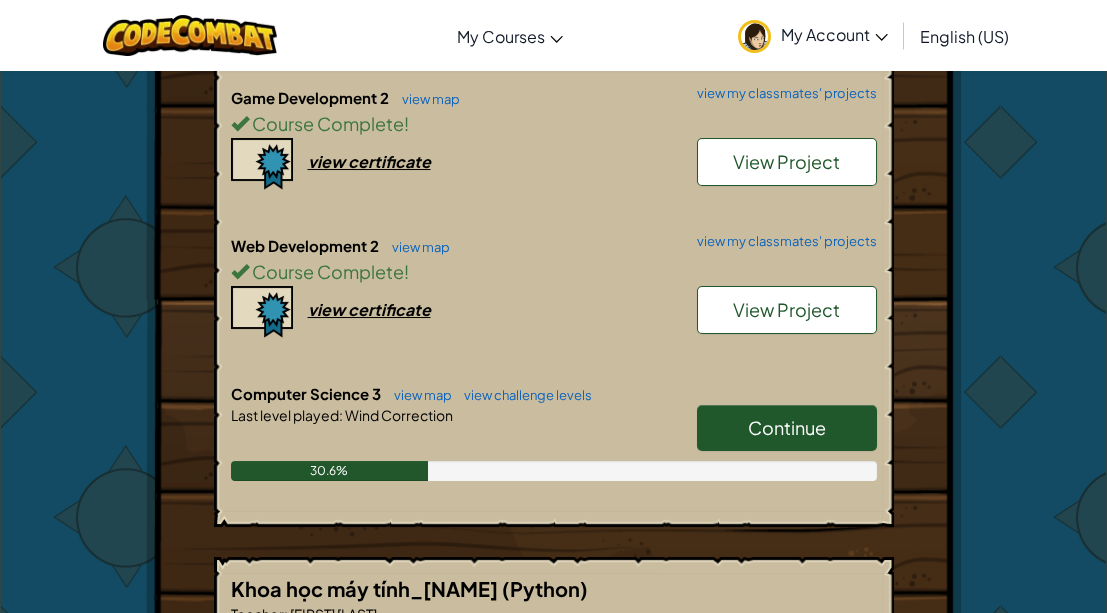 scroll, scrollTop: 939, scrollLeft: 0, axis: vertical 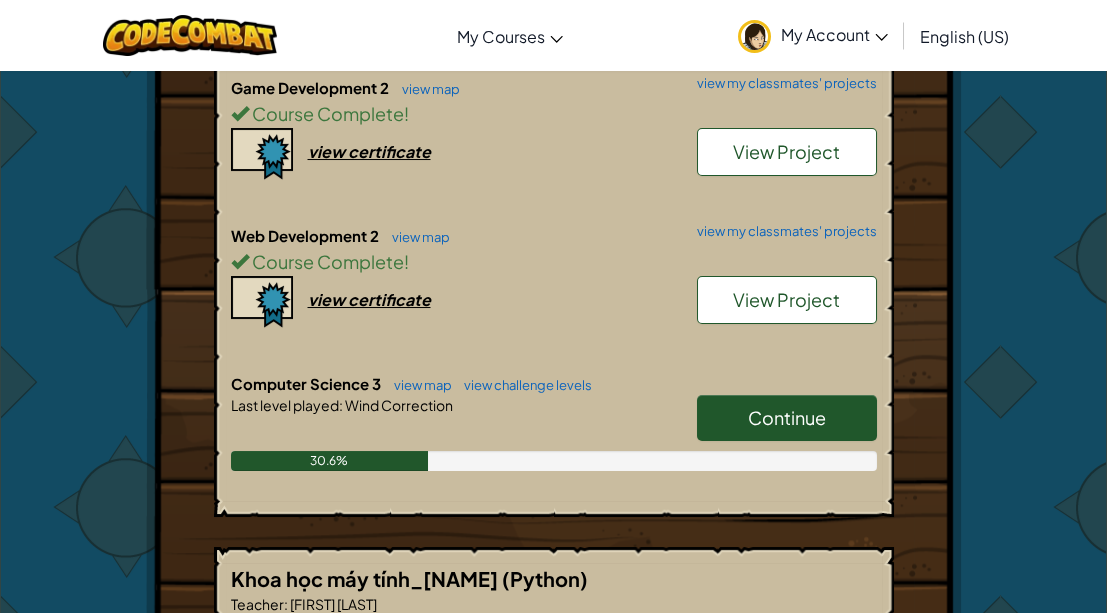 click on "Continue" at bounding box center (787, 417) 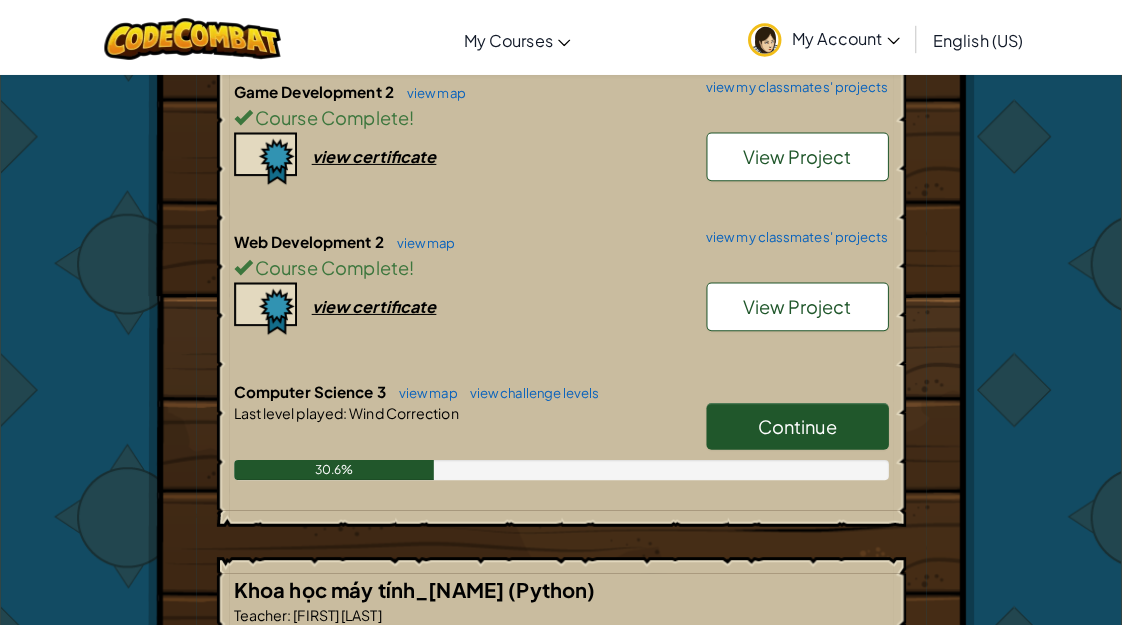 scroll, scrollTop: 0, scrollLeft: 0, axis: both 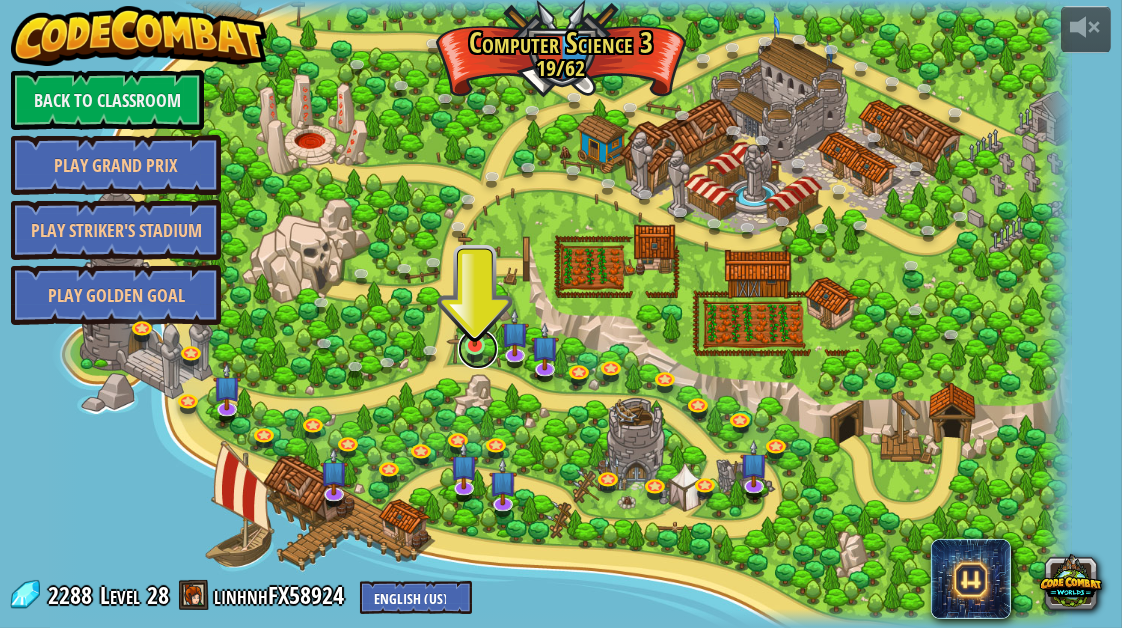 click at bounding box center (478, 349) 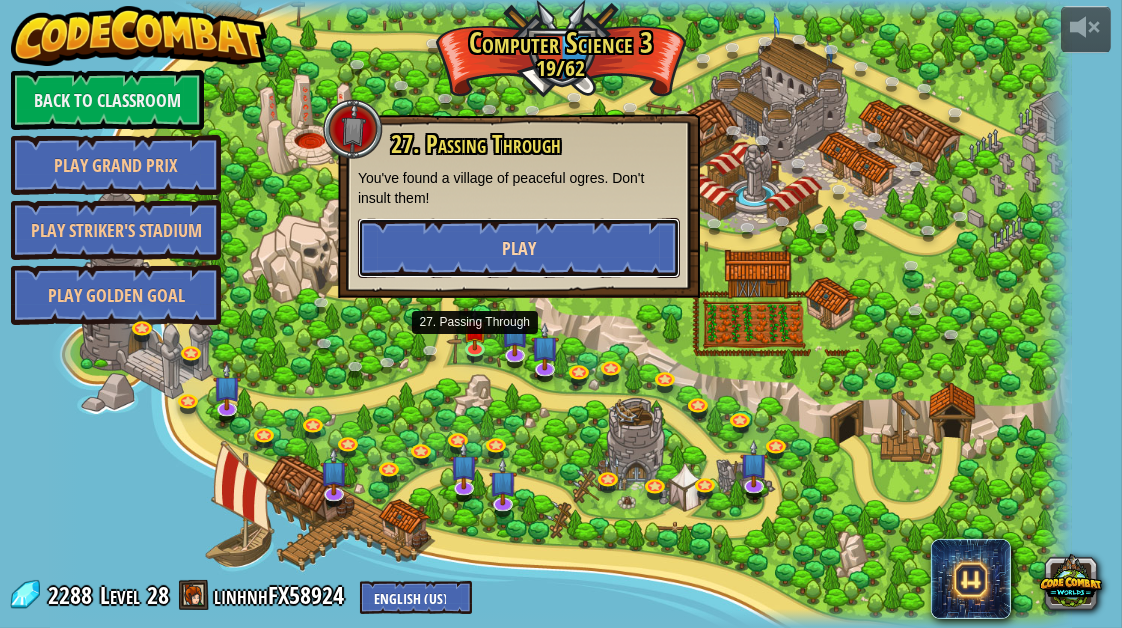 click on "Play" at bounding box center (519, 248) 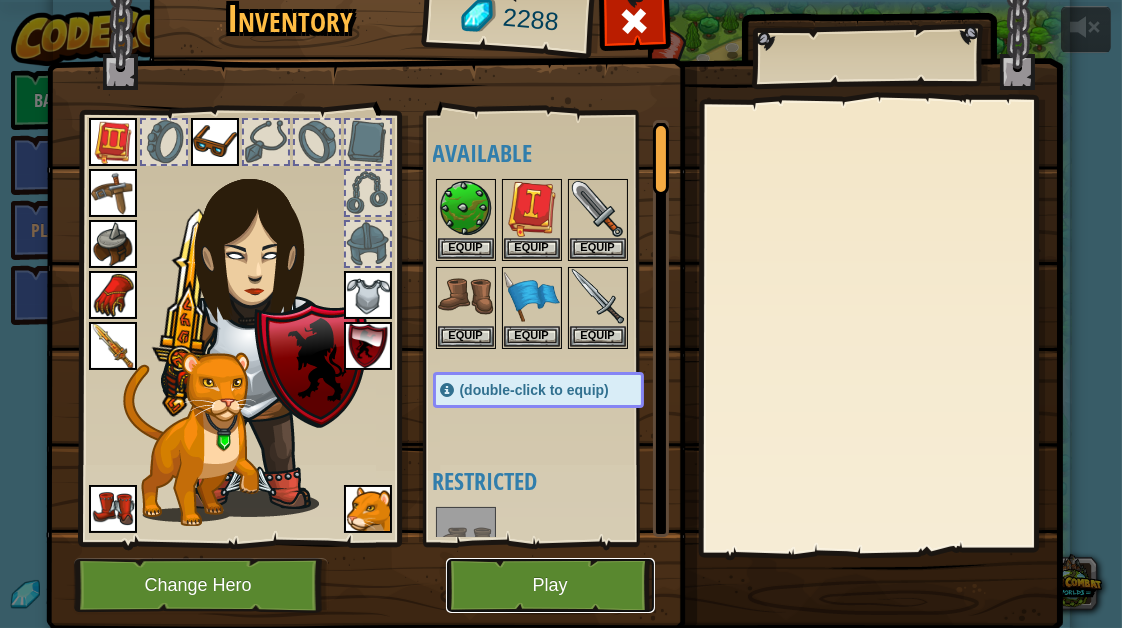 click on "Play" at bounding box center [550, 585] 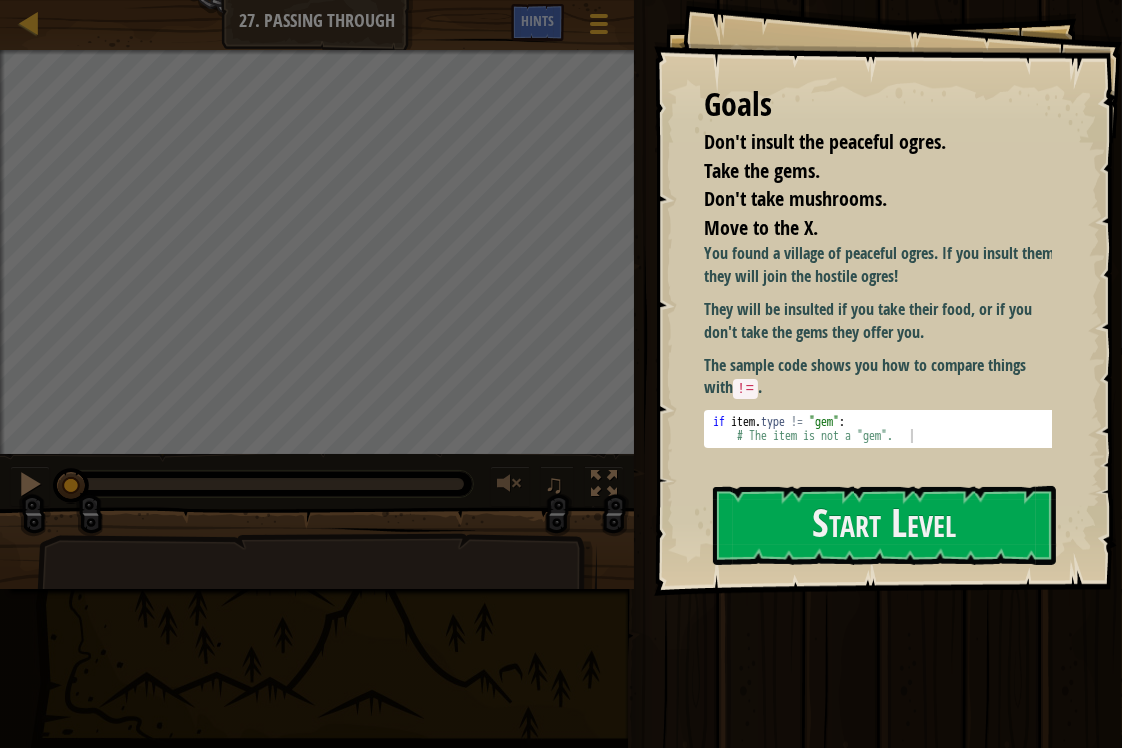 click on "if   item . type   !=   "gem" :      # The item is not a "gem"." at bounding box center (885, 443) 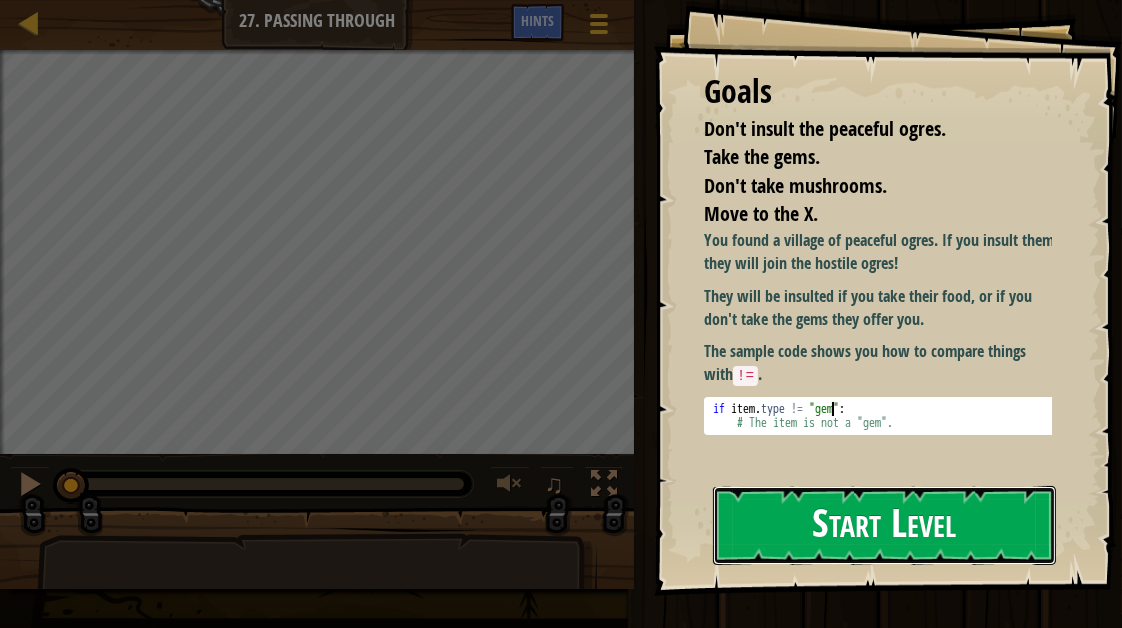 click on "Start Level" at bounding box center (884, 525) 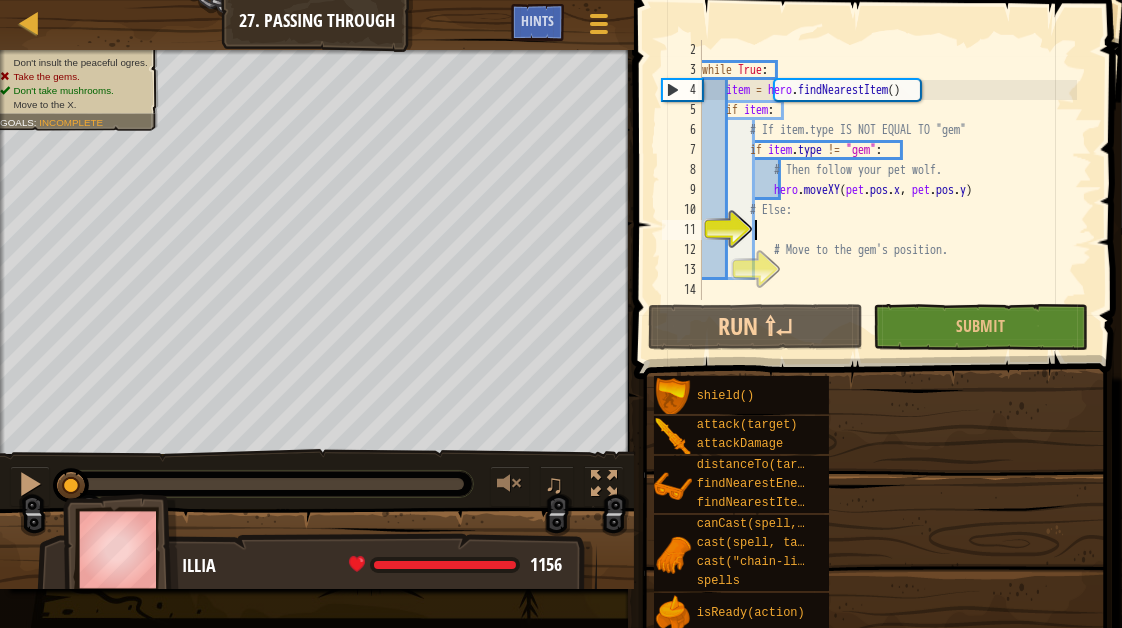 scroll, scrollTop: 20, scrollLeft: 0, axis: vertical 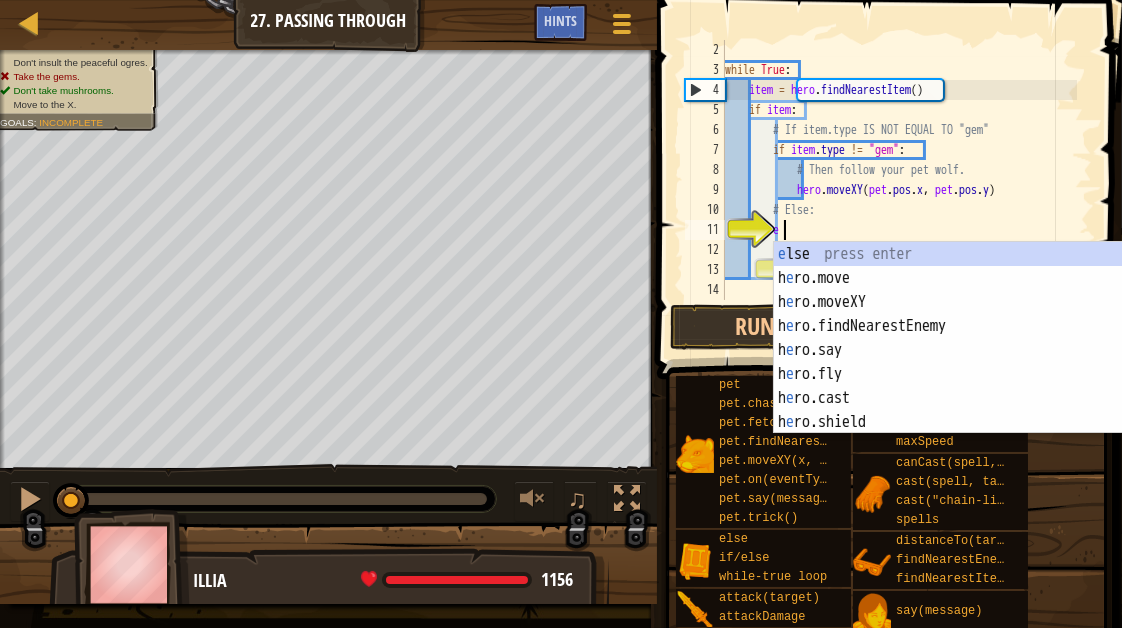 type on "else" 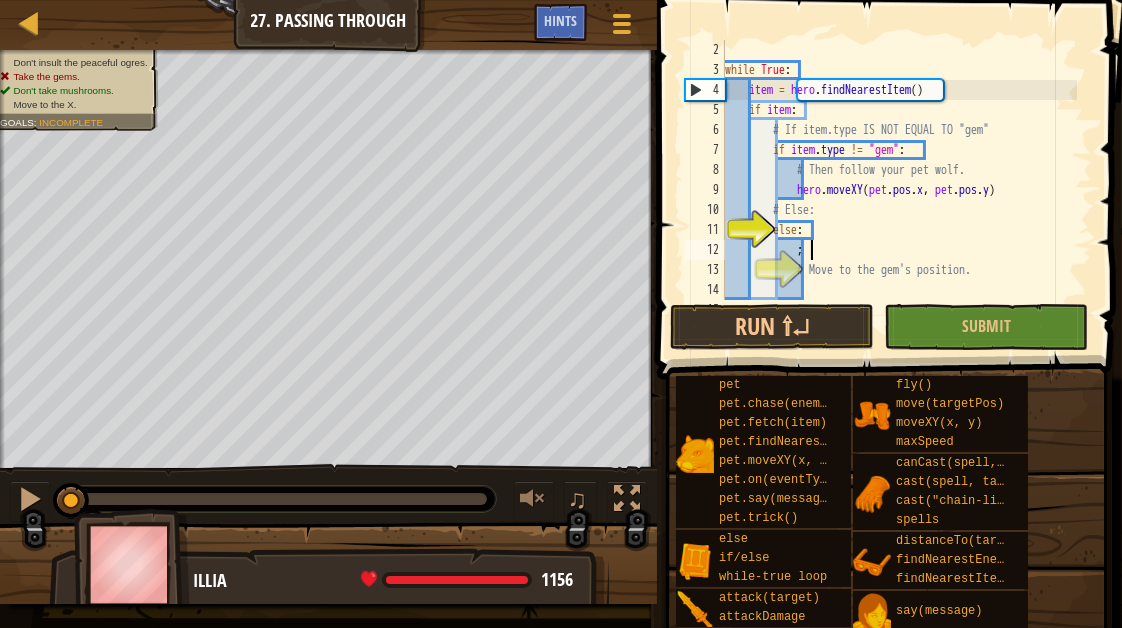 scroll, scrollTop: 9, scrollLeft: 6, axis: both 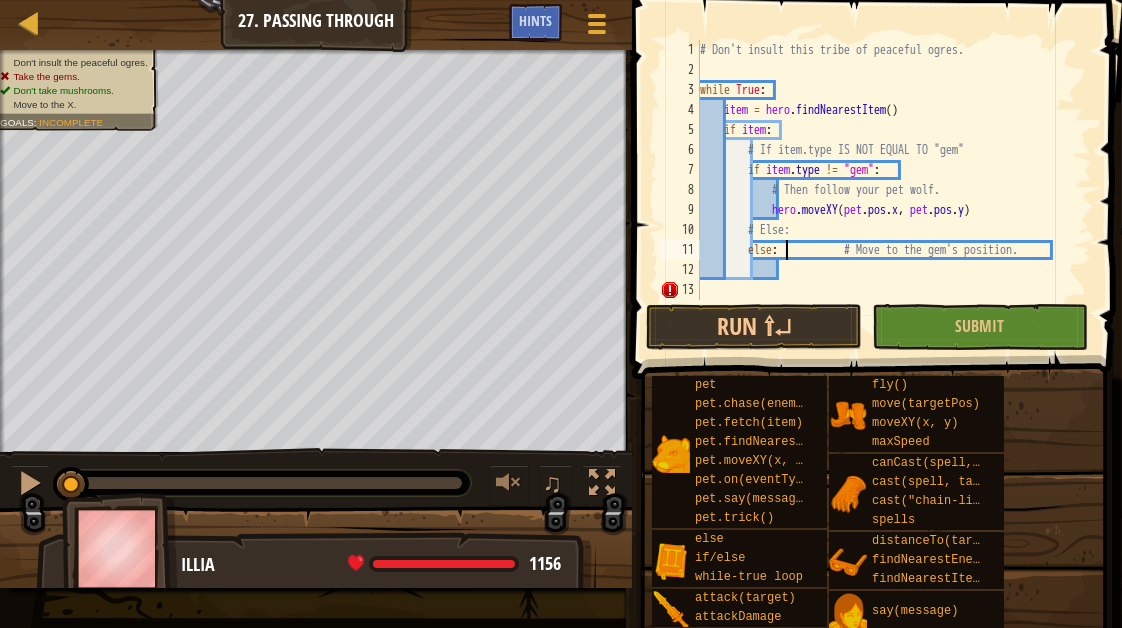 type on "# Move to the gem's position." 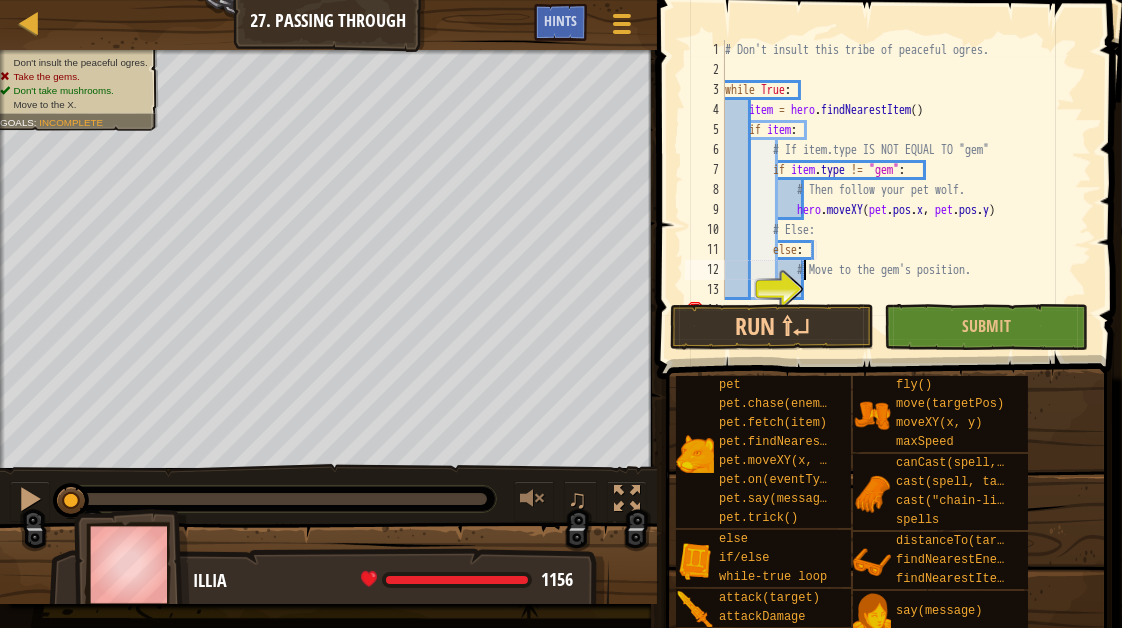 scroll, scrollTop: 20, scrollLeft: 0, axis: vertical 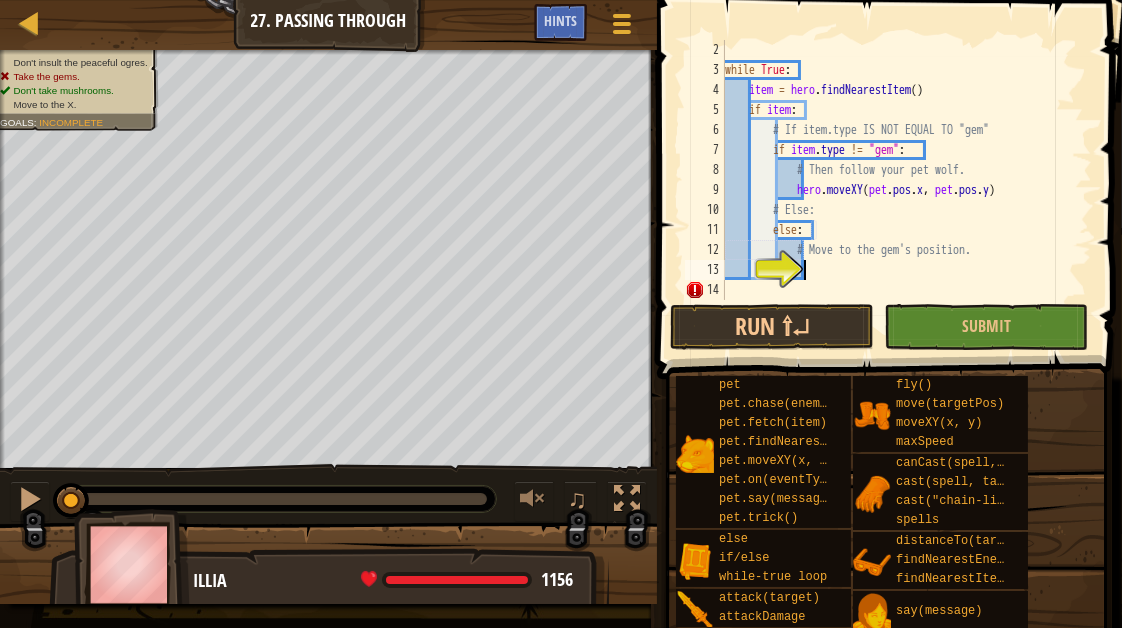 click on "while   True :      item   =   hero . findNearestItem ( )      if   item :          # If item.type IS NOT EQUAL TO "gem"          if   item . type   !=   "gem" :              # Then follow your pet wolf.              hero . moveXY ( pet . pos . x ,   pet . pos . y )          # Else:          else :              # Move to the gem's position." at bounding box center [899, 190] 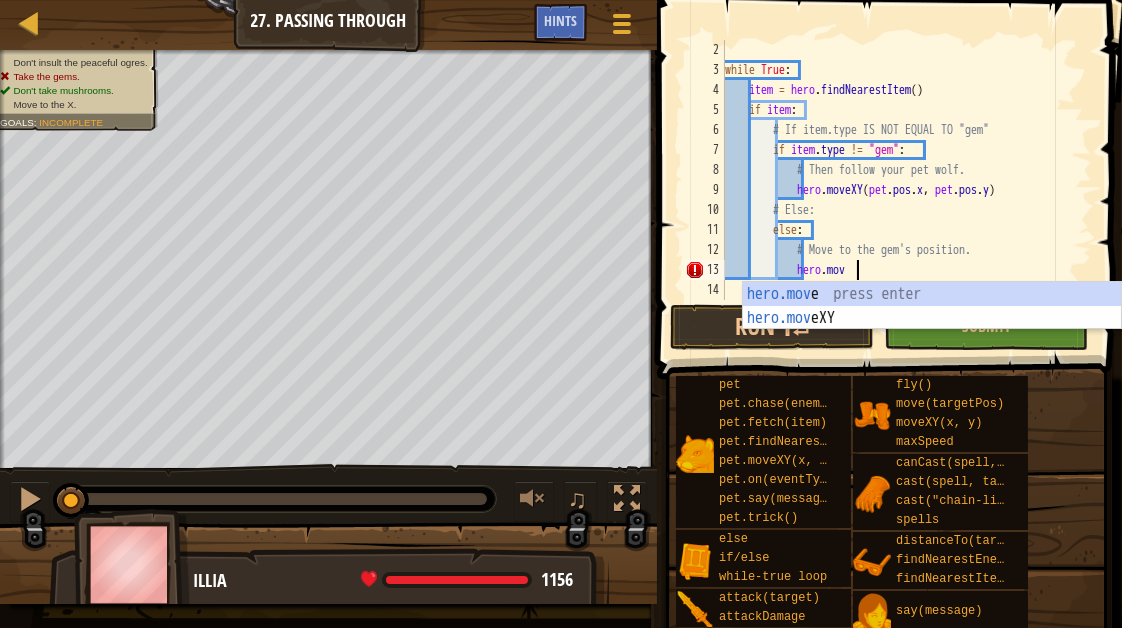 scroll, scrollTop: 9, scrollLeft: 10, axis: both 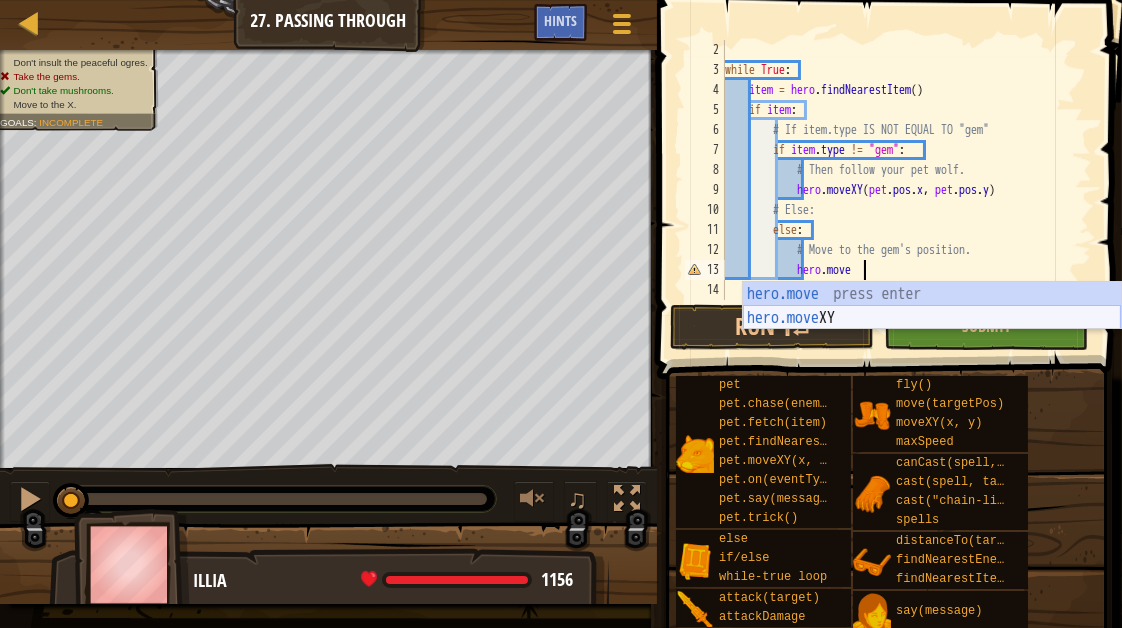 click on "hero.move press enter hero.move XY press enter" at bounding box center (932, 330) 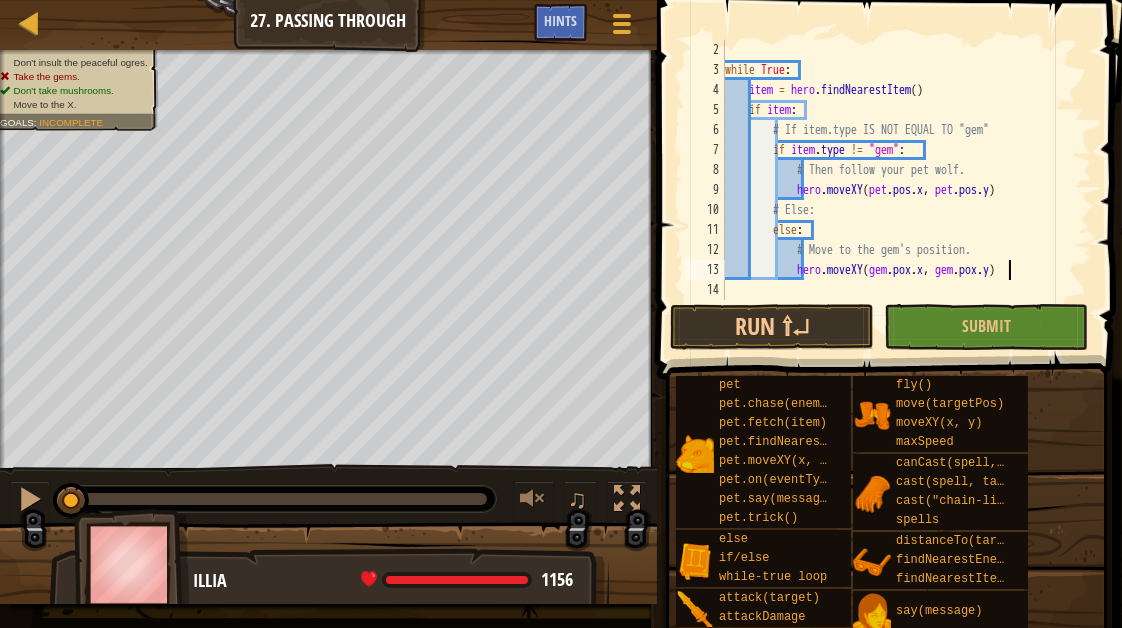 scroll, scrollTop: 9, scrollLeft: 22, axis: both 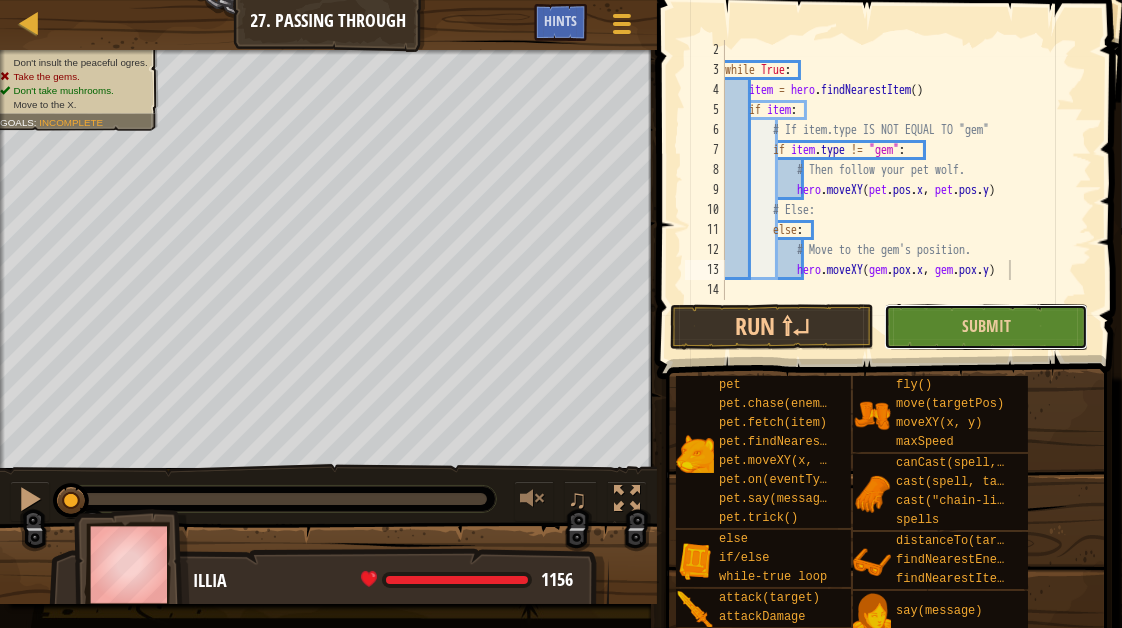 click on "Submit" at bounding box center (986, 327) 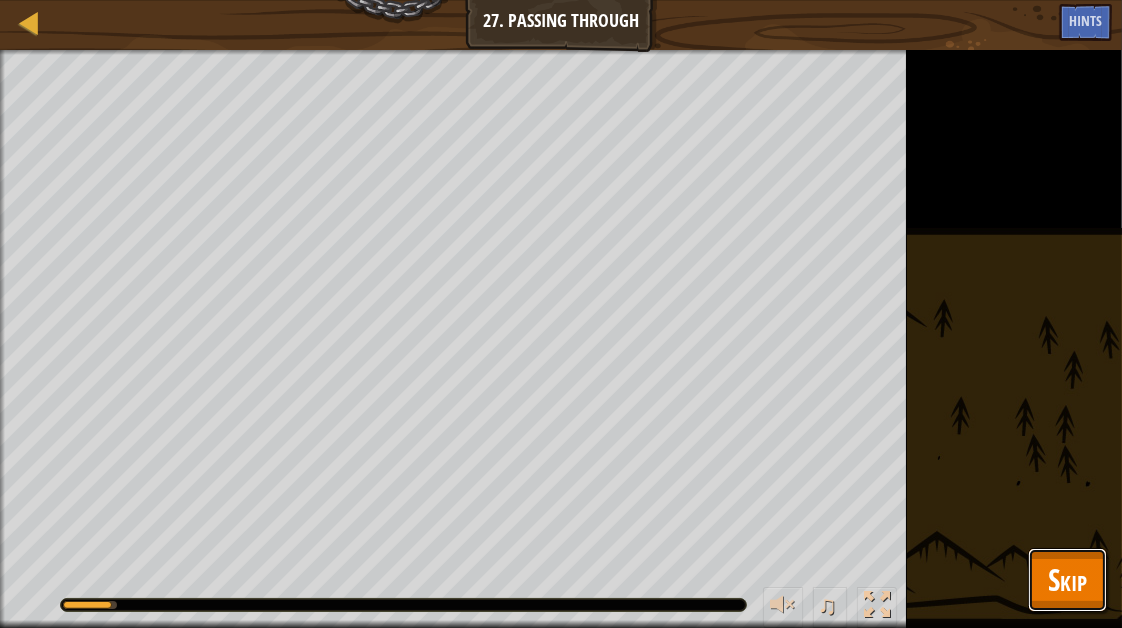 click on "Skip" at bounding box center (1067, 579) 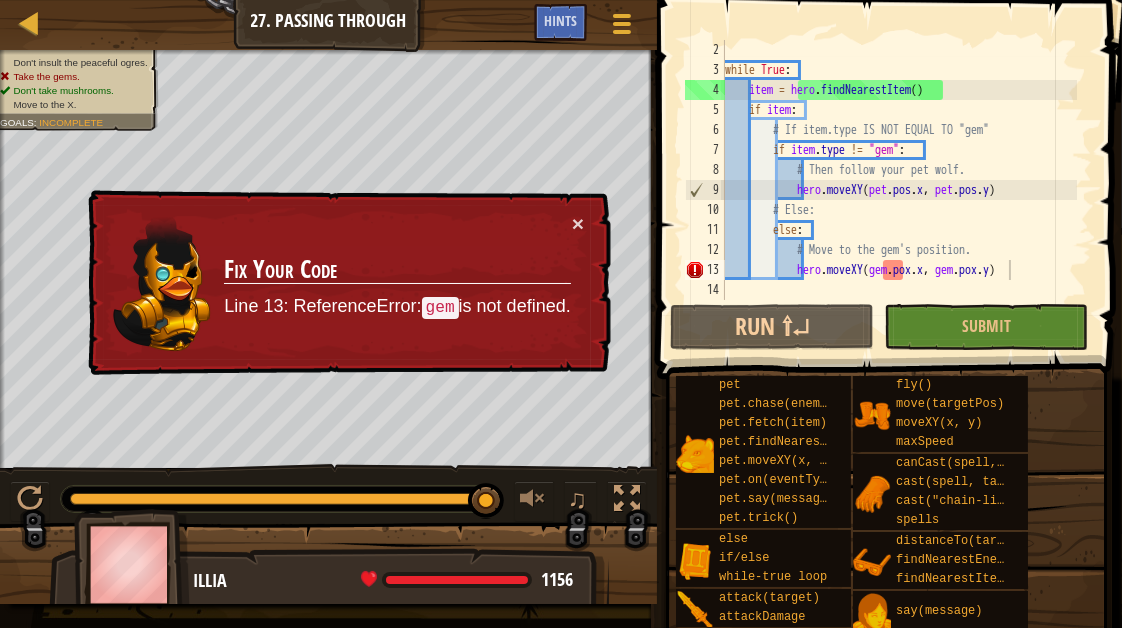 click on "× Fix Your Code Line 13: ReferenceError:  gem  is not defined." at bounding box center [347, 283] 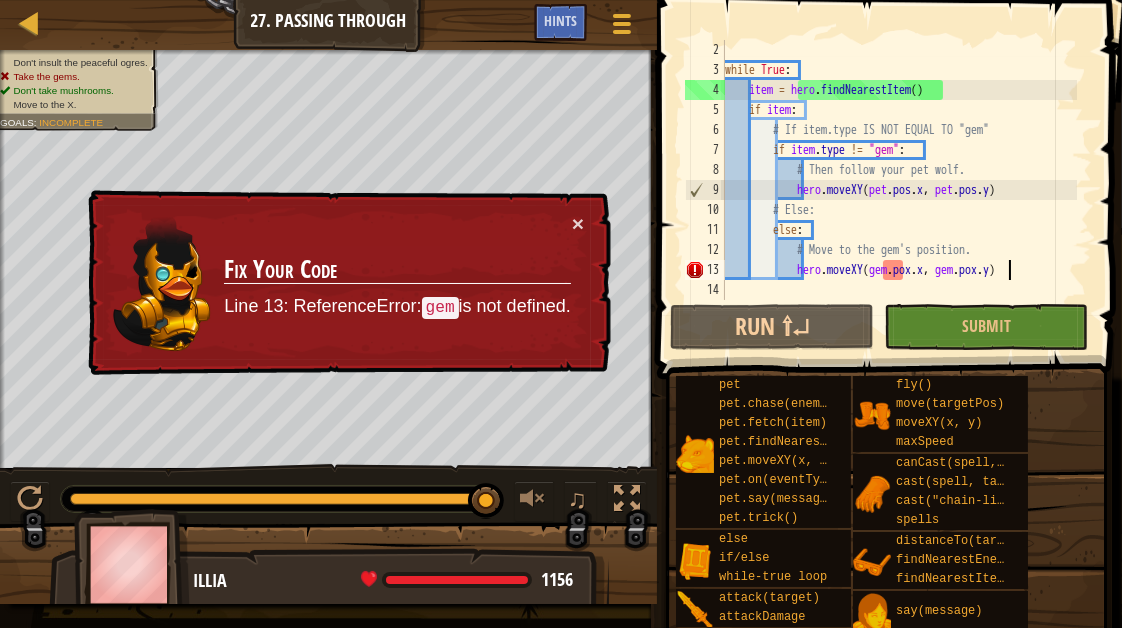 click on "Fix Your Code Line 13: ReferenceError:  gem  is not defined." at bounding box center (397, 283) 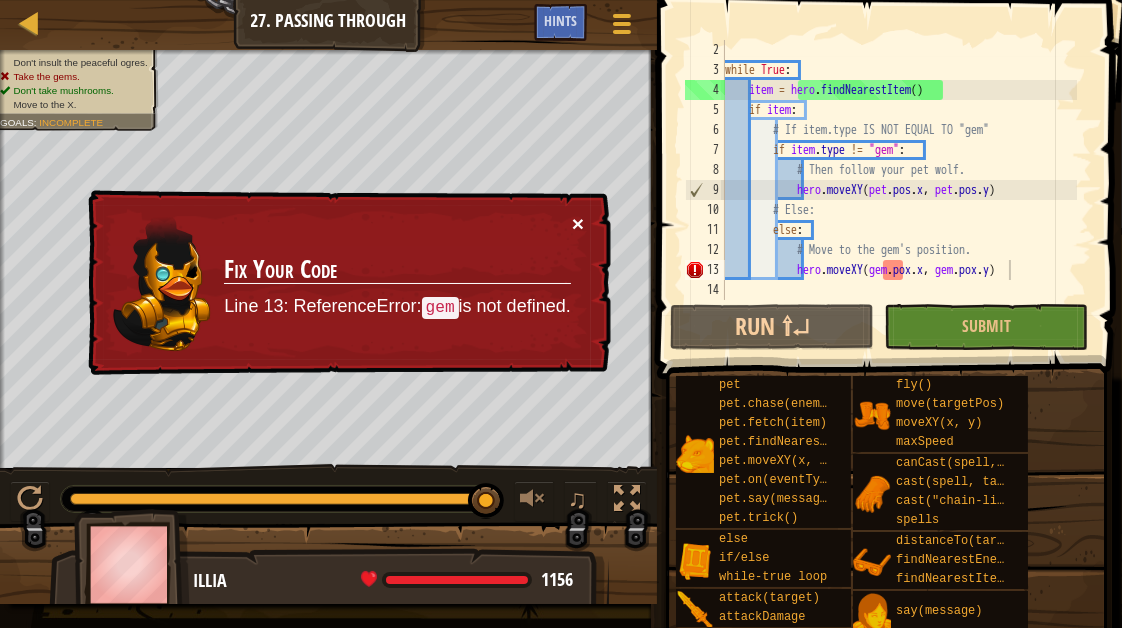 click on "×" at bounding box center (578, 223) 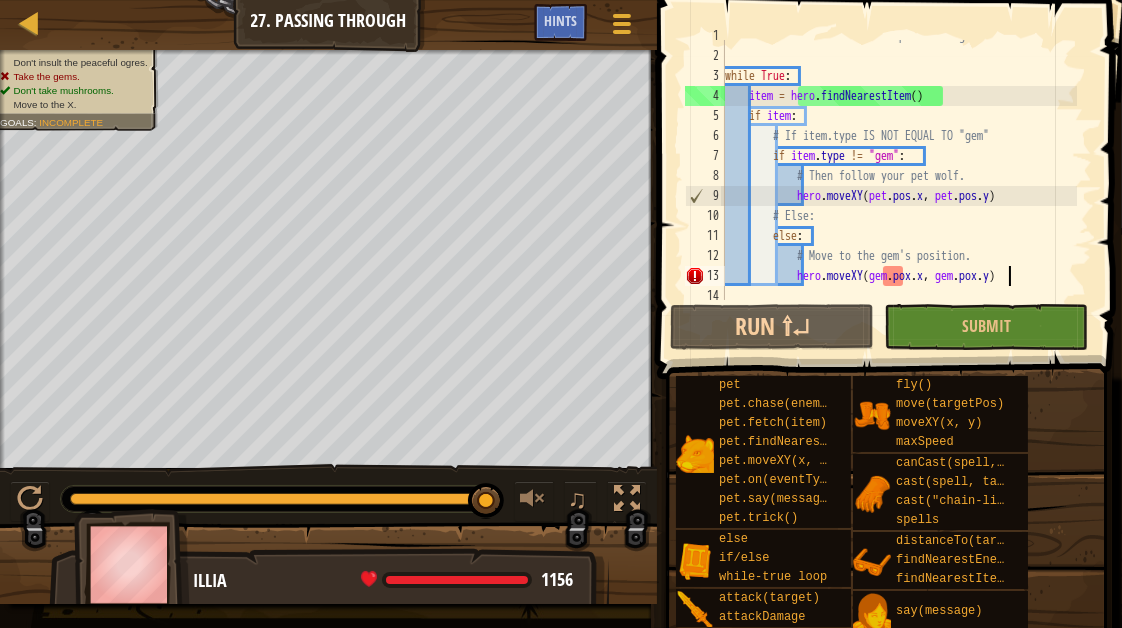 scroll, scrollTop: 13, scrollLeft: 0, axis: vertical 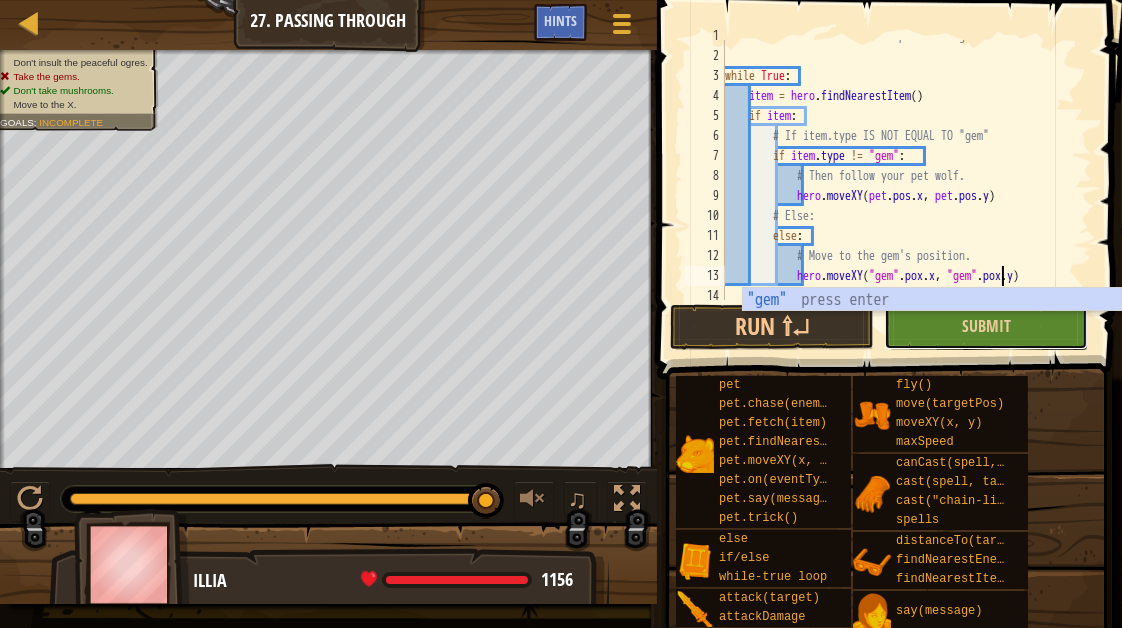 click on "Submit" at bounding box center [986, 327] 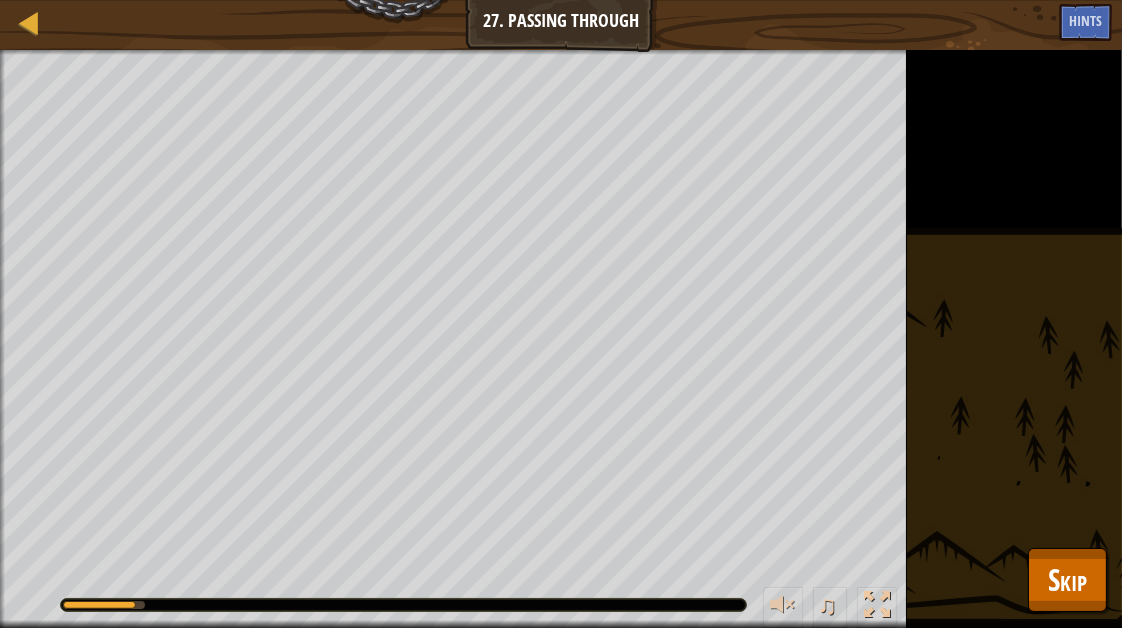 click on "Don't insult the peaceful ogres. Take the gems. Don't take mushrooms. Move to the X. Goals : Running... ♫ [PERSON] 1156 x: 12 y: 34 x: 16 y: 34 action: move slamRange: 10m" at bounding box center [561, 339] 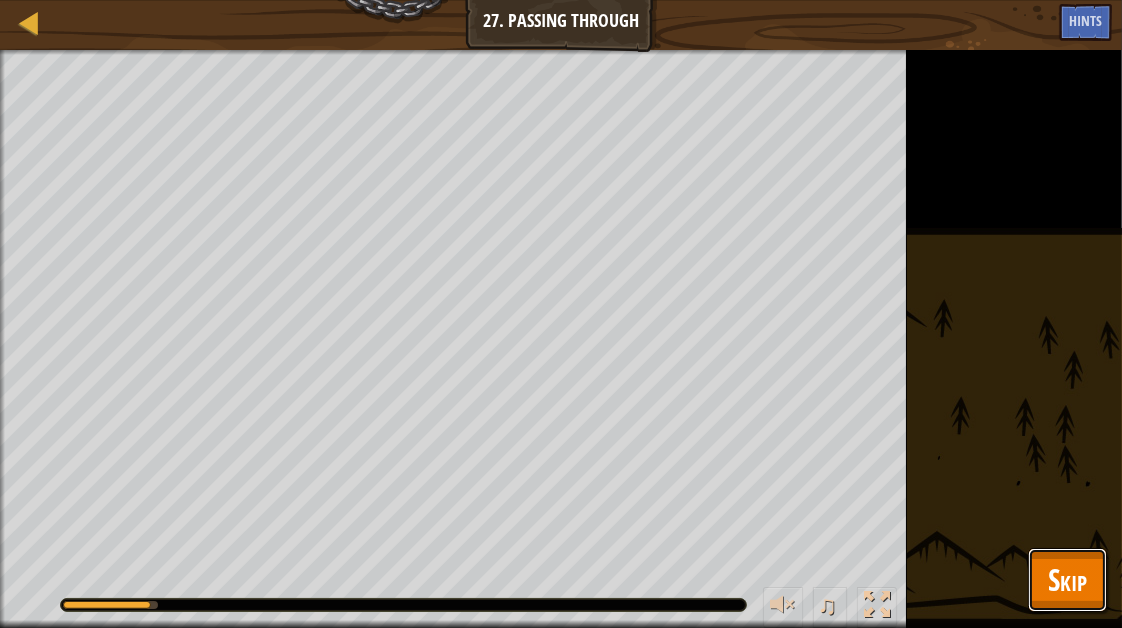 click on "Skip" at bounding box center [1067, 579] 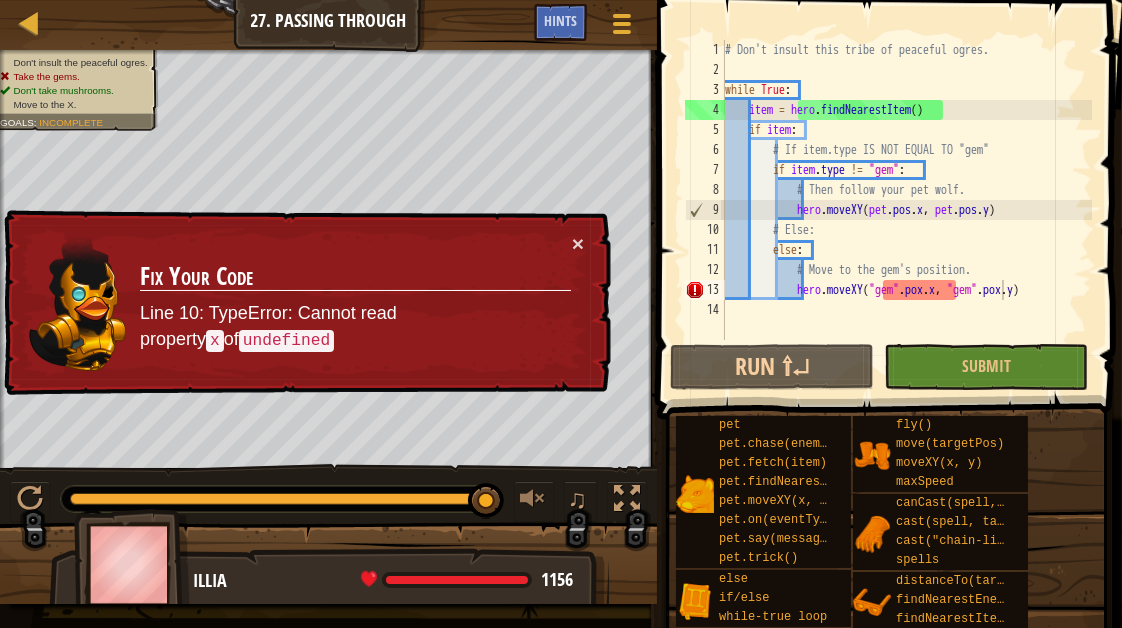 click on "Fix Your Code Line 13: TypeError: Cannot read property  x  of  undefined" at bounding box center (355, 303) 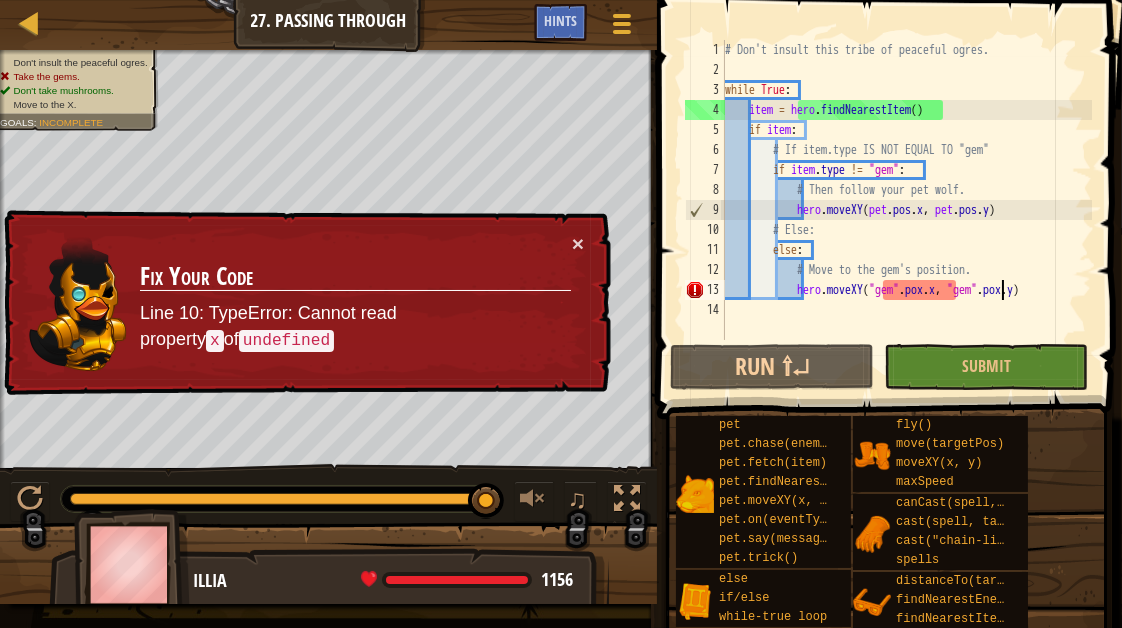 click on "Fix Your Code Line 13: TypeError: Cannot read property  x  of  undefined" at bounding box center [355, 303] 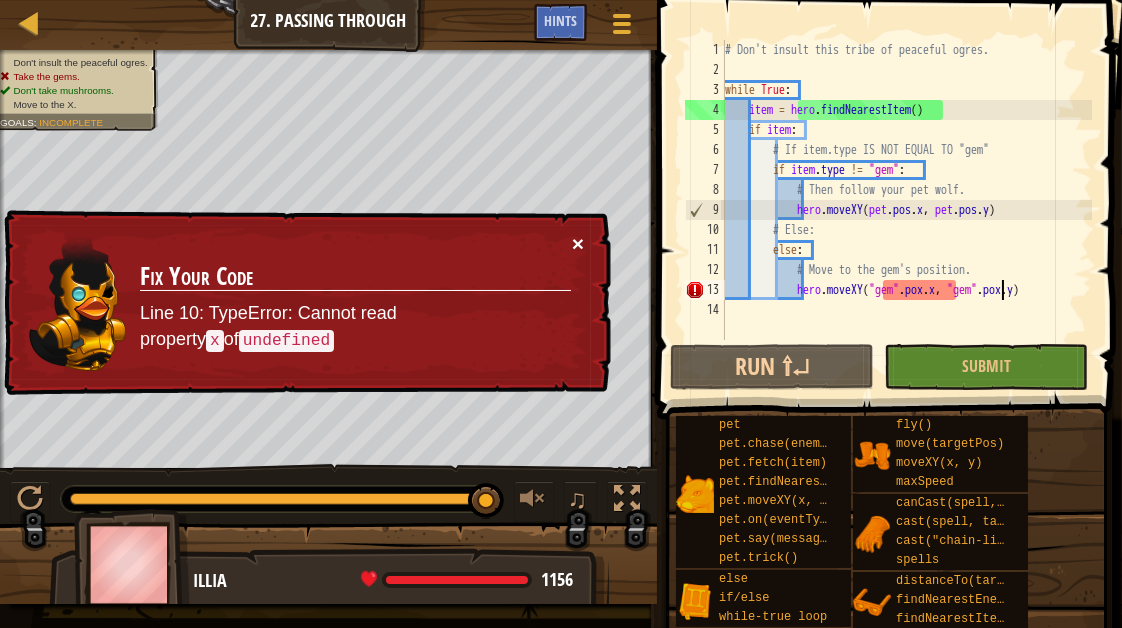 click on "×" at bounding box center [578, 243] 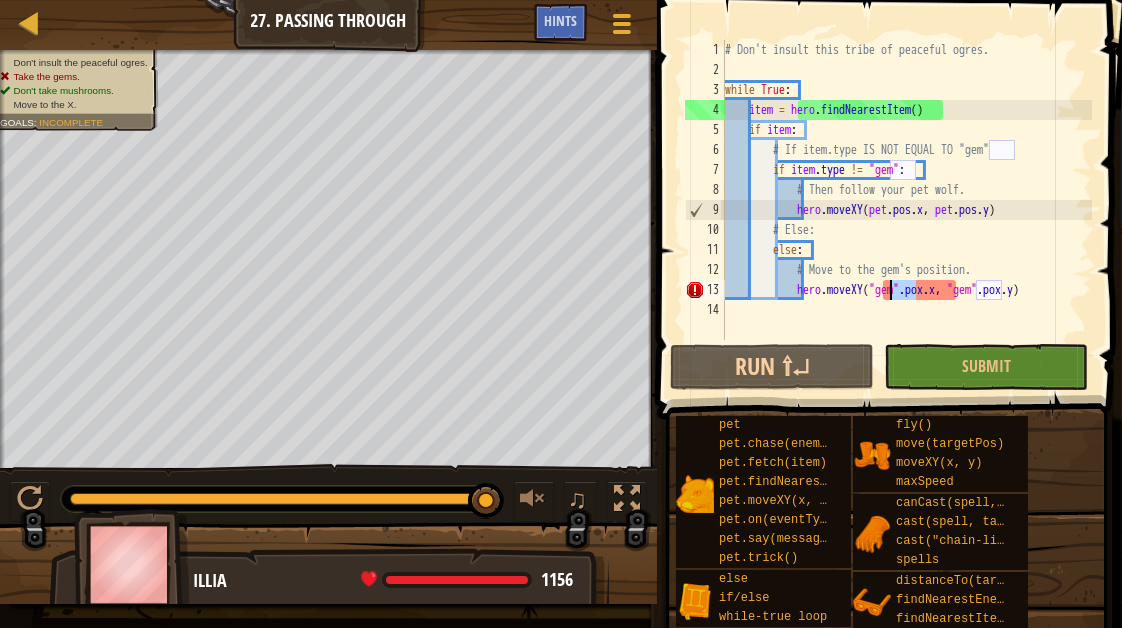 drag, startPoint x: 915, startPoint y: 291, endPoint x: 889, endPoint y: 290, distance: 26.019224 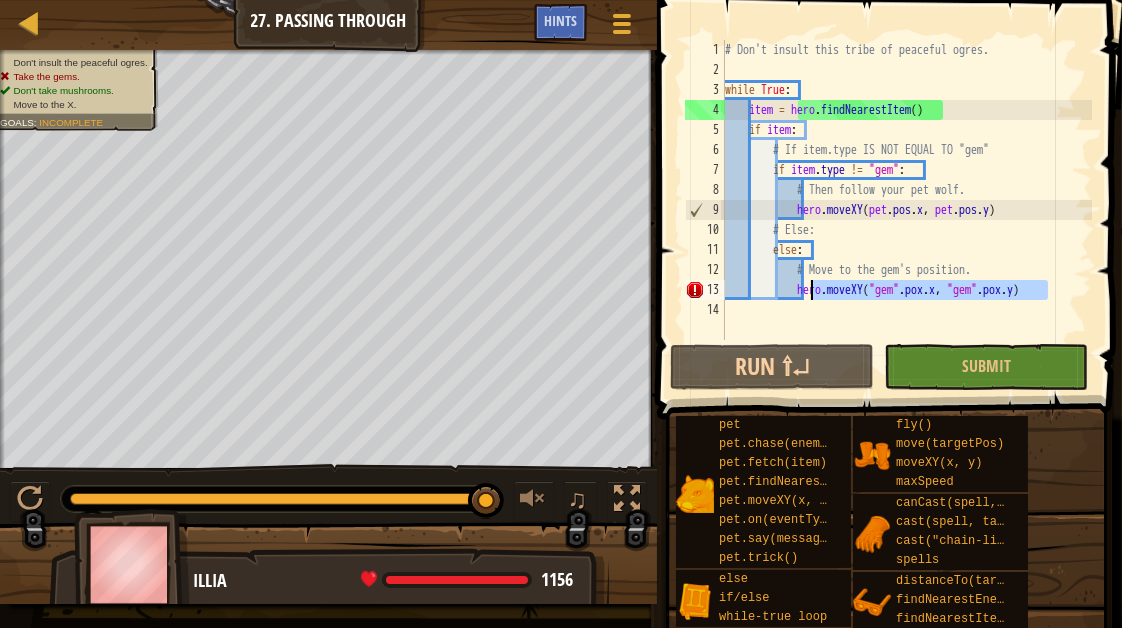 drag, startPoint x: 1059, startPoint y: 289, endPoint x: 809, endPoint y: 293, distance: 250.032 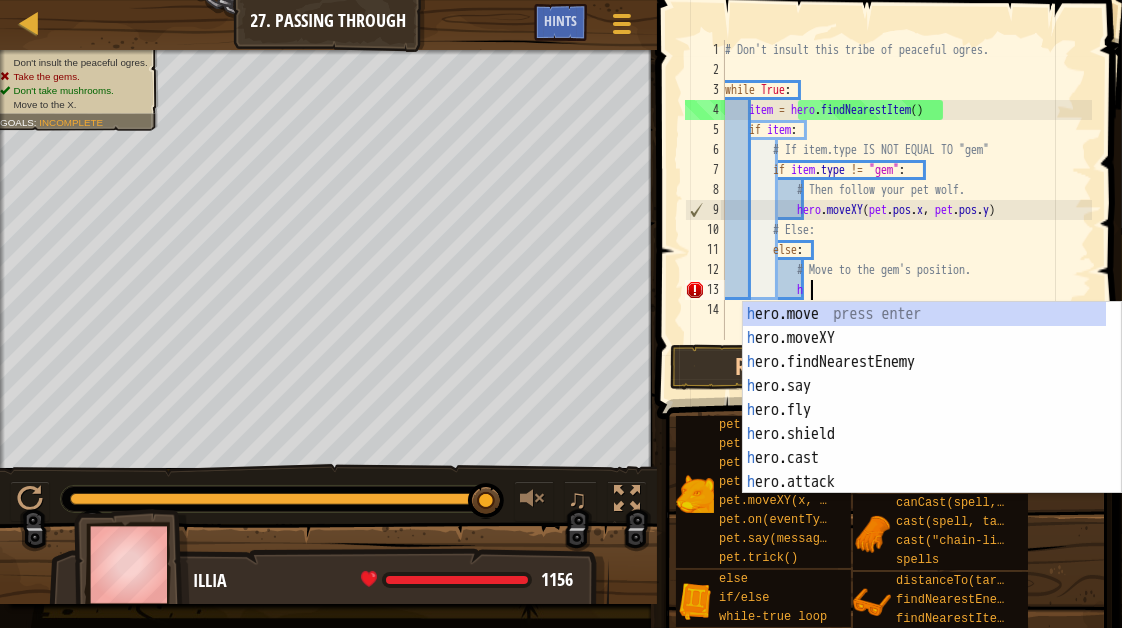 scroll, scrollTop: 9, scrollLeft: 6, axis: both 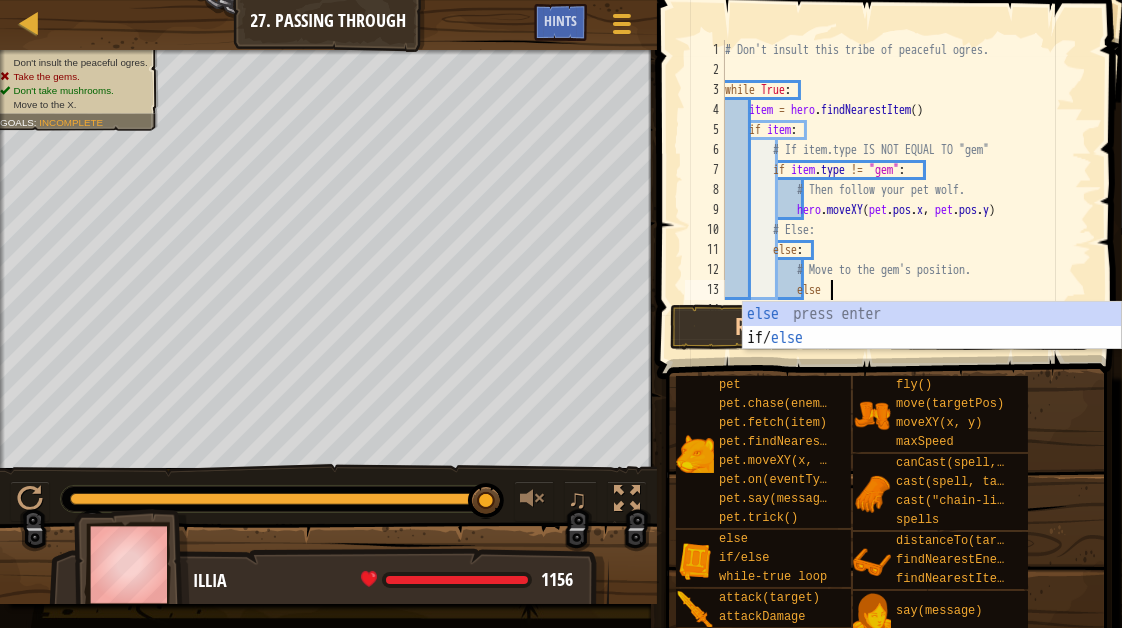type on "else:" 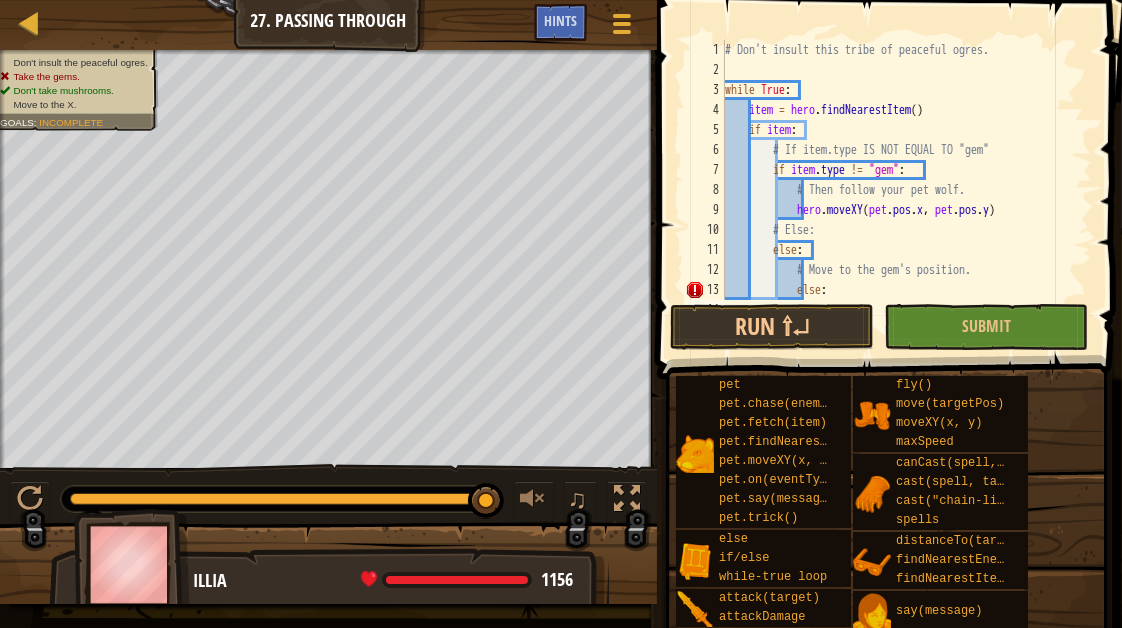 scroll, scrollTop: 9, scrollLeft: 5, axis: both 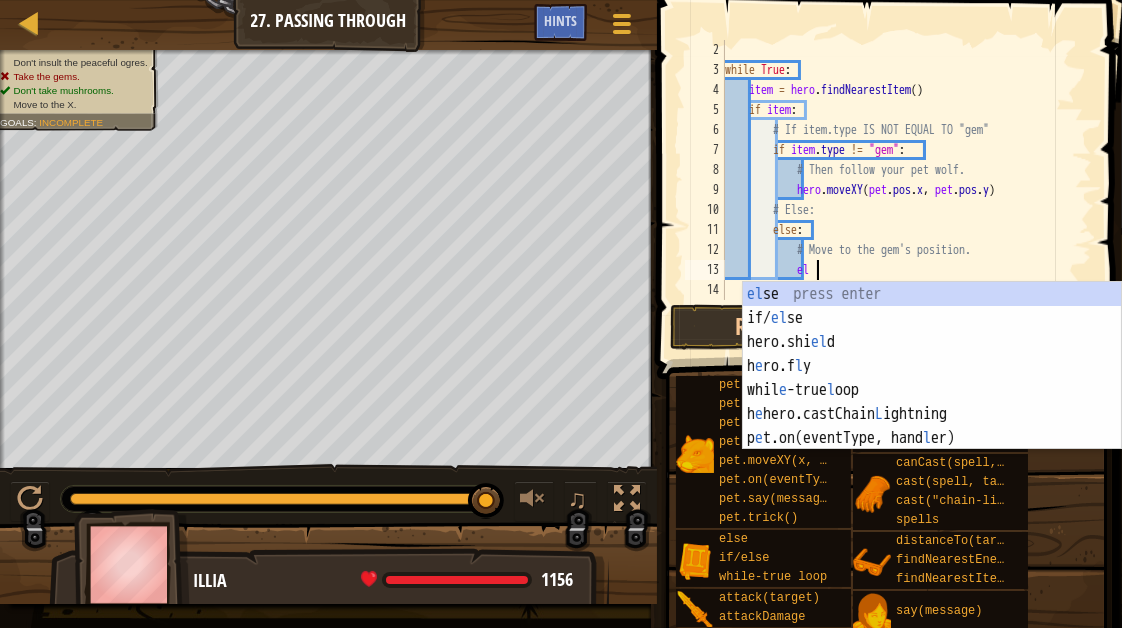 type on "e" 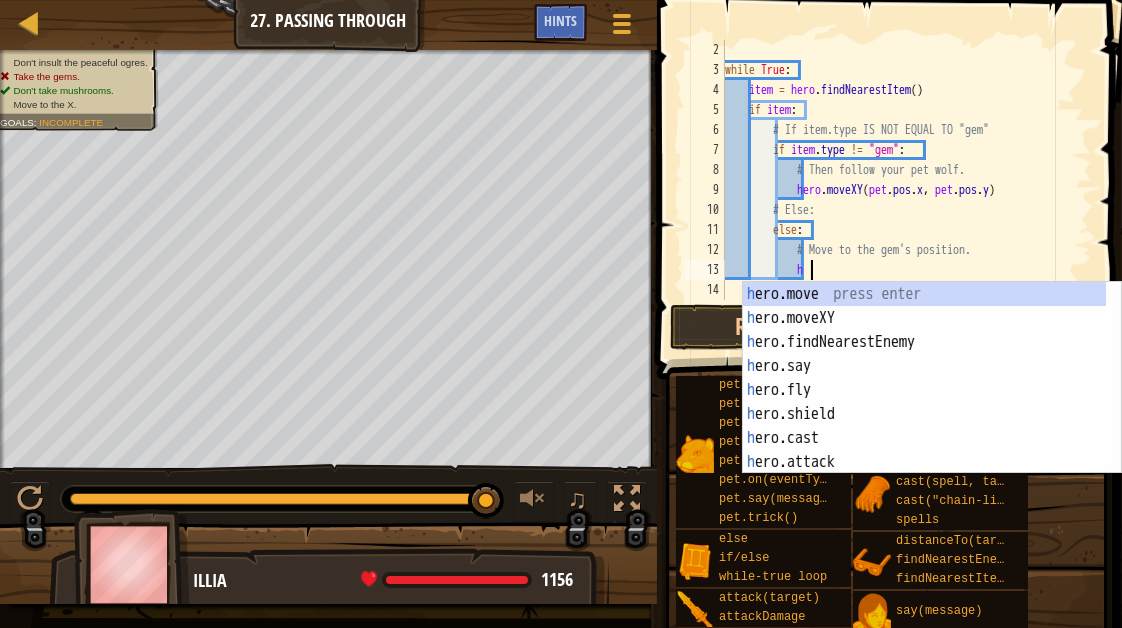 scroll, scrollTop: 9, scrollLeft: 6, axis: both 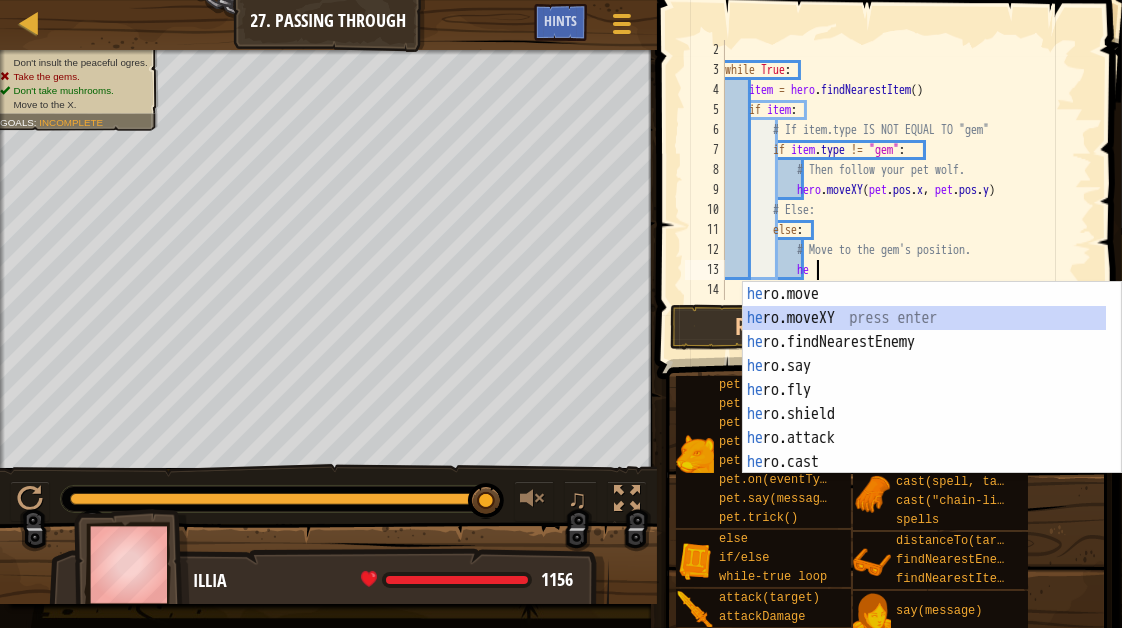 click on "he ro.move press enter he ro.moveXY press enter he ro.findNearestEnemy press enter he ro.say press enter he ro.fly press enter he ro.shield press enter he ro.attack press enter he ro.cast press enter he ro.isReady press enter" at bounding box center [924, 402] 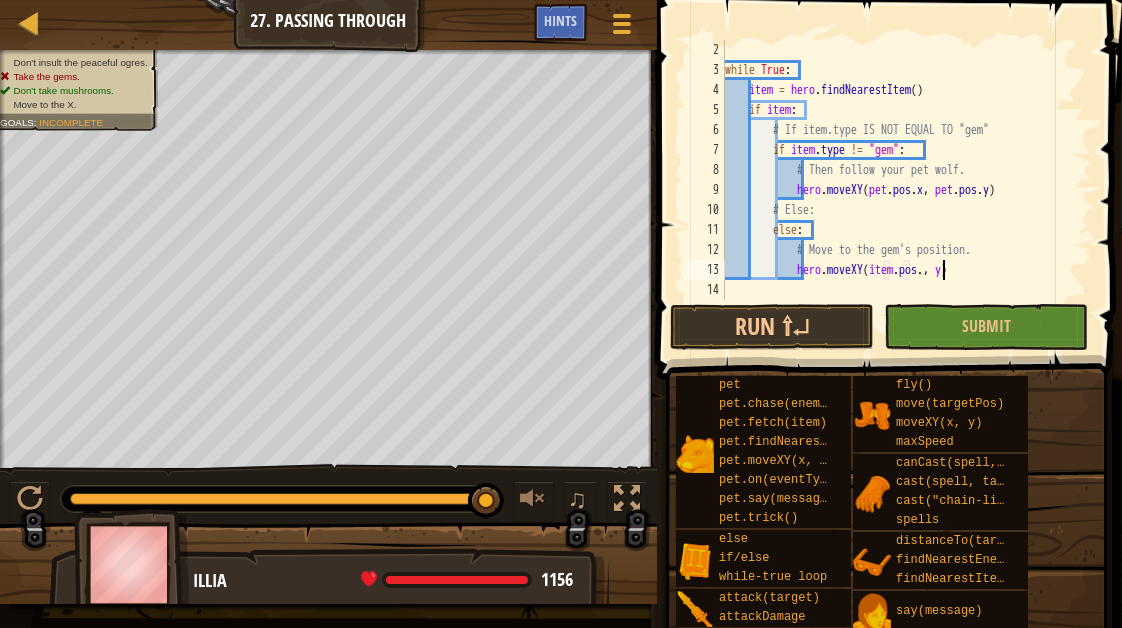 type on "hero.moveXY(item.pos.x, y)" 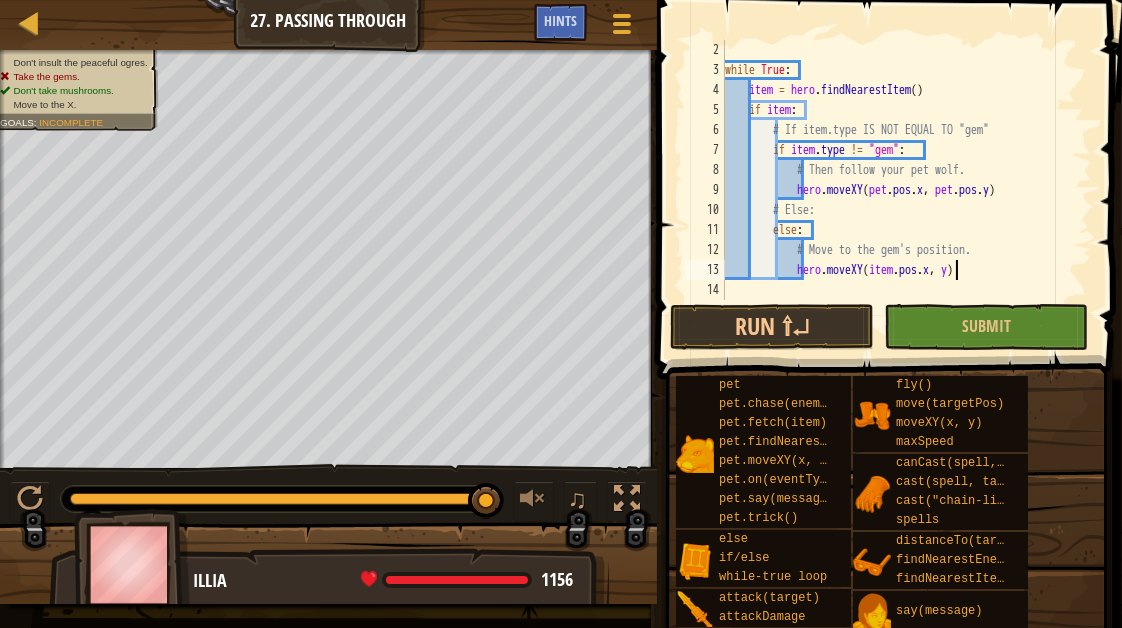 scroll, scrollTop: 9, scrollLeft: 0, axis: vertical 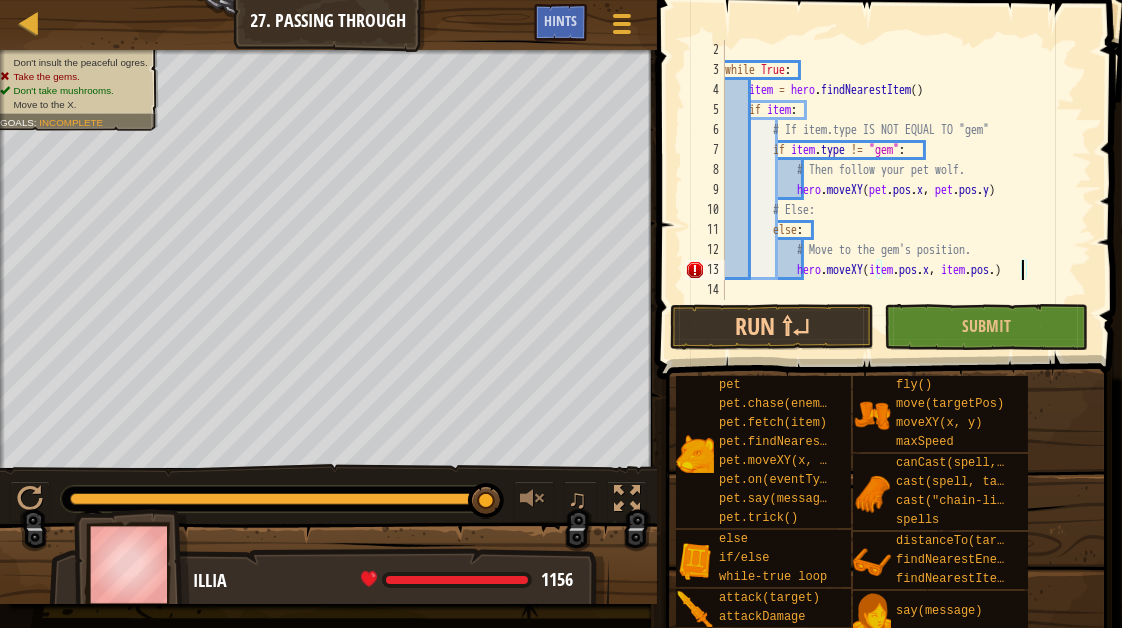 type on "hero.moveXY(item.pos.x, item.pos.y)" 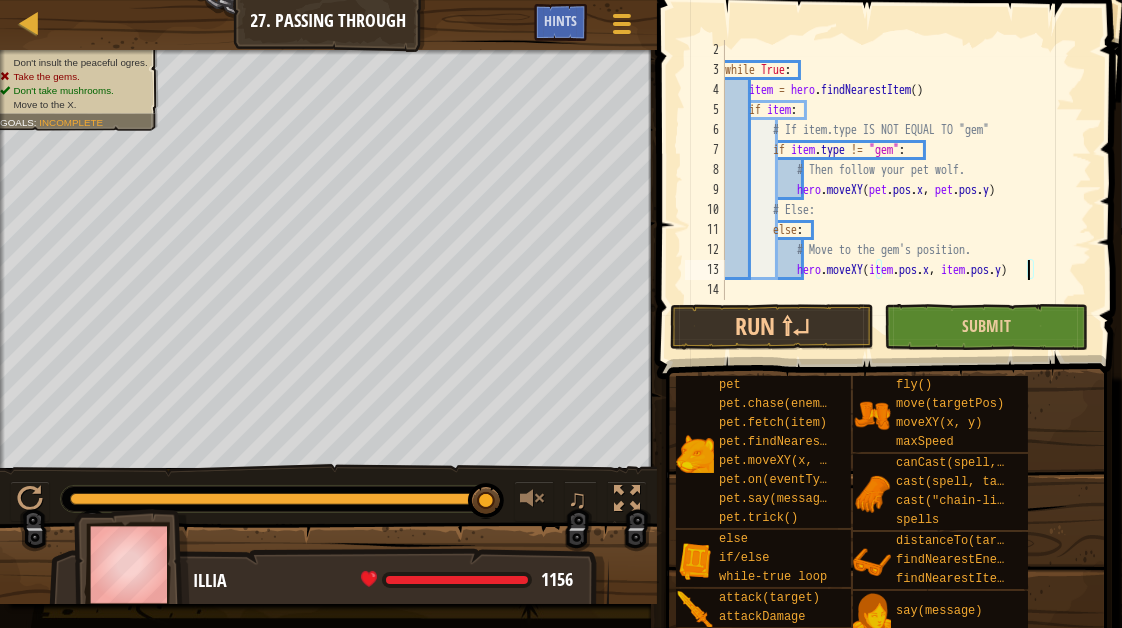 click on "Submit" at bounding box center (986, 327) 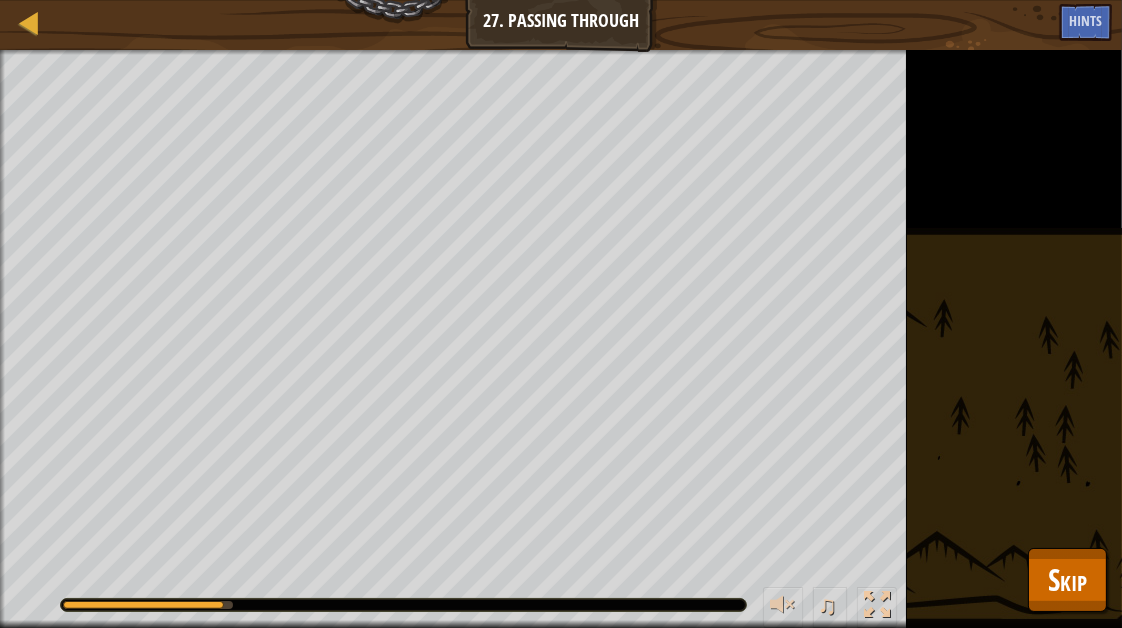 click on "pet pet.chase(enemy) pet.fetch(item) pet.findNearestByType(type) pet.moveXY(x, y) pet.on(eventType, handler) pet.say(message) pet.trick() else if/else while-true loop attack(target) attackDamage isReady(action) fly() move(targetPos) moveXY(x, y) maxSpeed canCast(spell, target) cast(spell, target) cast("chain-lightning", target) spells distanceTo(target) findNearestEnemy() findNearestItem() say(message) shield()" at bounding box center (0, 0) 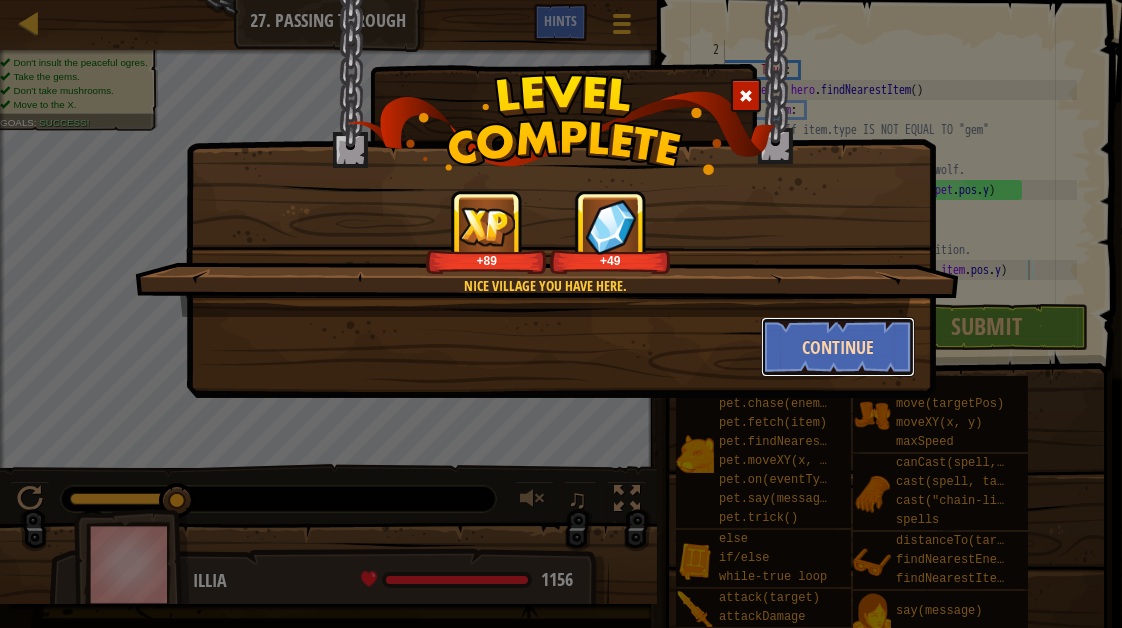 click on "Continue" at bounding box center (838, 347) 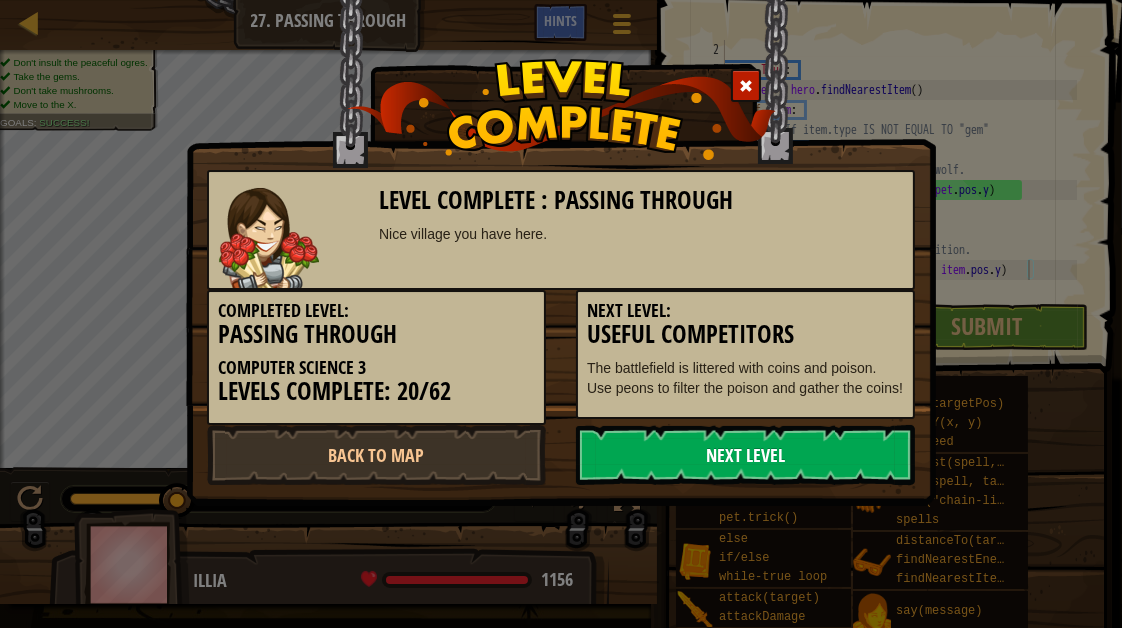 click on "Next Level" at bounding box center (745, 455) 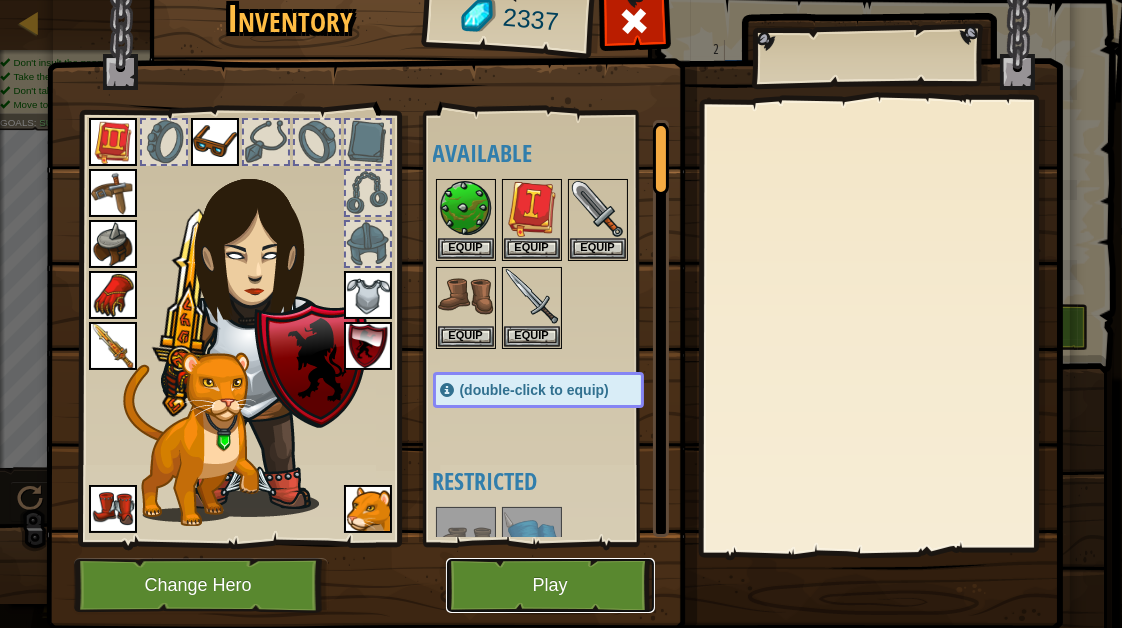 click on "Play" at bounding box center [550, 585] 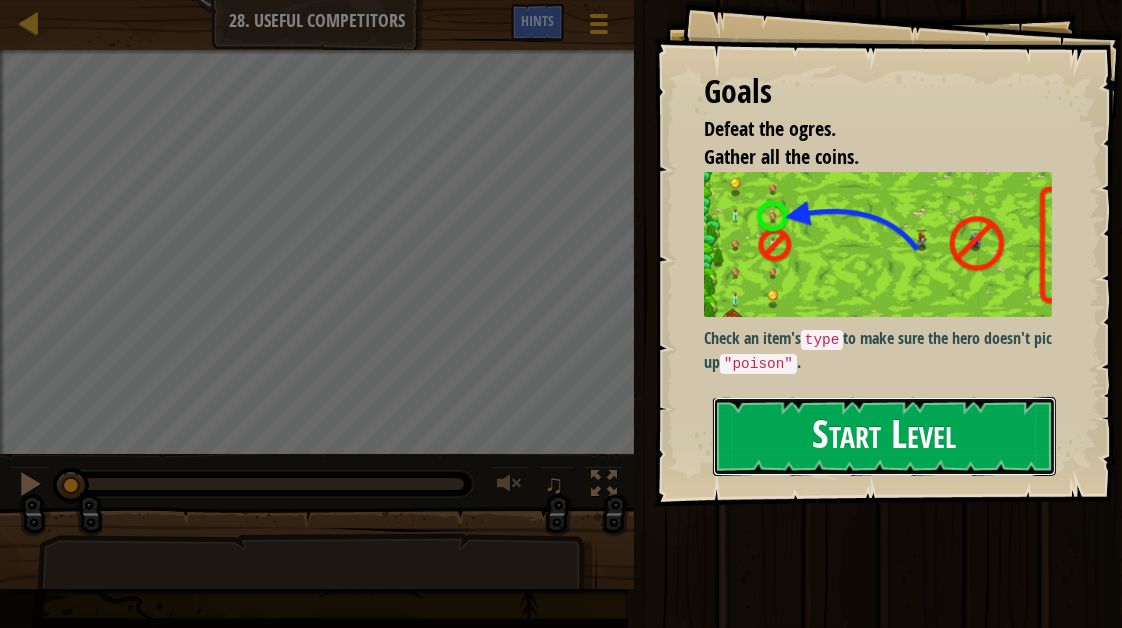 click on "Start Level" at bounding box center (884, 436) 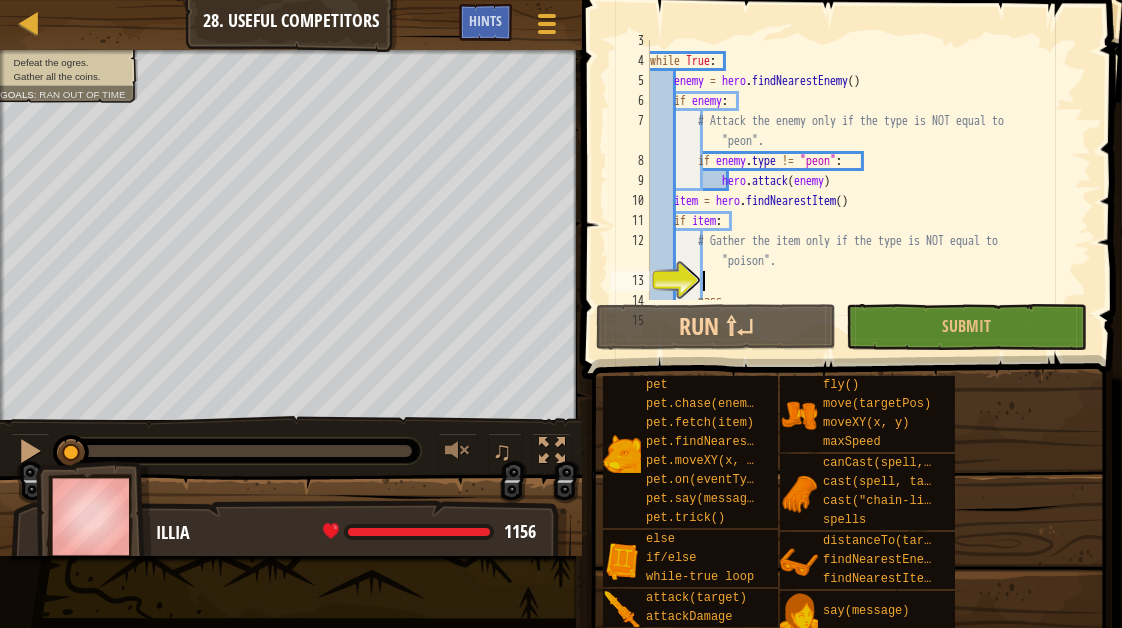 scroll, scrollTop: 100, scrollLeft: 0, axis: vertical 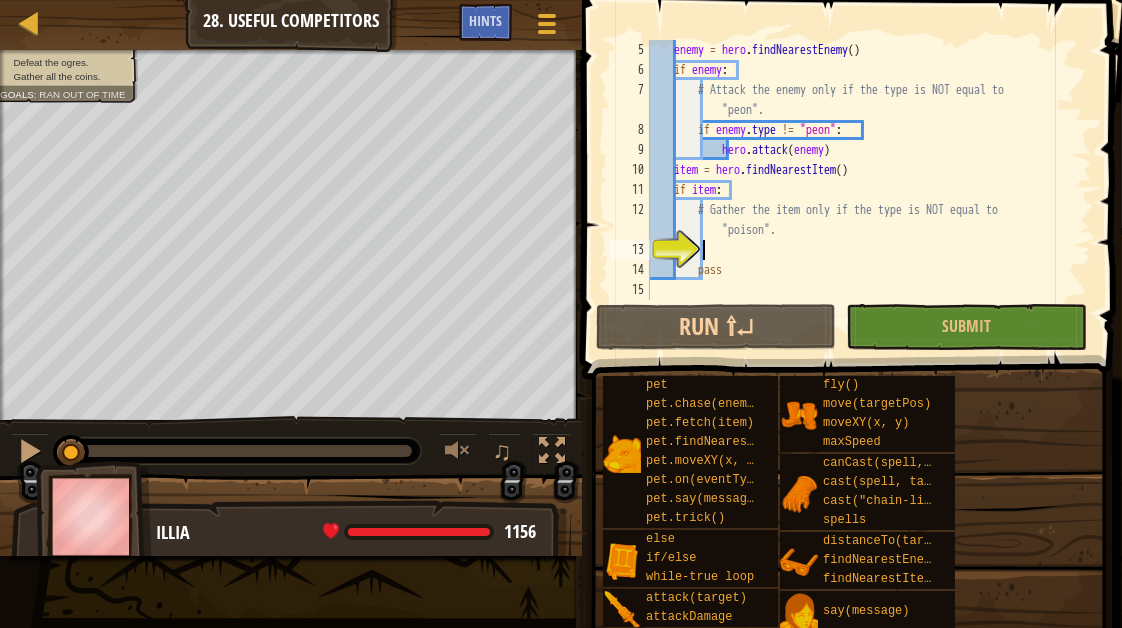 click on "enemy   =   hero . findNearestEnemy ( )      if   enemy :          # Attack the enemy only if the type is NOT equal to               "[NAME]"." at bounding box center (861, 190) 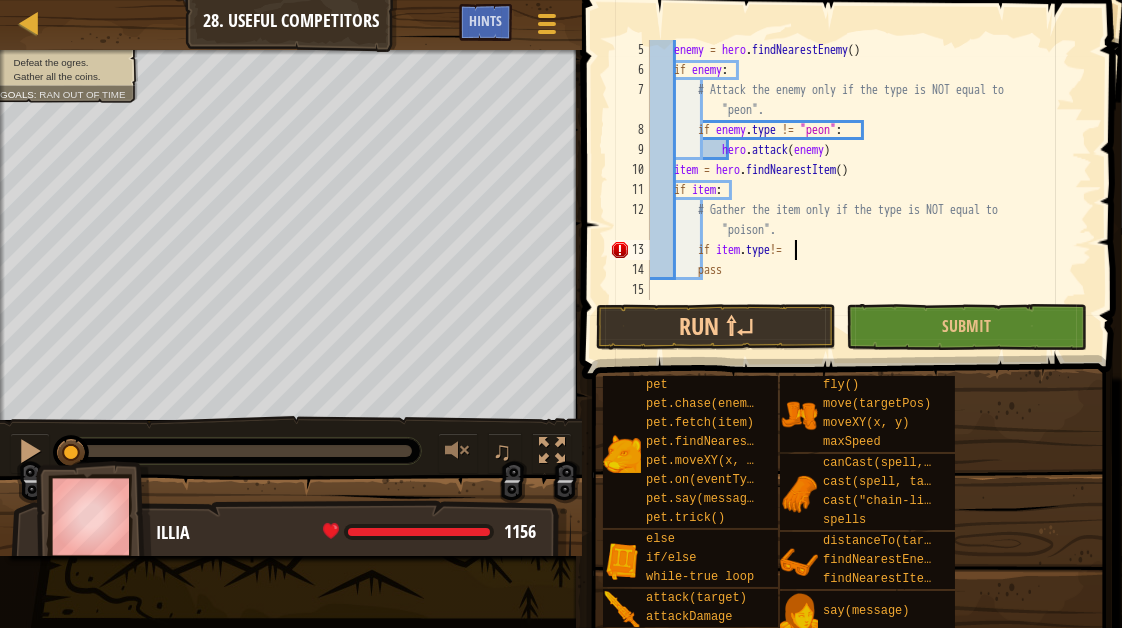 scroll, scrollTop: 9, scrollLeft: 11, axis: both 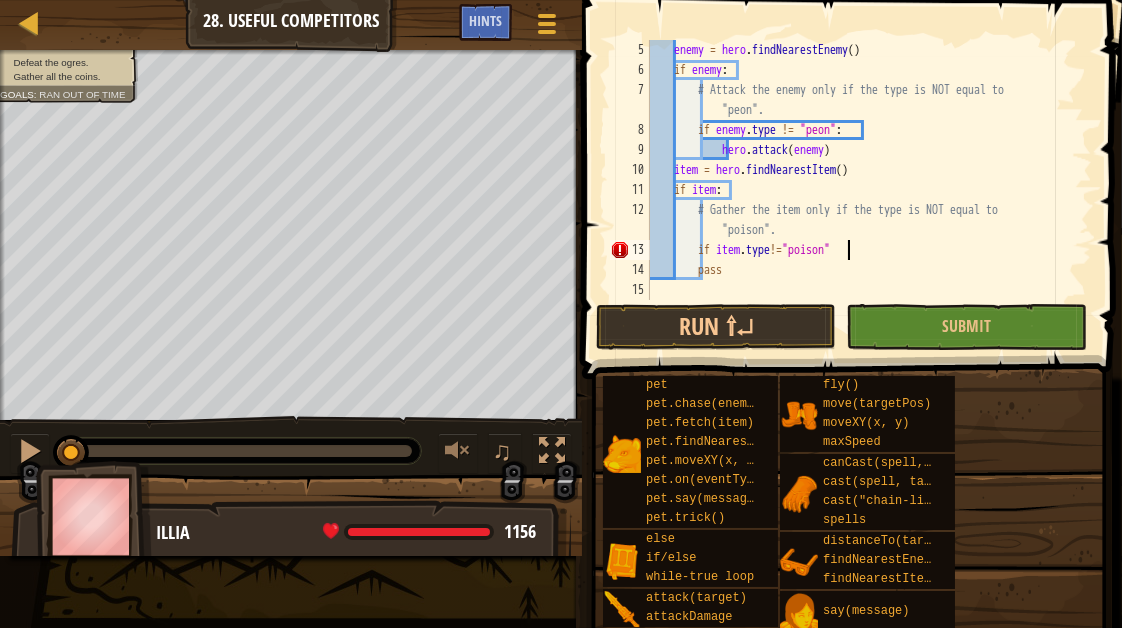 type on "if item.type!="[NAME]":" 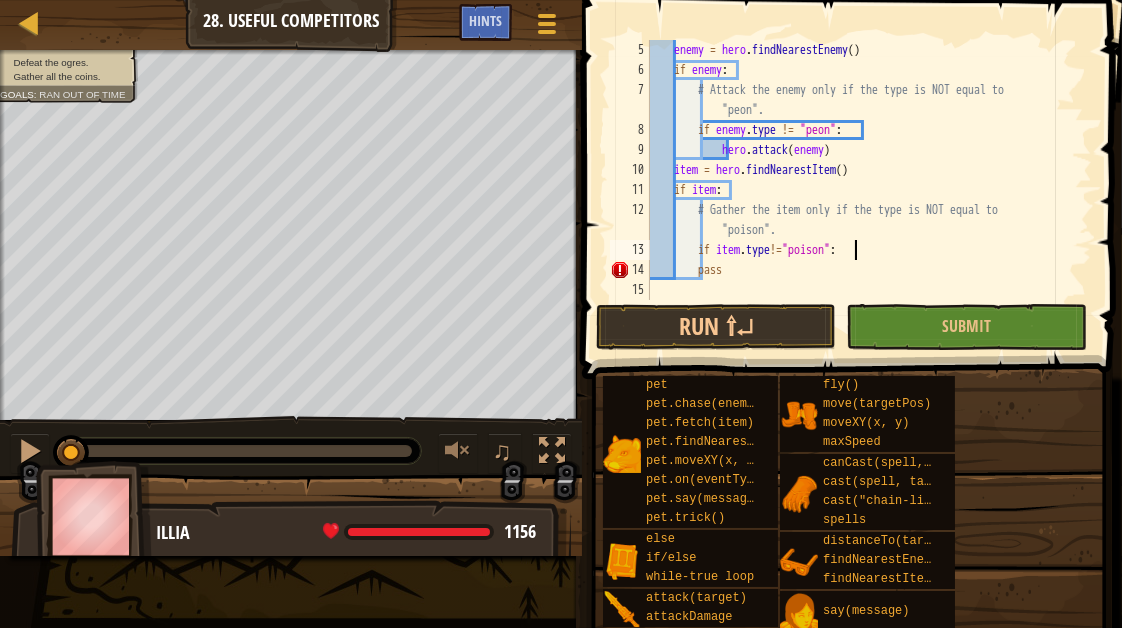 scroll, scrollTop: 9, scrollLeft: 5, axis: both 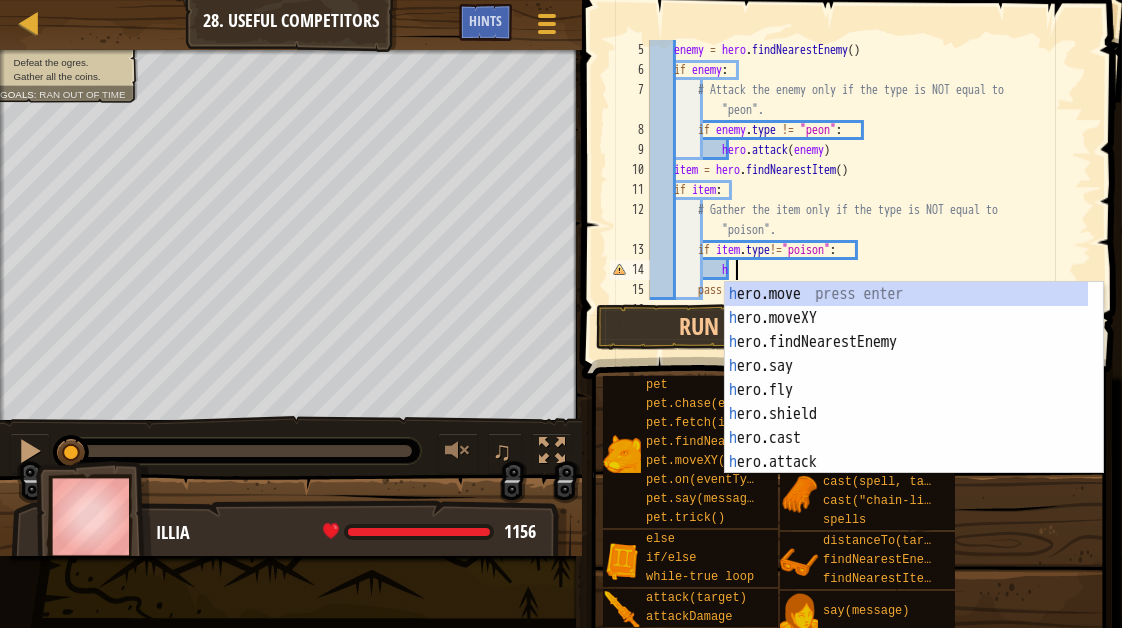 type on "h" 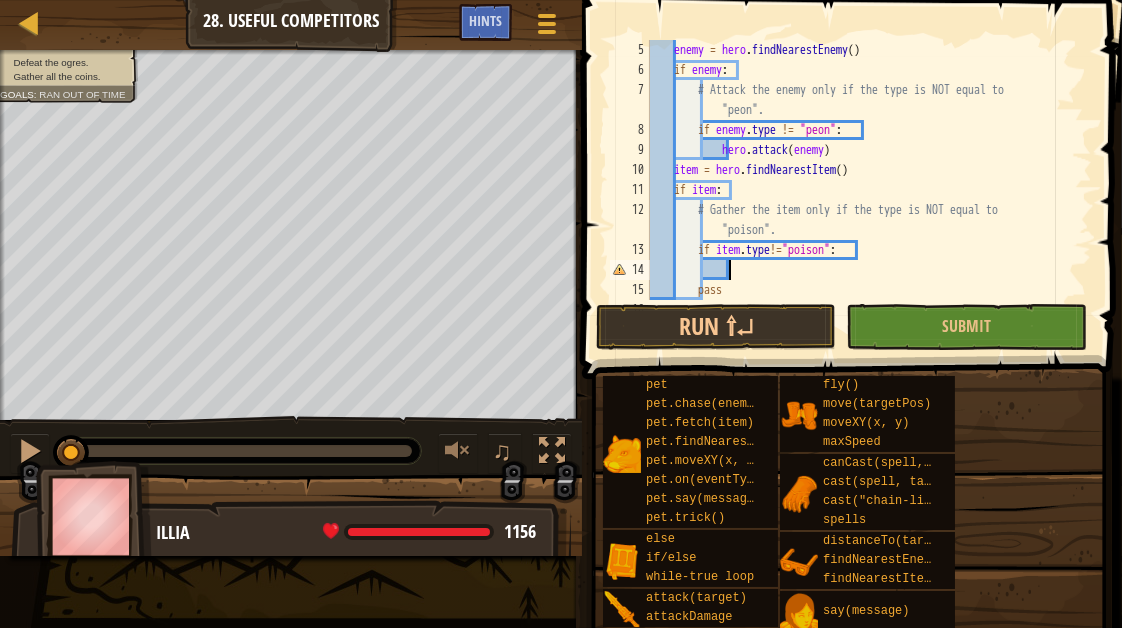 scroll, scrollTop: 9, scrollLeft: 5, axis: both 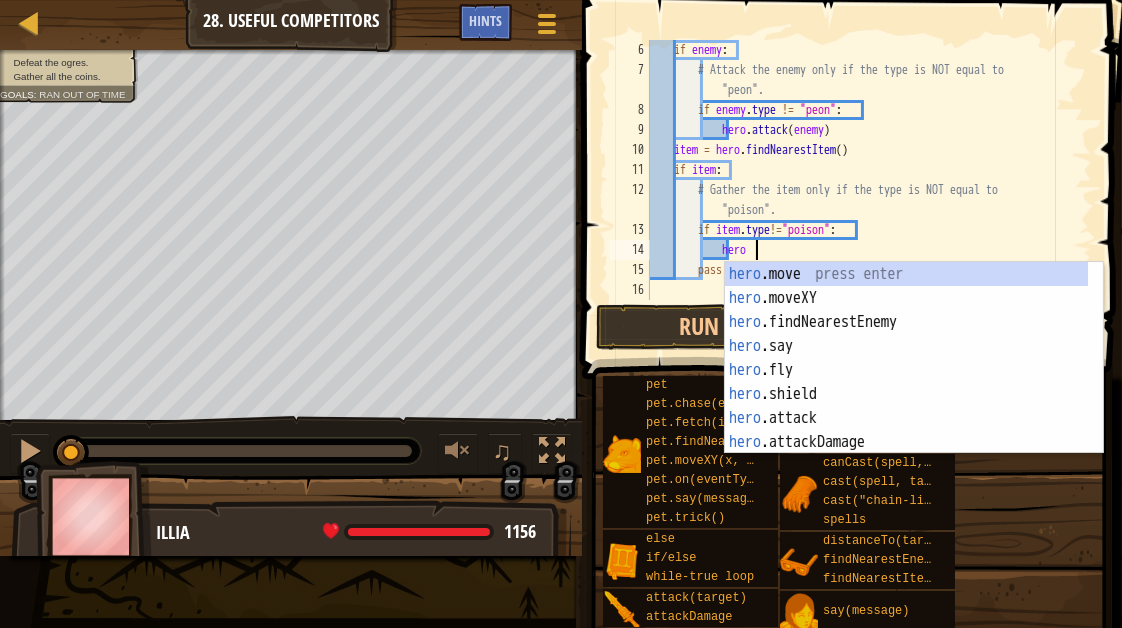click on "hero .move press enter hero .moveXY press enter hero .findNearestEnemy press enter hero .say press enter hero .fly press enter hero .shield press enter hero .attack press enter hero .attackDamage press enter hero .isReady press enter" at bounding box center (906, 382) 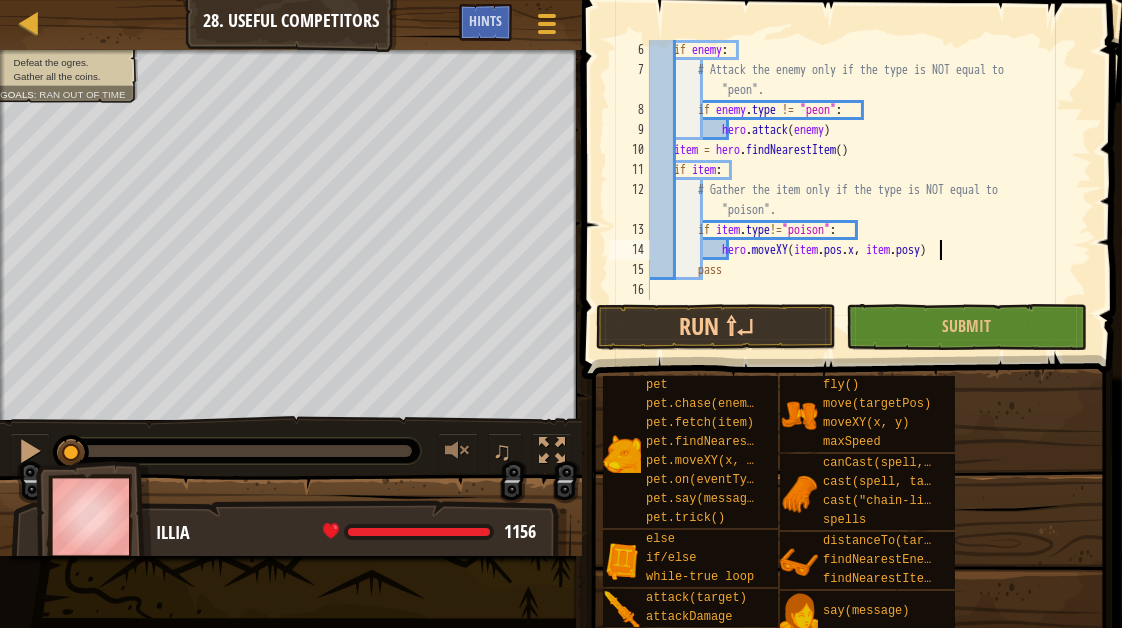 scroll, scrollTop: 9, scrollLeft: 24, axis: both 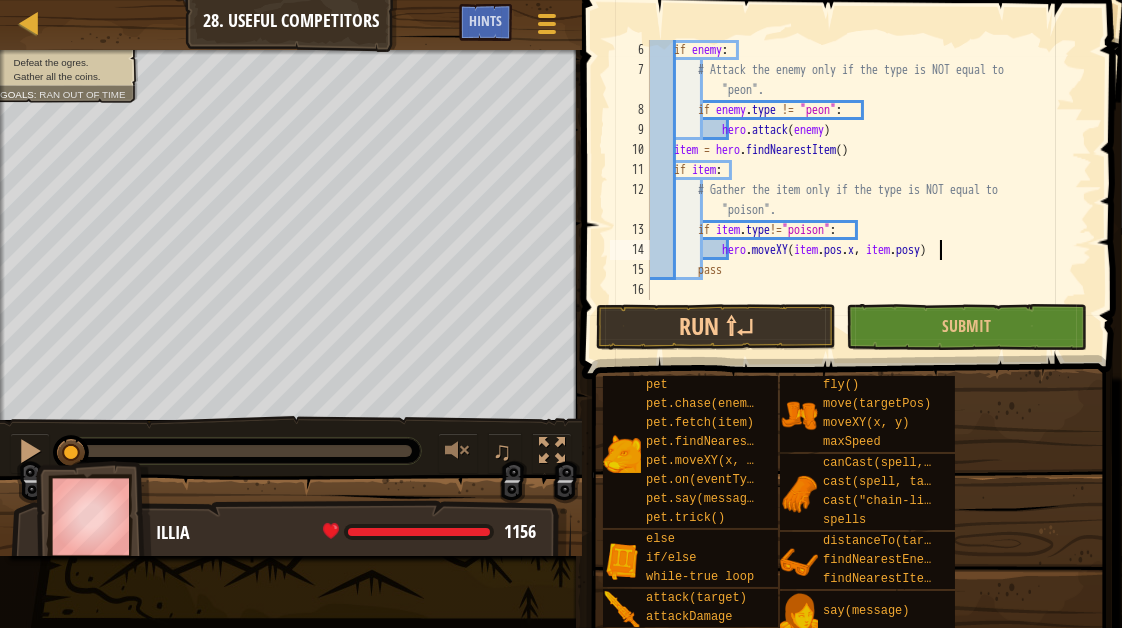 type on "hero.moveXY(item.pos.x, item.pos.y)" 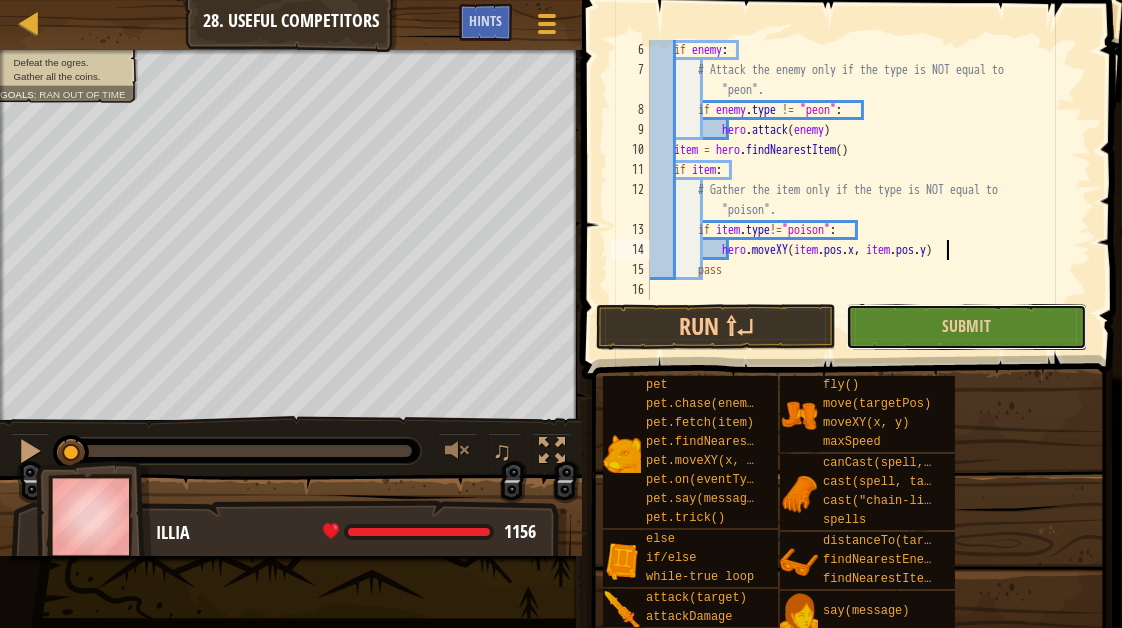 click on "Submit" at bounding box center [966, 327] 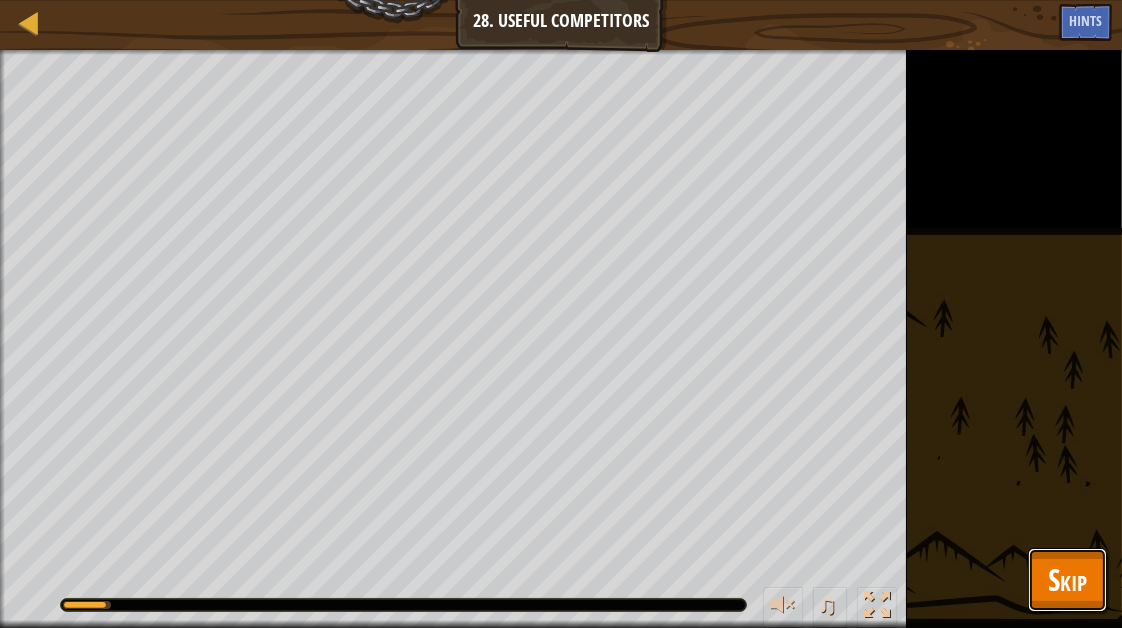 click on "Skip" at bounding box center [1067, 579] 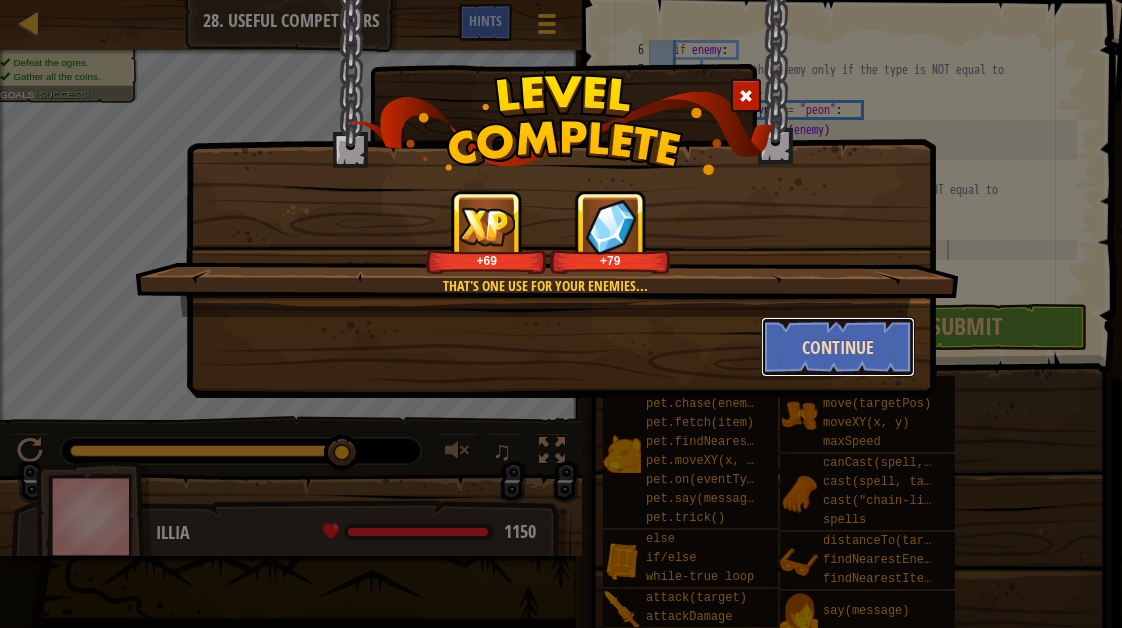 click on "Continue" at bounding box center [838, 347] 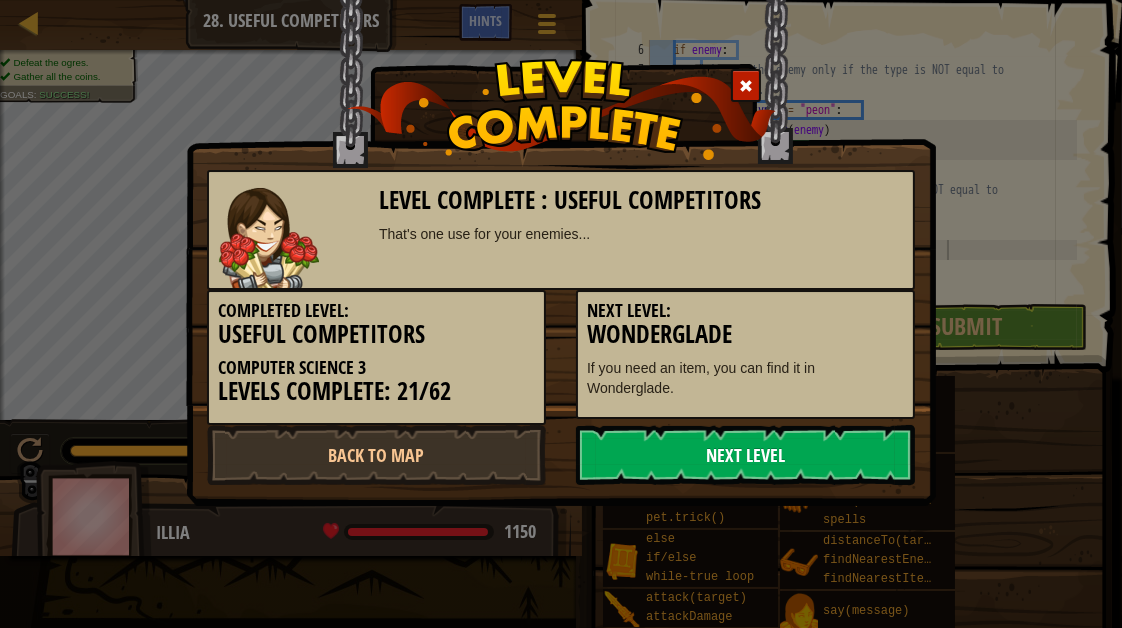 click on "Next Level" at bounding box center [745, 455] 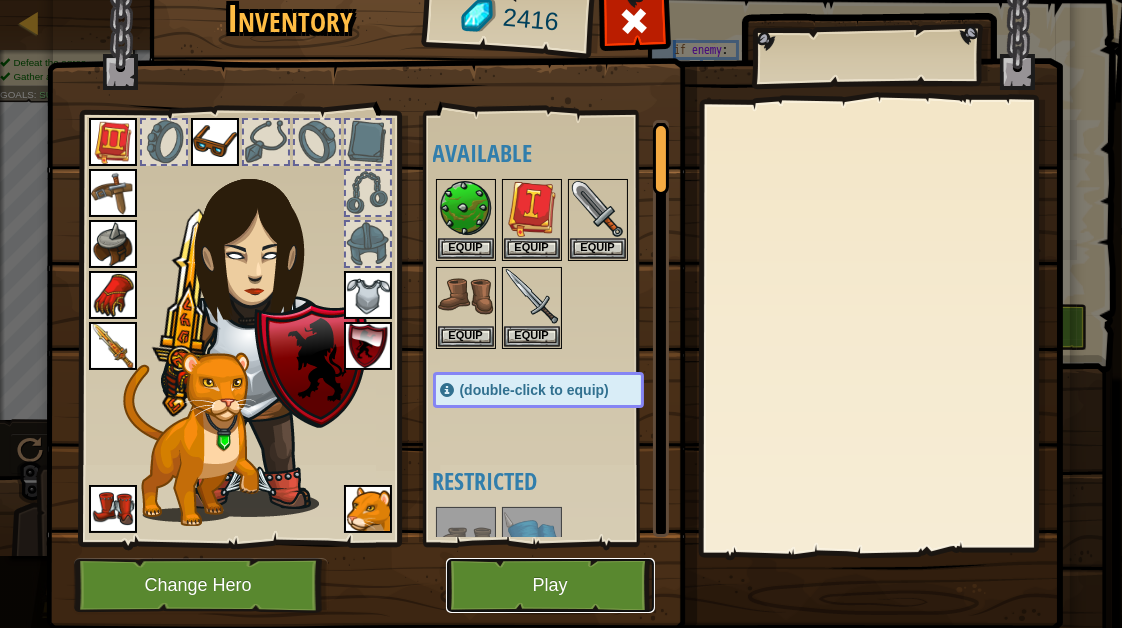 click on "Play" at bounding box center [550, 585] 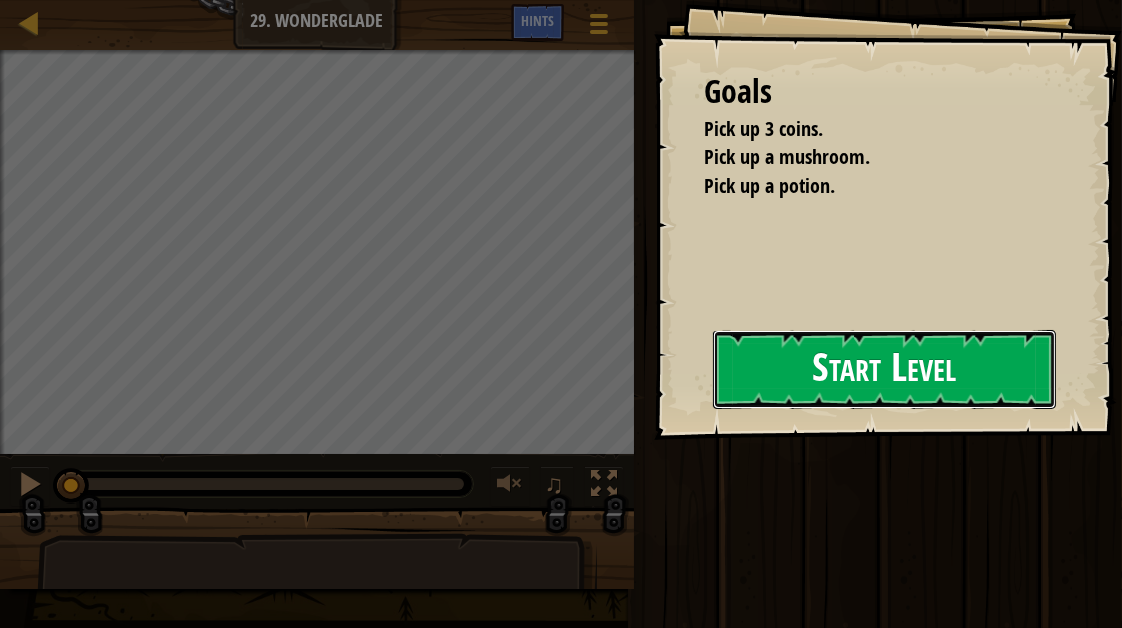 click on "Start Level" at bounding box center [884, 369] 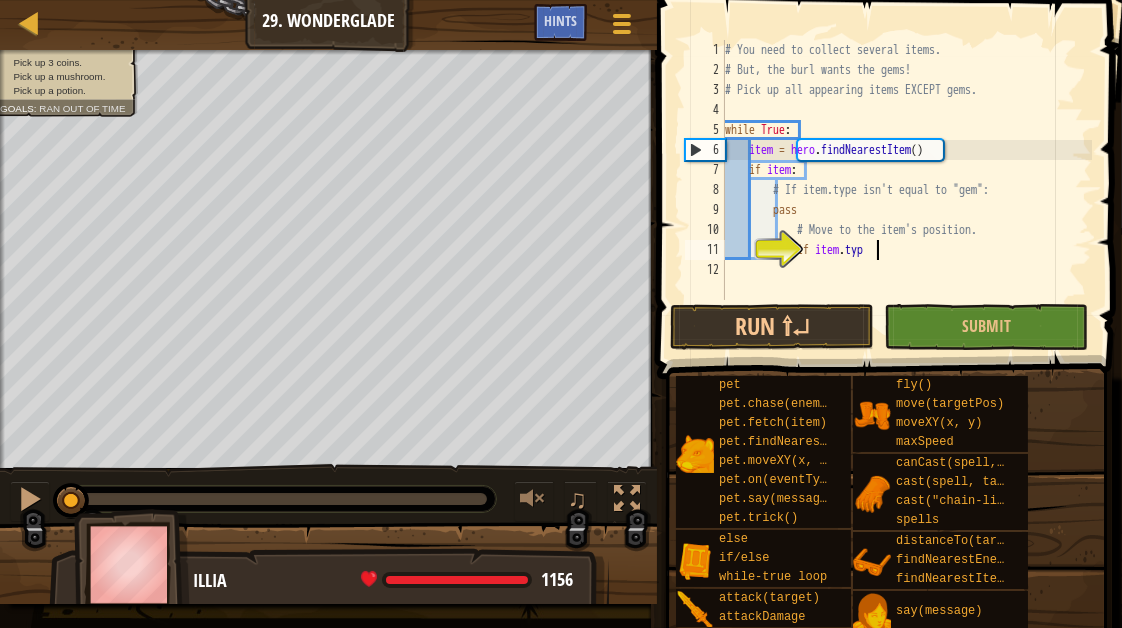 scroll, scrollTop: 9, scrollLeft: 11, axis: both 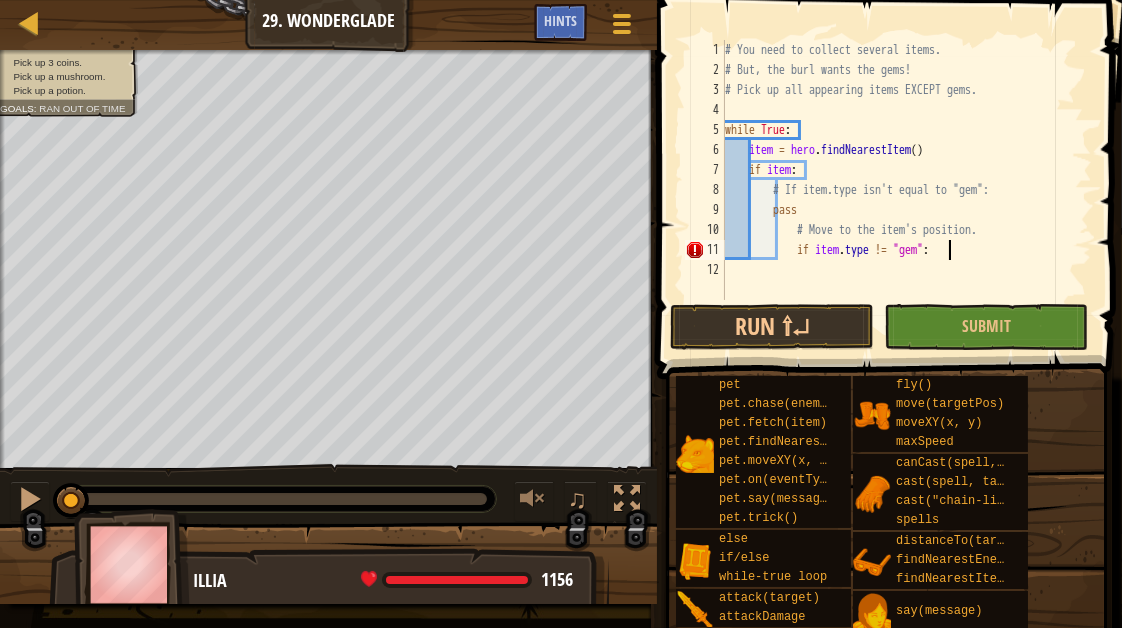 type on "if item.type != "gem":" 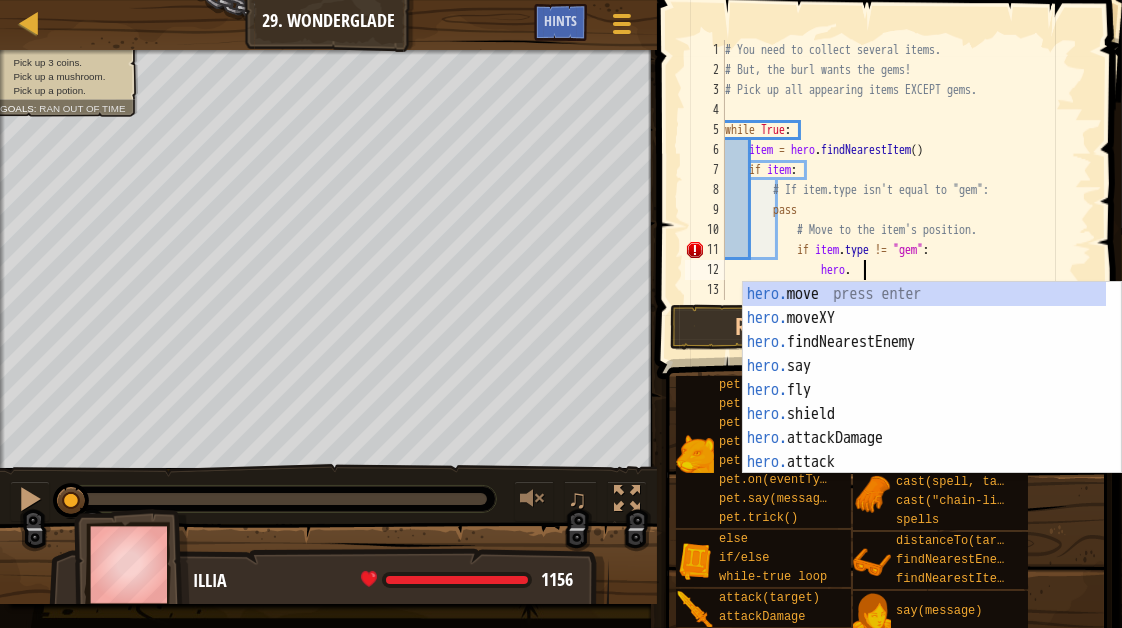 scroll, scrollTop: 9, scrollLeft: 10, axis: both 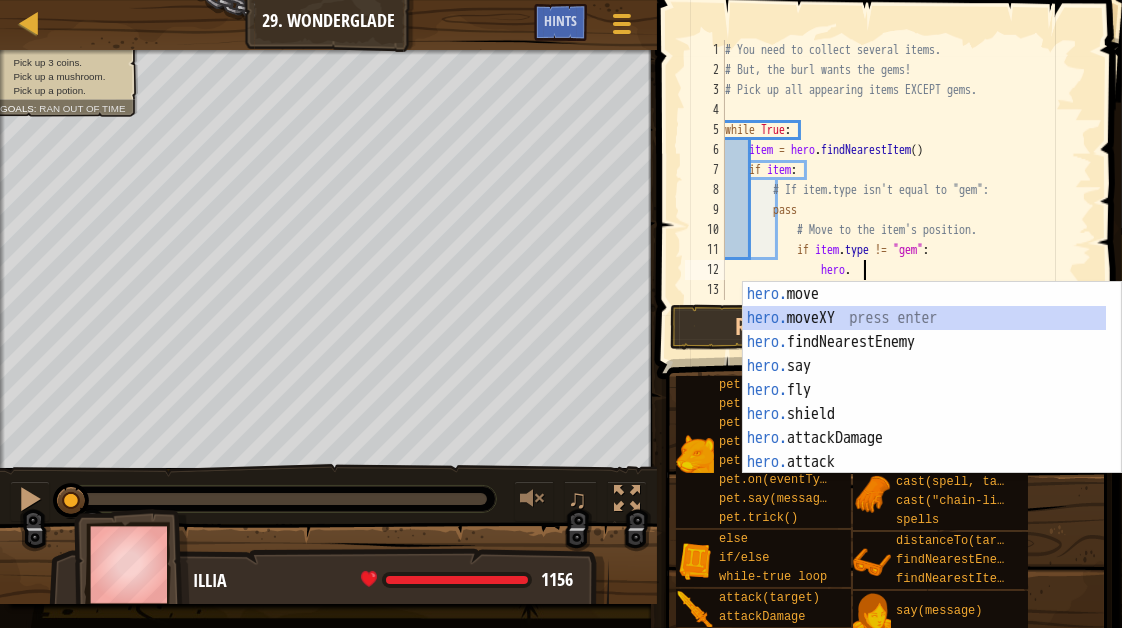 click on "hero. move press enter hero. moveXY press enter hero. findNearestEnemy press enter hero. say press enter hero. fly press enter hero. shield press enter hero. attackDamage press enter hero. attack press enter hero. isReady press enter" at bounding box center [924, 402] 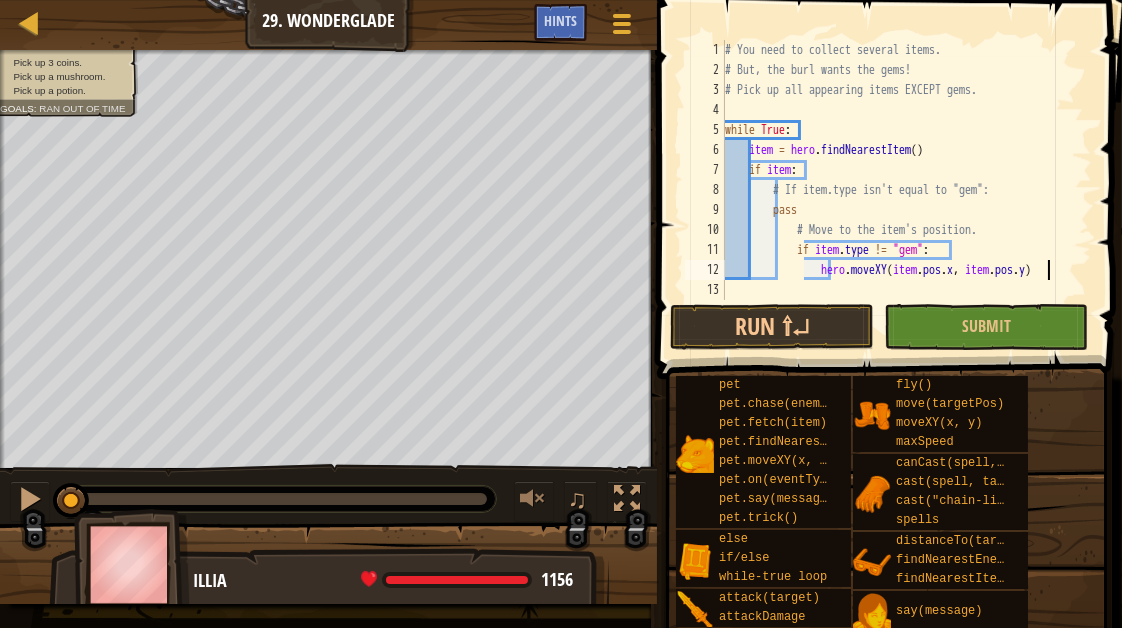 scroll, scrollTop: 9, scrollLeft: 27, axis: both 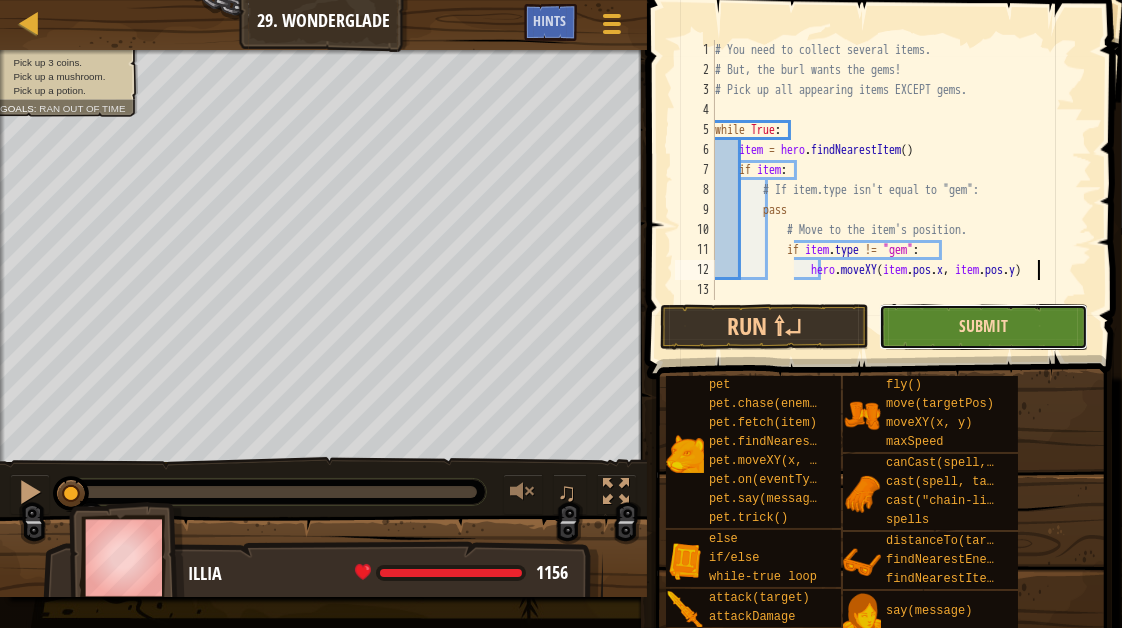 click on "Submit" at bounding box center [983, 326] 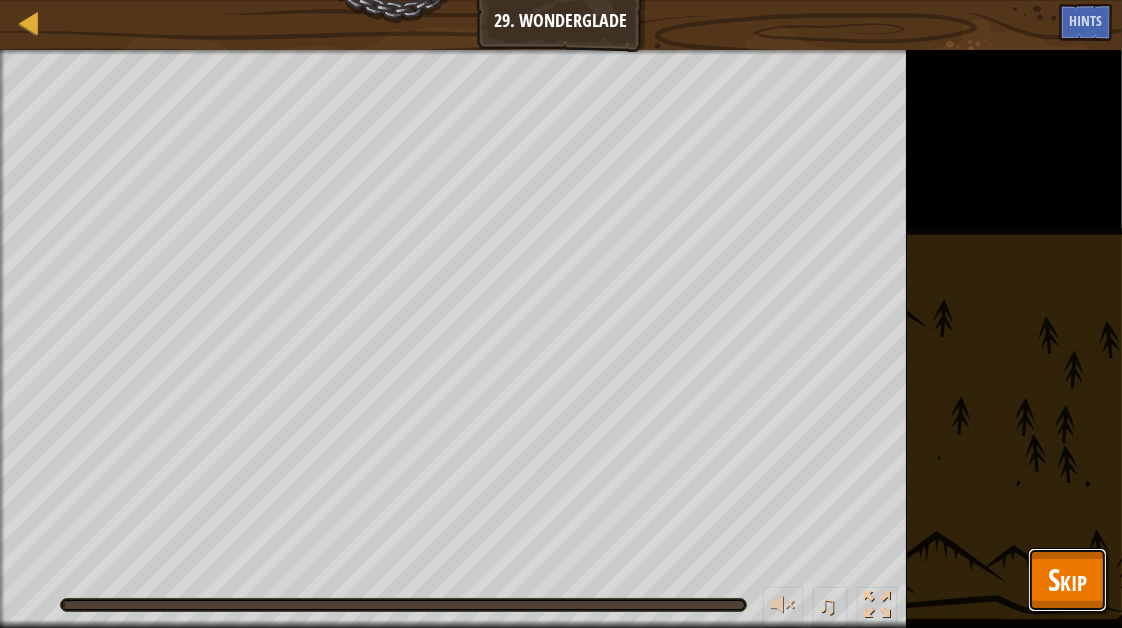 click on "Skip" at bounding box center [1067, 579] 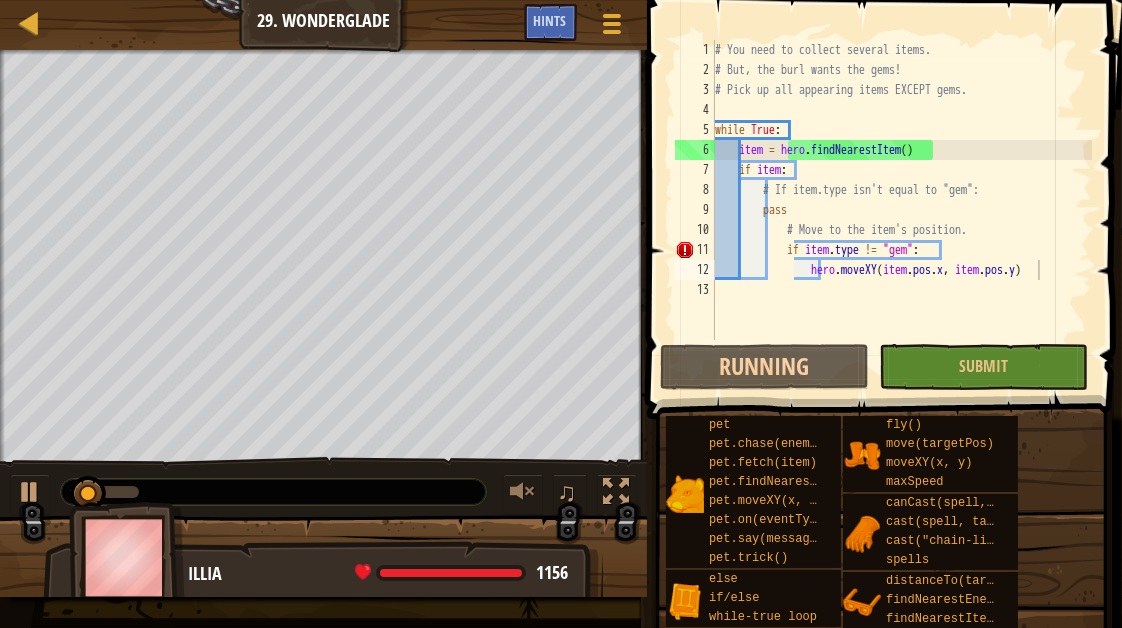 click on "# You need to collect several items. # But, the burl wants the gems! # Pick up all appearing items EXCEPT gems. while   True :      item   =   hero . findNearestItem ( )      if   item :          # If item.type isn't equal to "gem":          pass              # Move to the item's position.              if   item . type   !=   "gem" :                  hero . moveXY ( item . pos . x ,   item . pos . y )" at bounding box center [901, 210] 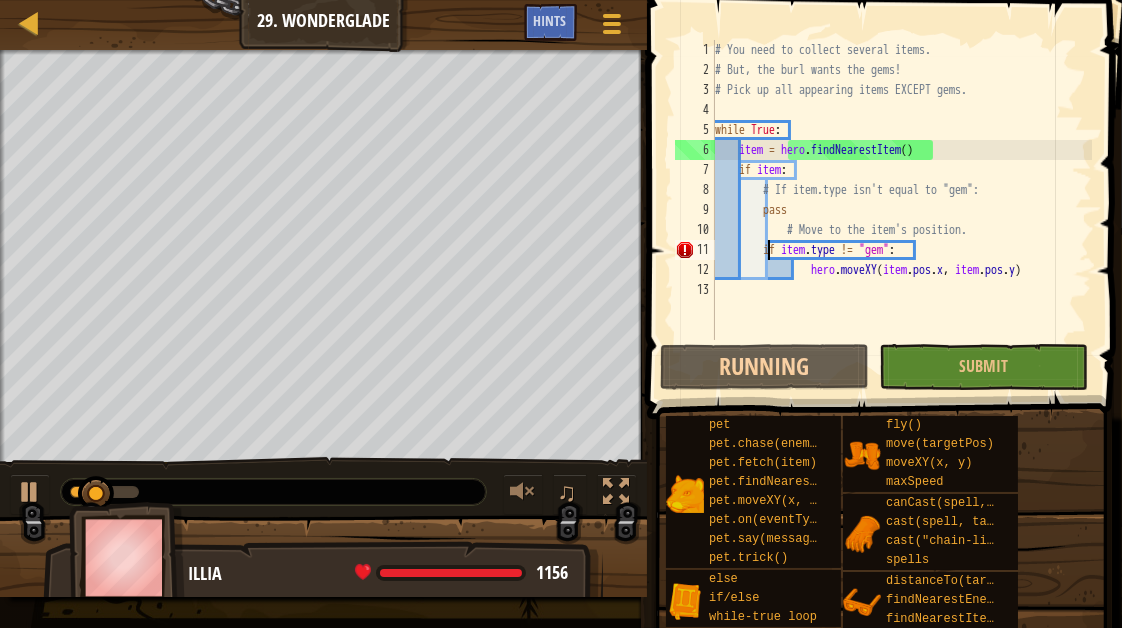 scroll, scrollTop: 9, scrollLeft: 15, axis: both 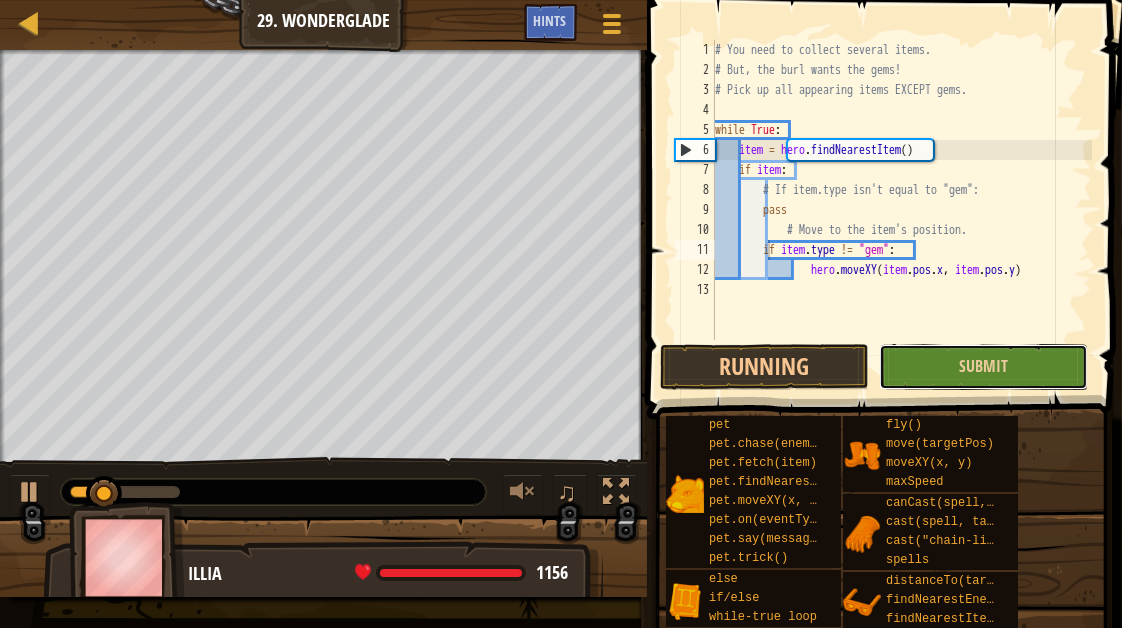 click on "Submit" at bounding box center [983, 367] 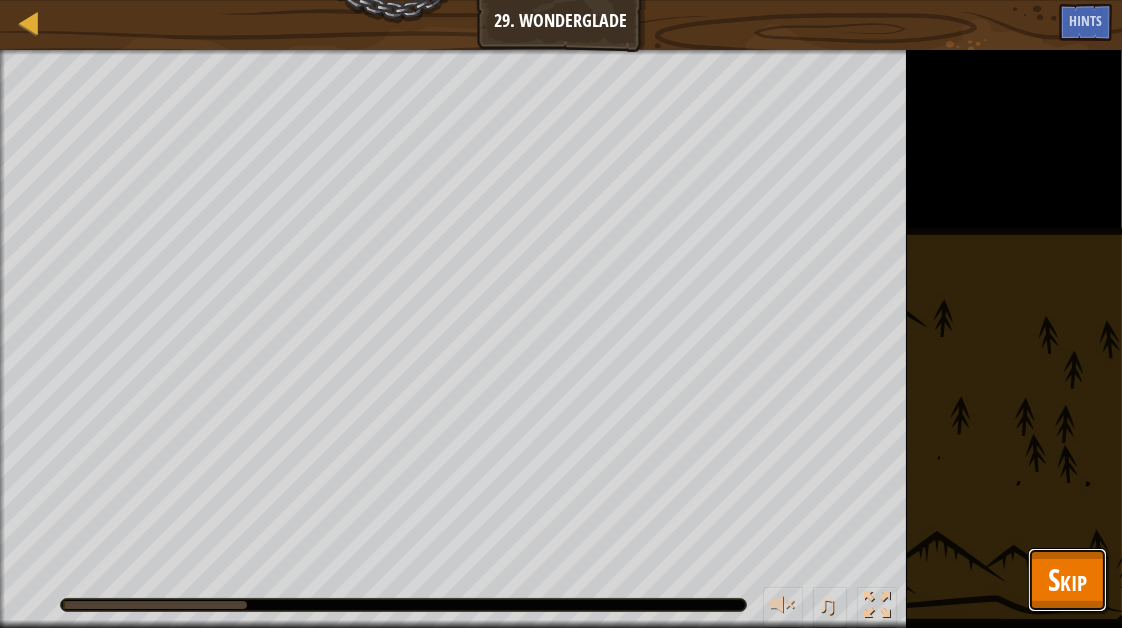 click on "Skip" at bounding box center (1067, 579) 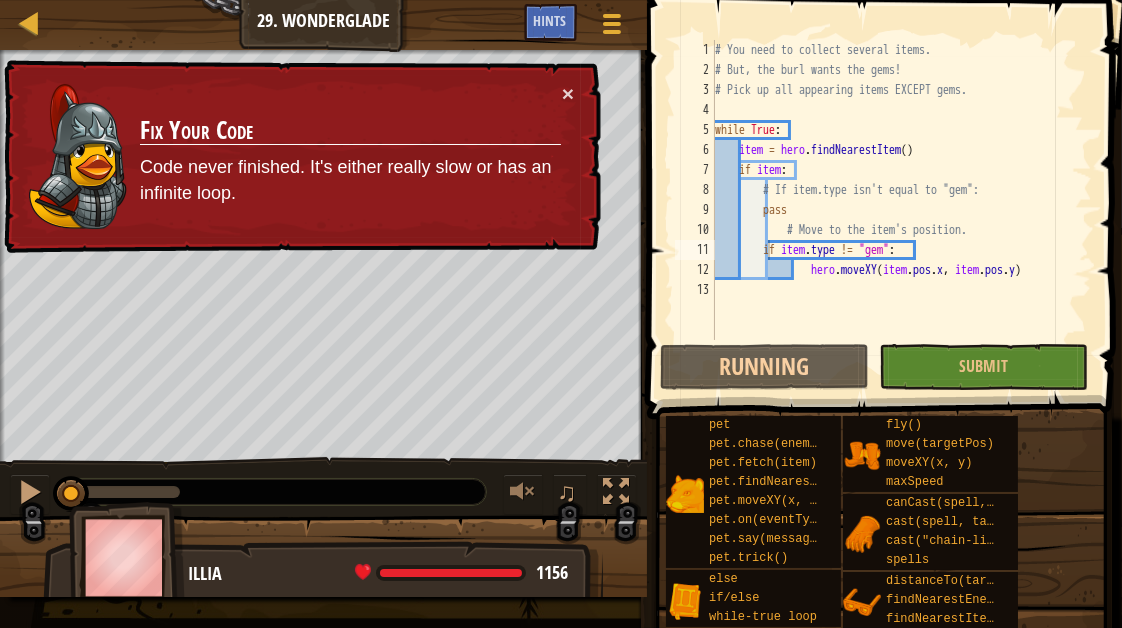 click on "# You need to collect several items. # But, the burl wants the gems! # Pick up all appearing items EXCEPT gems. while   True :      item   =   hero . findNearestItem ( )      if   item :          # If item.type isn't equal to "gem":          pass              # Move to the item's position.          if   item . type   !=   "gem" :                  hero . moveXY ( item . pos . x ,   item . pos . y )" at bounding box center [901, 210] 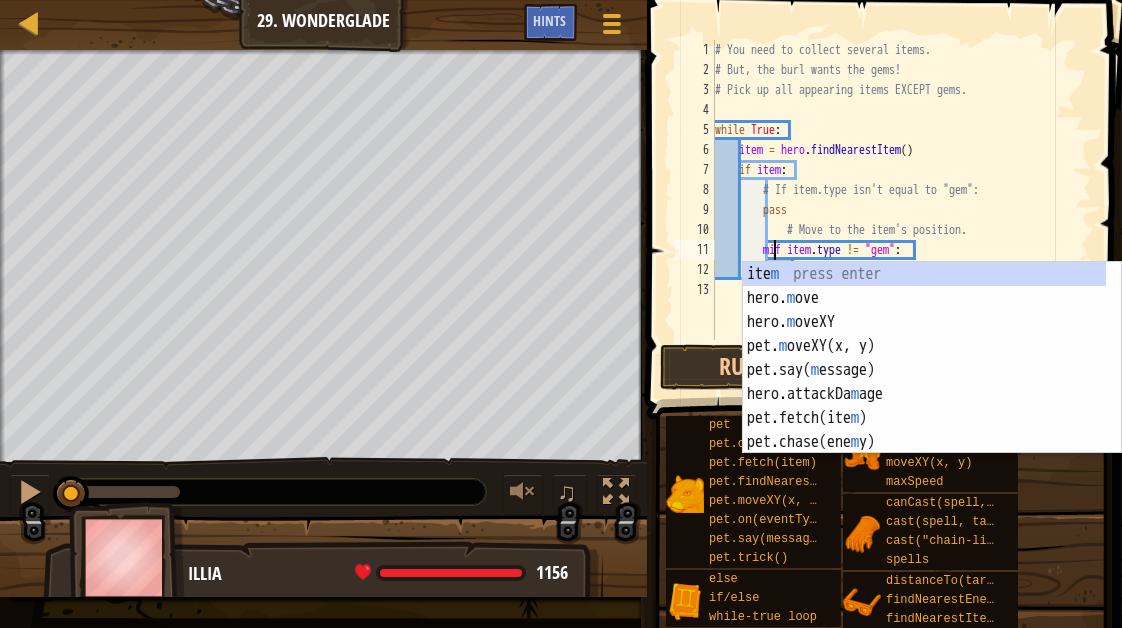 scroll, scrollTop: 9, scrollLeft: 5, axis: both 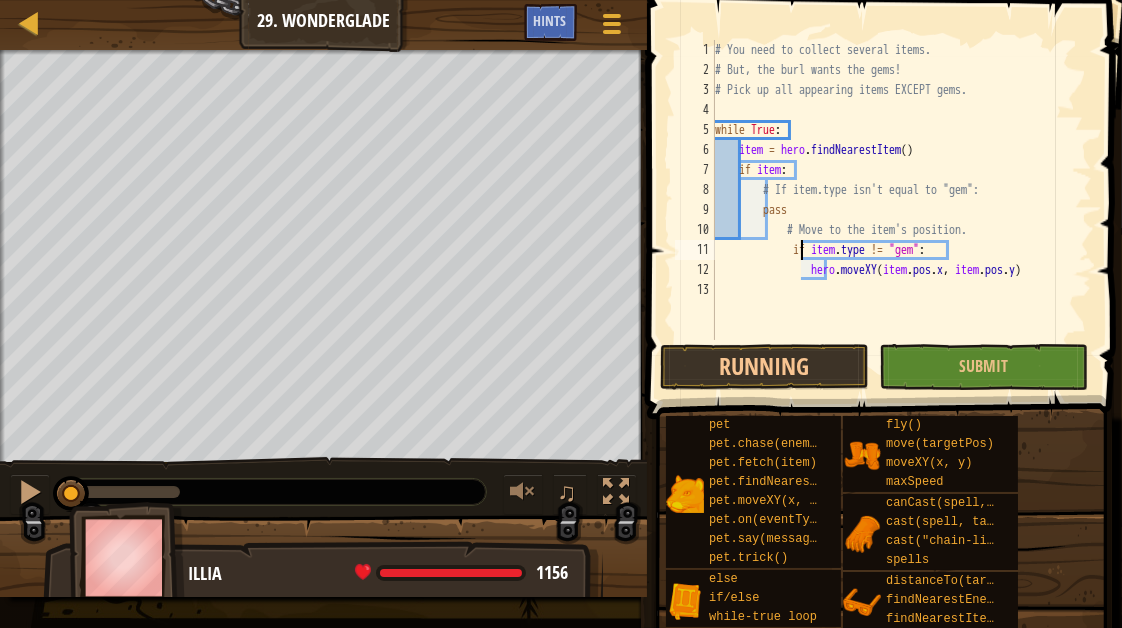 click on "# You need to collect several items. # But, the burl wants the gems! # Pick up all appearing items EXCEPT gems. while   True :      item   =   hero . findNearestItem ( )      if   item :          # If item.type isn't equal to "gem":          pass              # Move to the item's position.               if   item . type   !=   "gem" :                  hero . moveXY ( item . pos . x ,   item . pos . y )" at bounding box center [901, 210] 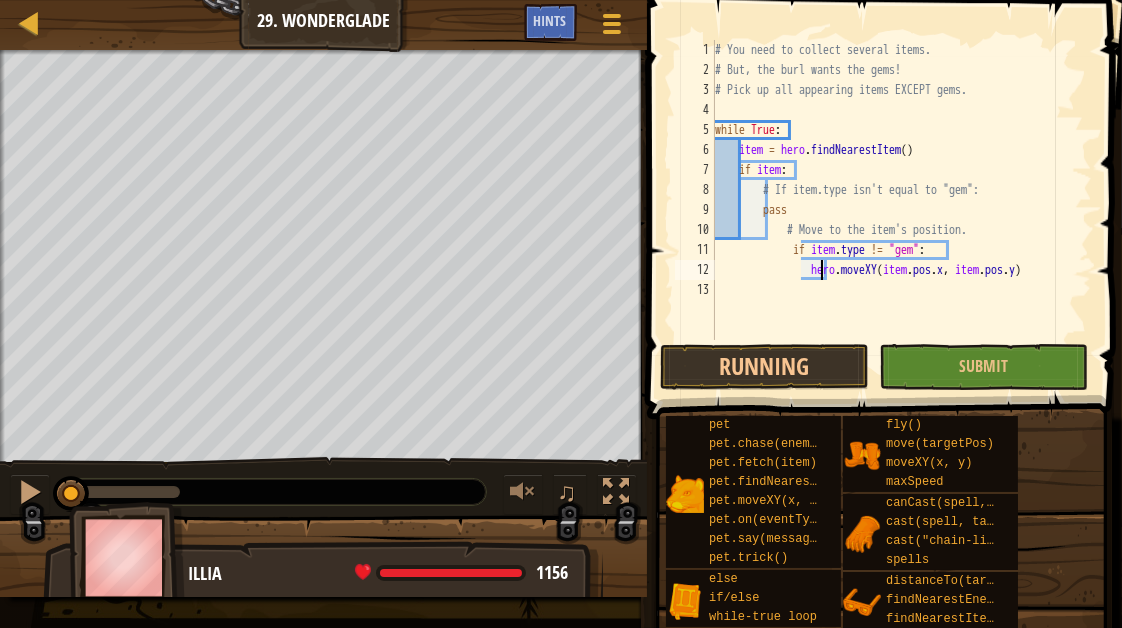 type on "hero.moveXY(item.pos.x, item.pos.y)" 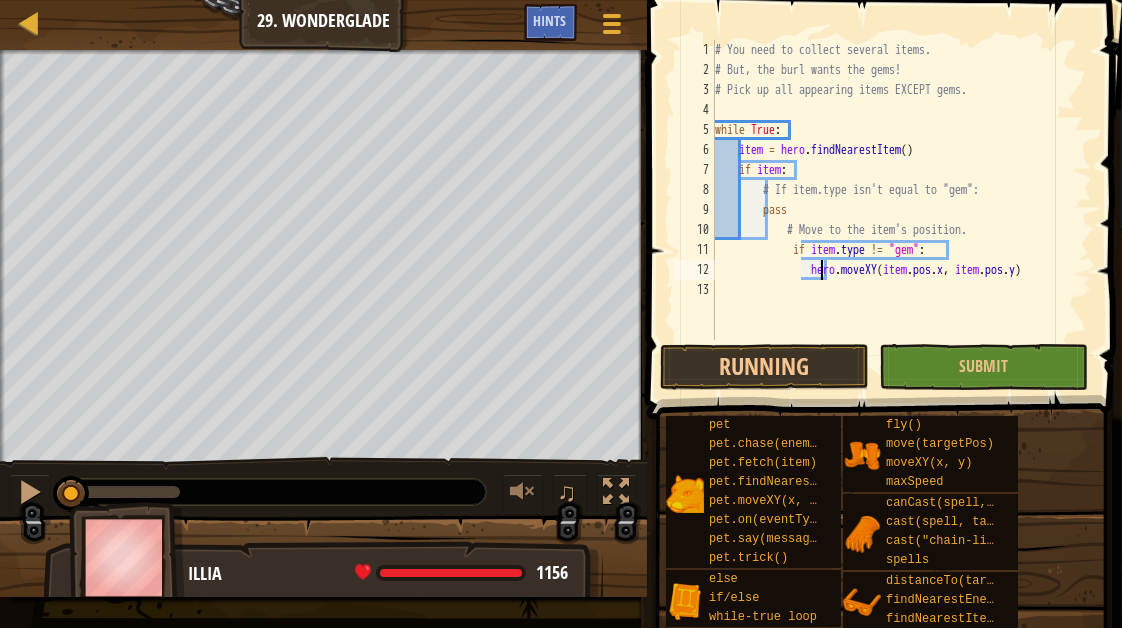 click on "# You need to collect several items. # But, the burl wants the gems! # Pick up all appearing items EXCEPT gems. while   True :      item   =   hero . findNearestItem ( )      if   item :          # If item.type isn't equal to "gem":          pass              # Move to the item's position.               if   item . type   !=   "gem" :                  hero . moveXY ( item . pos . x ,   item . pos . y )" at bounding box center (901, 210) 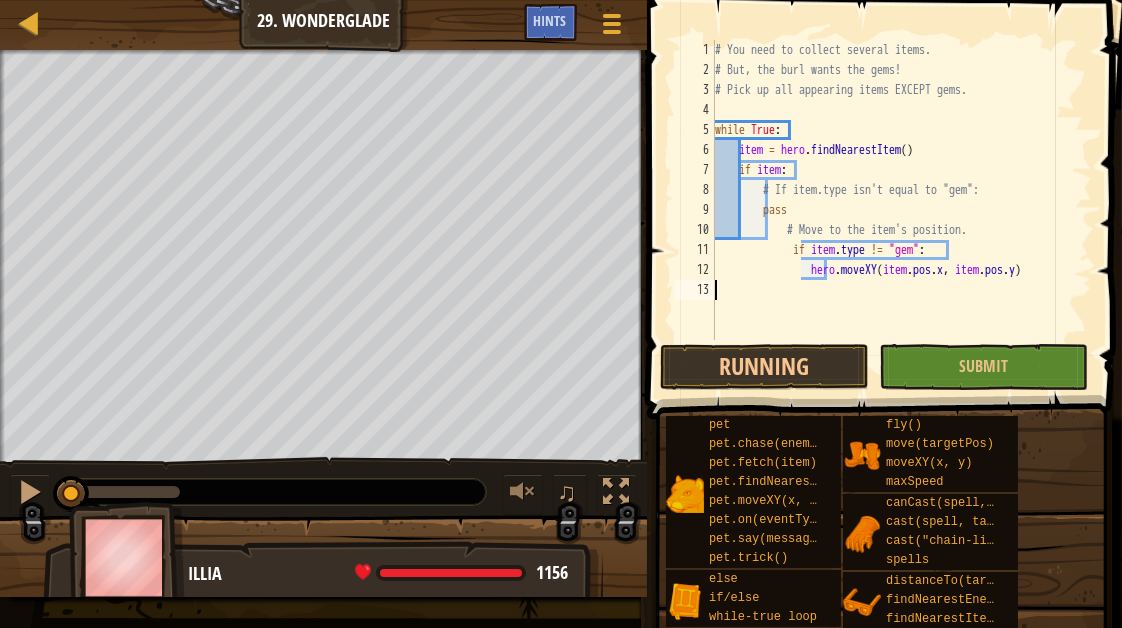 scroll, scrollTop: 9, scrollLeft: 0, axis: vertical 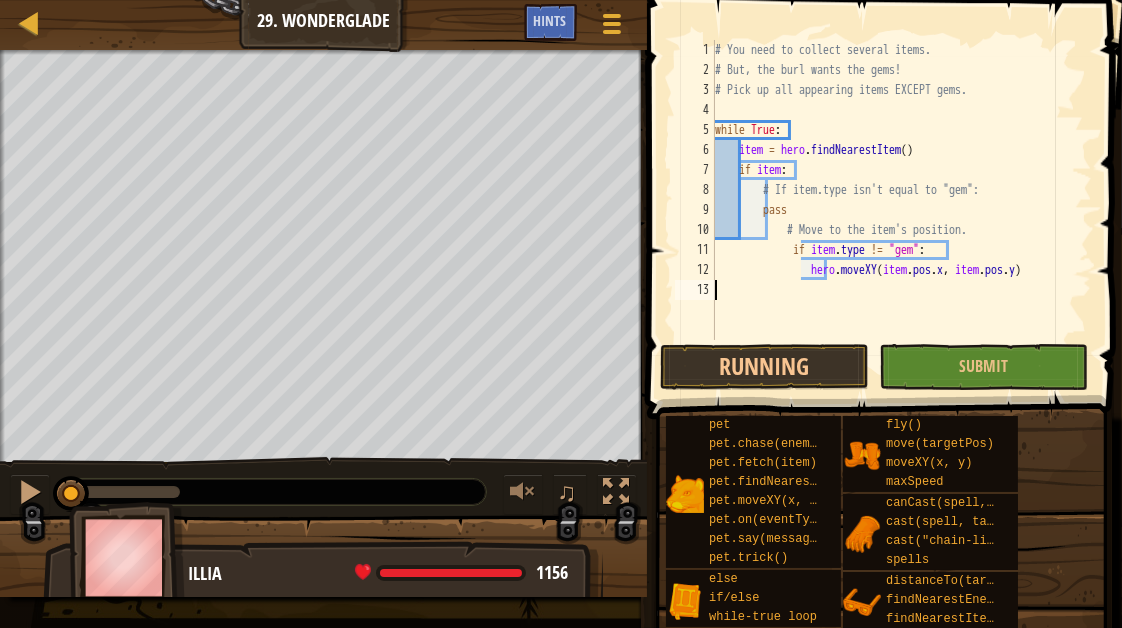 click on "# You need to collect several items. # But, the burl wants the gems! # Pick up all appearing items EXCEPT gems. while   True :      item   =   hero . findNearestItem ( )      if   item :          # If item.type isn't equal to "gem":          pass              # Move to the item's position.               if   item . type   !=   "gem" :                  hero . moveXY ( item . pos . x ,   item . pos . y )" at bounding box center (901, 210) 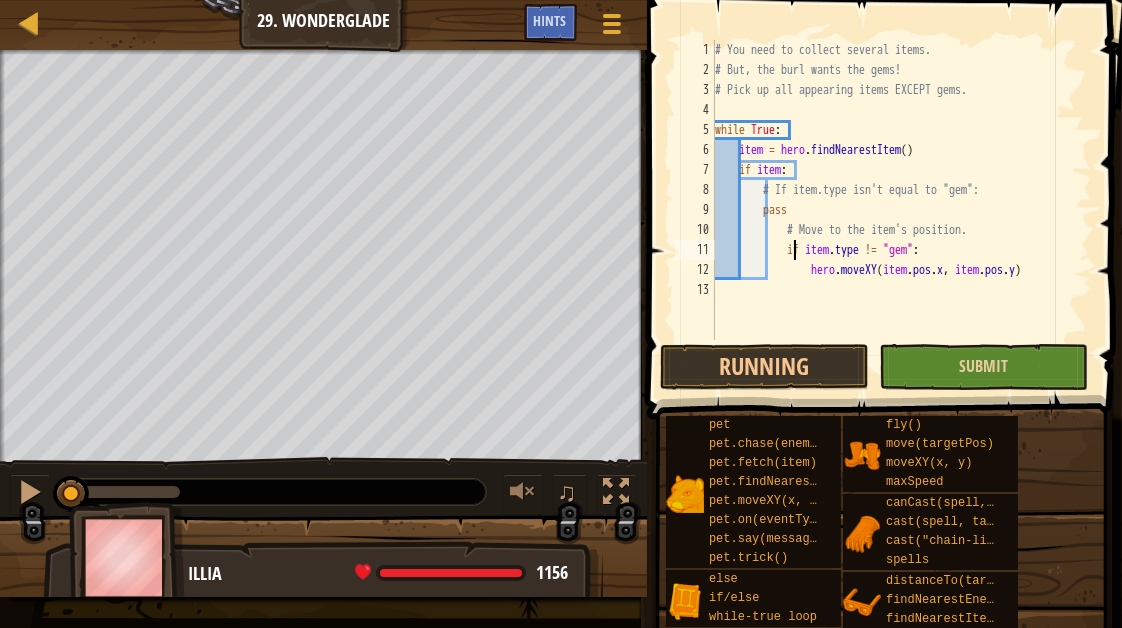 click on "# You need to collect several items. # But, the burl wants the gems! # Pick up all appearing items EXCEPT gems. while   True :      item   =   hero . findNearestItem ( )      if   item :          # If item.type isn't equal to "gem":          pass              # Move to the item's position.              if   item . type   !=   "gem" :                  hero . moveXY ( item . pos . x ,   item . pos . y )" at bounding box center [901, 210] 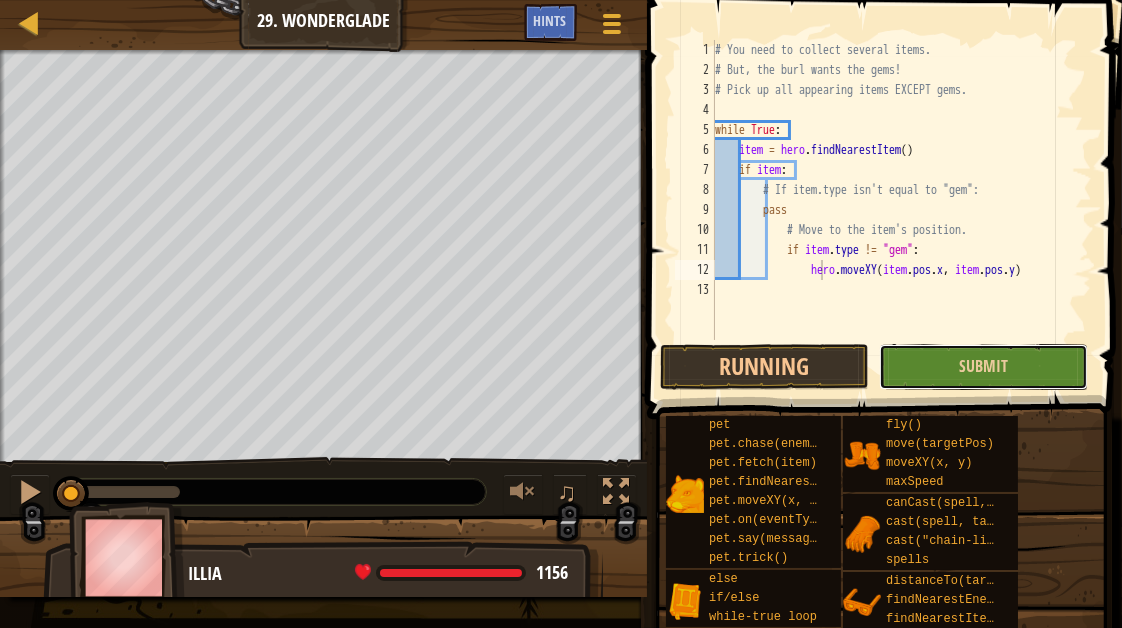 click on "Submit" at bounding box center (983, 367) 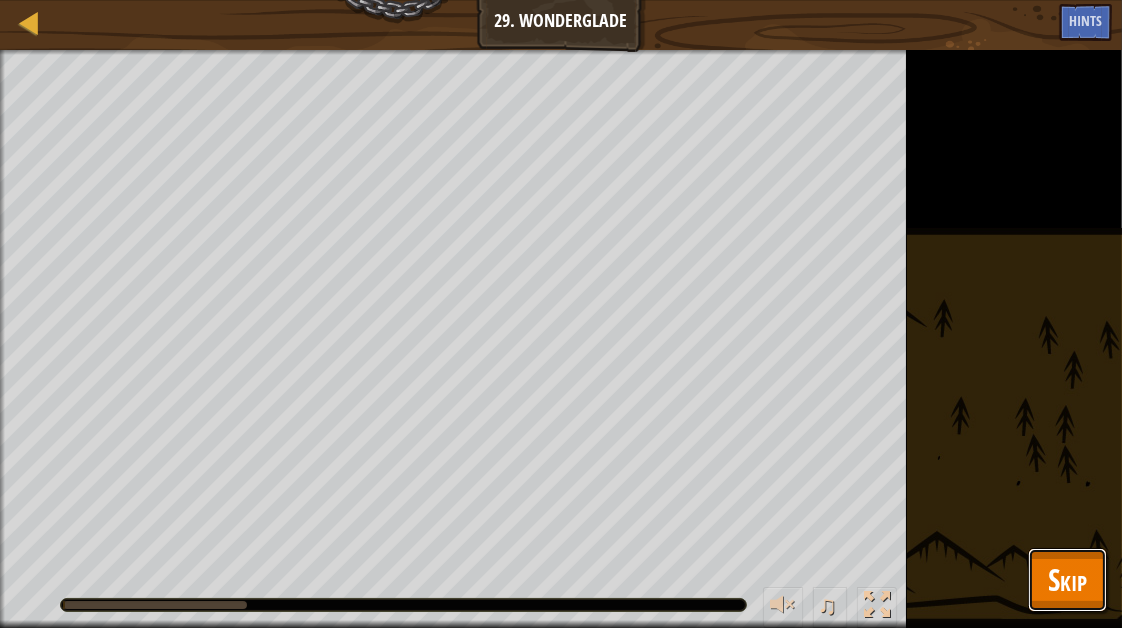 click on "Skip" at bounding box center [1067, 579] 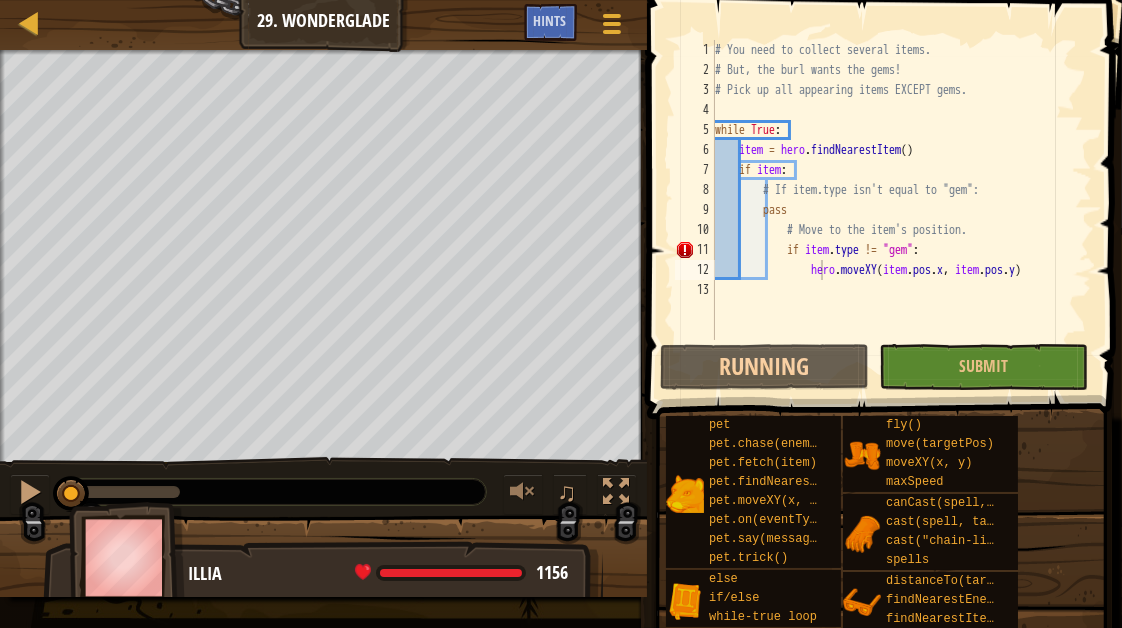 click on "# You need to collect several items. # But, the burl wants the gems! # Pick up all appearing items EXCEPT gems. while   True :      item   =   hero . findNearestItem ( )      if   item :          # If item.type isn't equal to "gem":          pass              # Move to the item's position.              if   item . type   !=   "gem" :                  hero . moveXY ( item . pos . x ,   item . pos . y )" at bounding box center [901, 210] 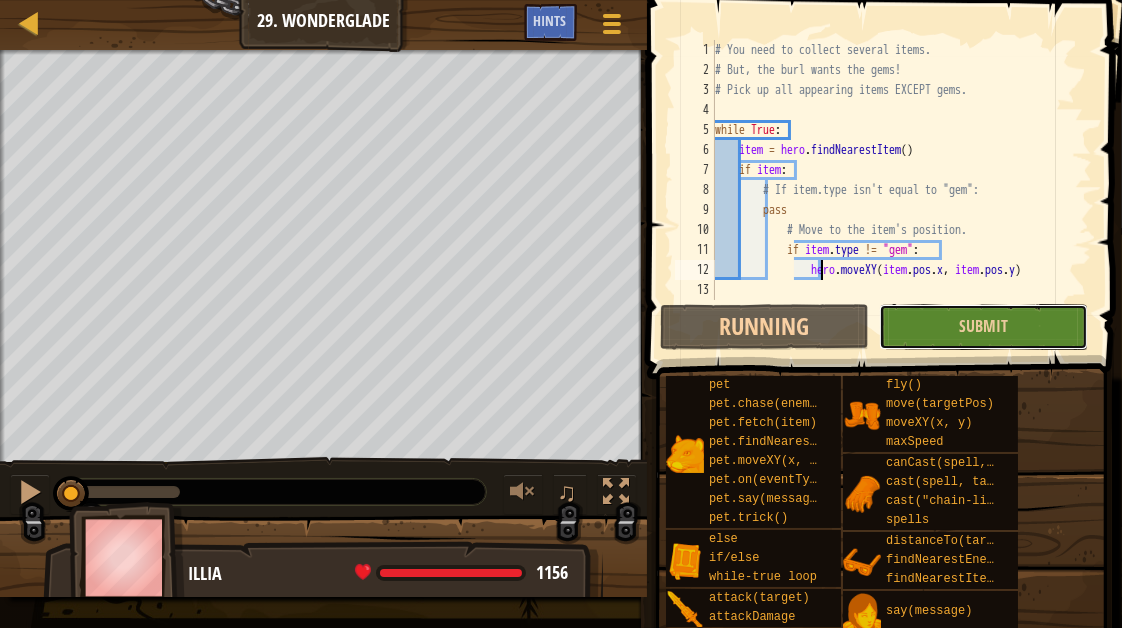 click on "Submit" at bounding box center (983, 327) 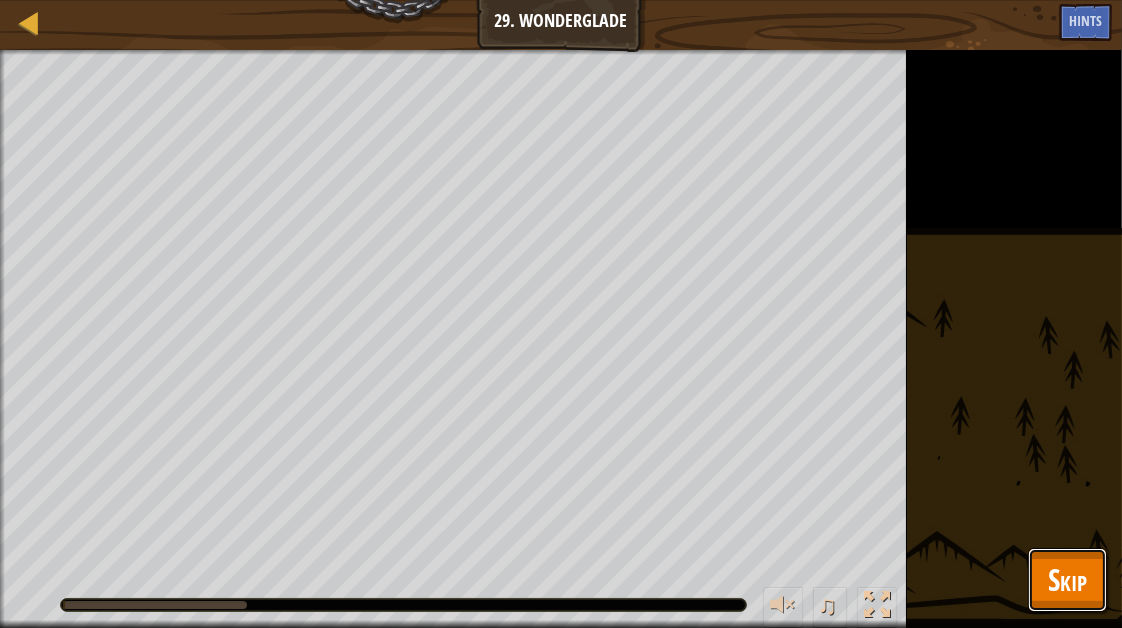 click on "Skip" at bounding box center [1067, 579] 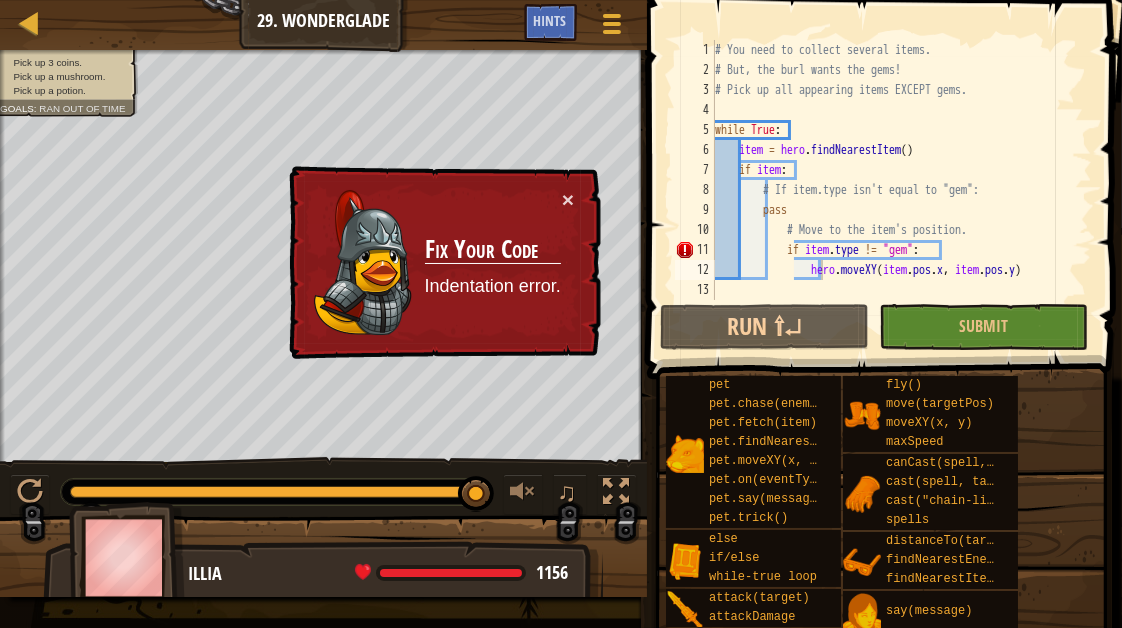 click on "# You need to collect several items. # But, the burl wants the gems! # Pick up all appearing items EXCEPT gems. while   True :      item   =   hero . findNearestItem ( )      if   item :          # If item.type isn't equal to "gem":          pass              # Move to the item's position.              if   item . type   !=   "gem" :                  hero . moveXY ( item . pos . x ,   item . pos . y )" at bounding box center (901, 190) 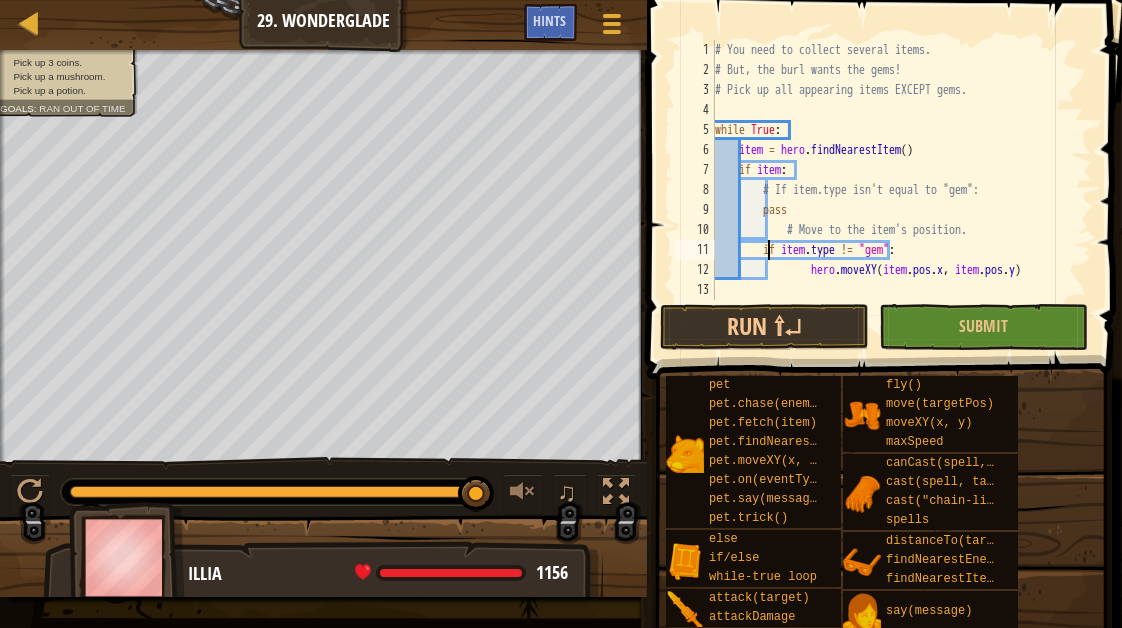 click on "# You need to collect several items. # But, the burl wants the gems! # Pick up all appearing items EXCEPT gems. while   True :      item   =   hero . findNearestItem ( )      if   item :          # If item.type isn't equal to "gem":          pass              # Move to the item's position.          if   item . type   !=   "gem" :                  hero . moveXY ( item . pos . x ,   item . pos . y )" at bounding box center (901, 190) 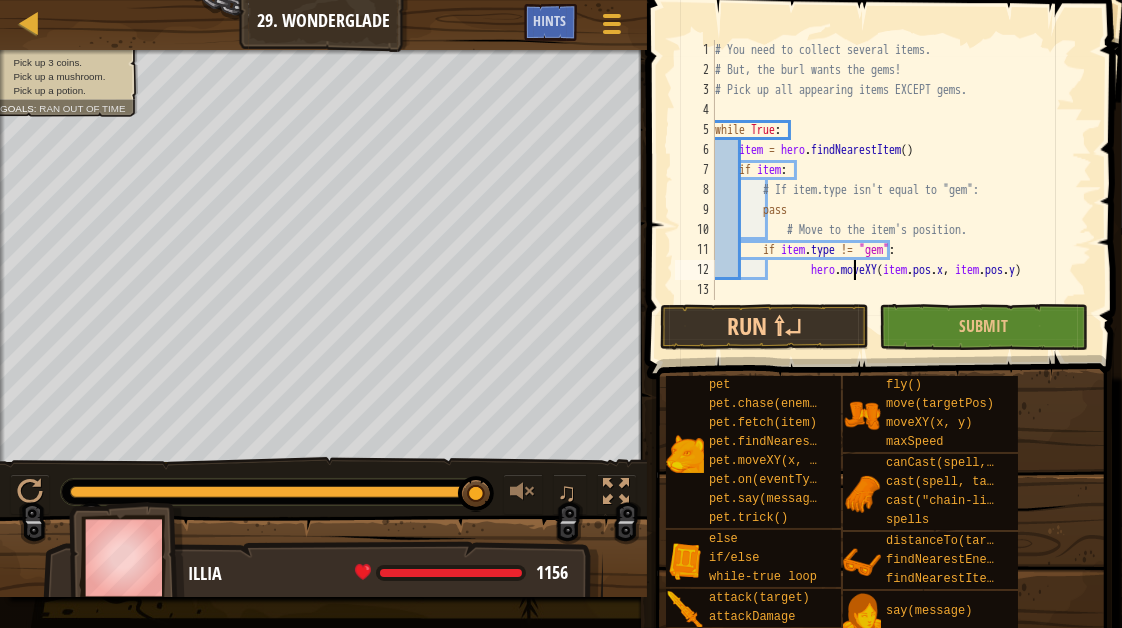 click on "# You need to collect several items. # But, the burl wants the gems! # Pick up all appearing items EXCEPT gems. while   True :      item   =   hero . findNearestItem ( )      if   item :          # If item.type isn't equal to "gem":          pass              # Move to the item's position.          if   item . type   !=   "gem" :                  hero . moveXY ( item . pos . x ,   item . pos . y )" at bounding box center [901, 190] 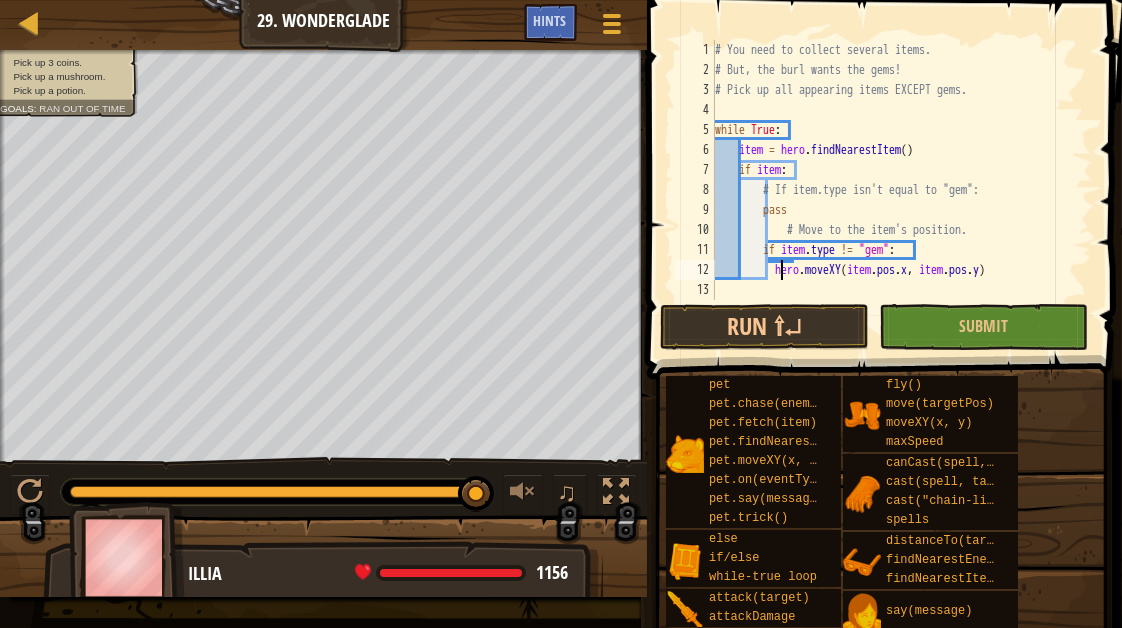 type on "hero.moveXY(item.pos.x, item.pos.y)" 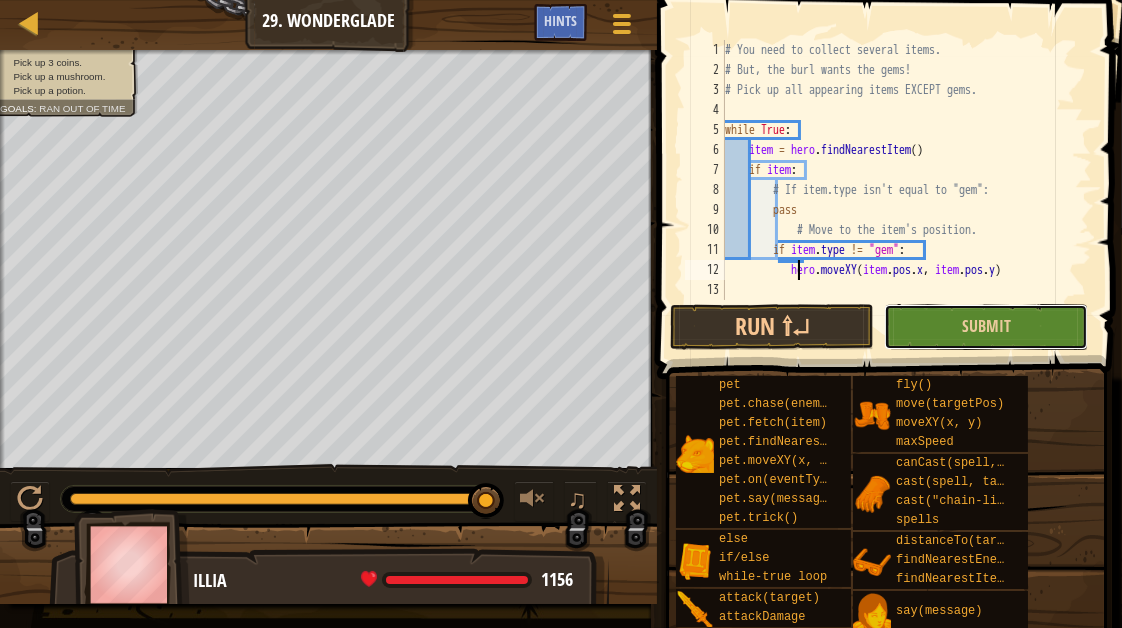 click on "Submit" at bounding box center [986, 327] 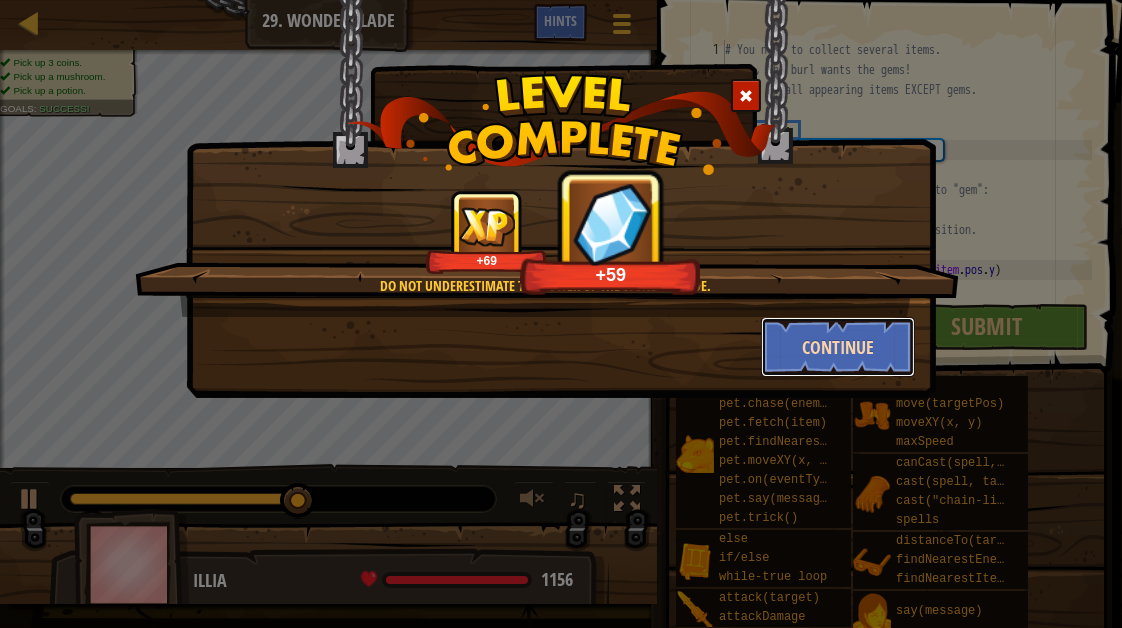 click on "Continue" at bounding box center [838, 347] 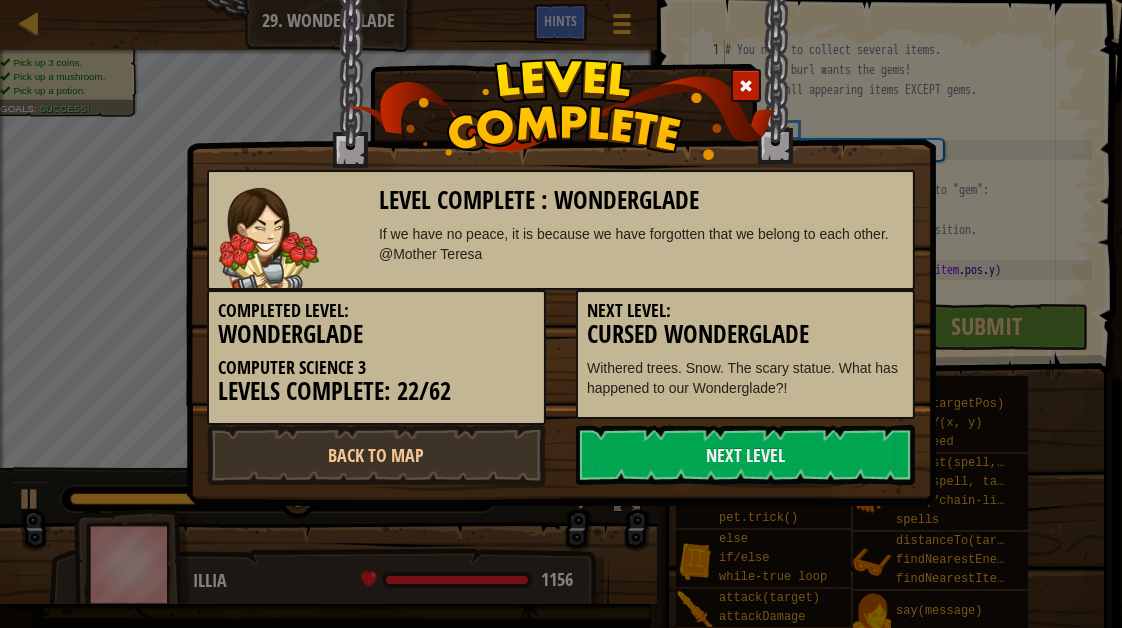 click on "Cursed Wonderglade" at bounding box center [745, 334] 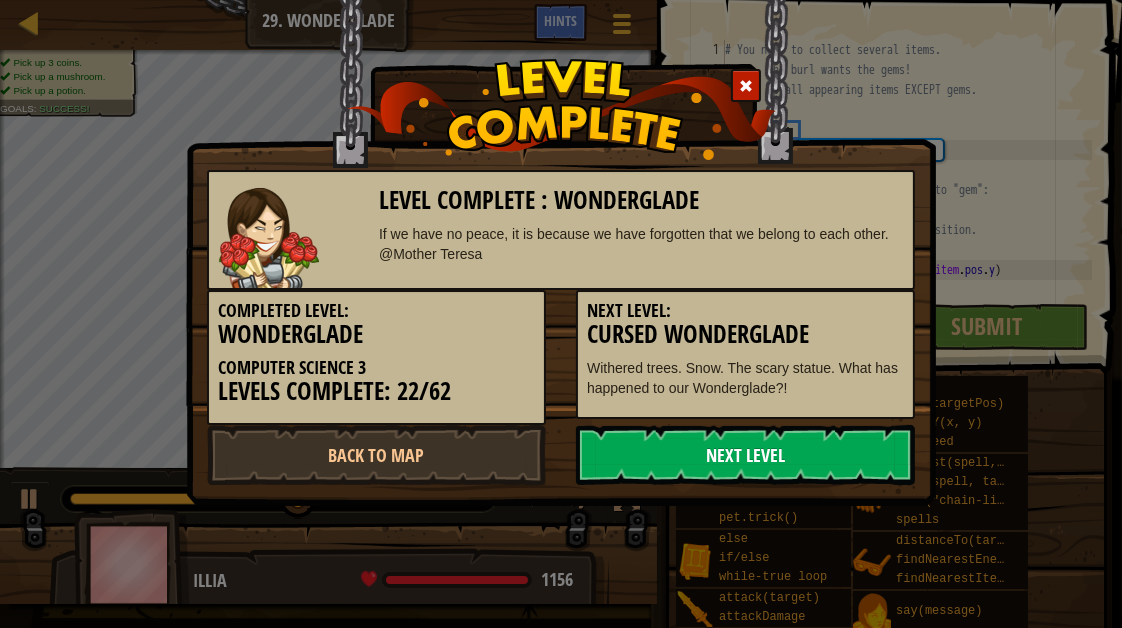 click on "Next Level" at bounding box center [745, 455] 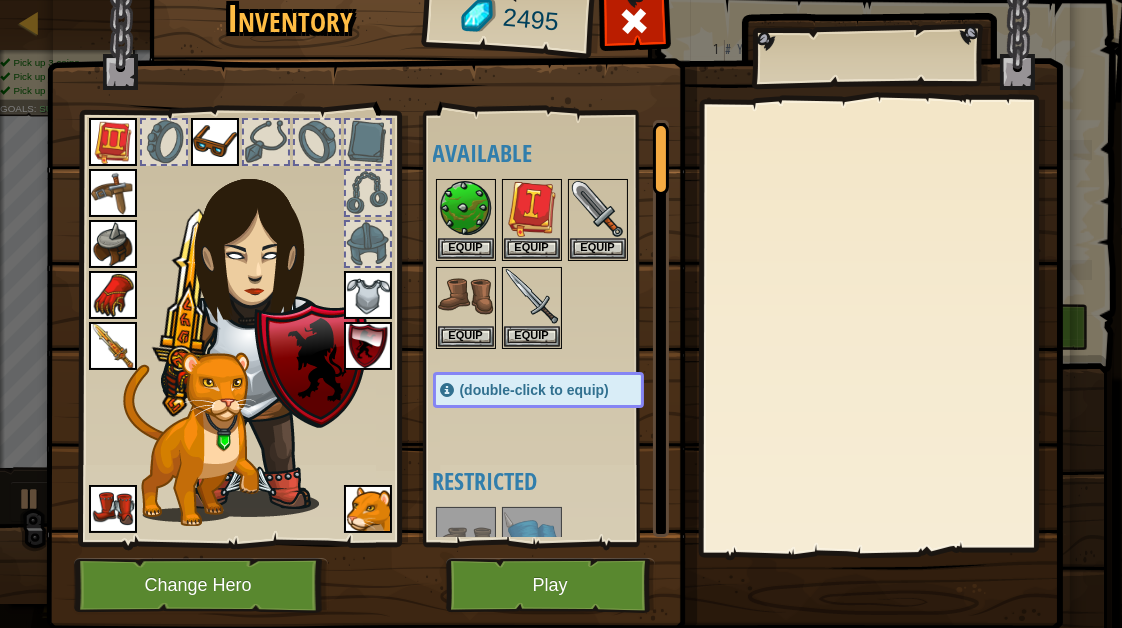 click on "Available Equip Equip Equip Equip Equip Equip Equip Equip Equip Equip Equip Equip Equip Equip Equip (double-click to equip) Restricted Locked" at bounding box center [546, 328] 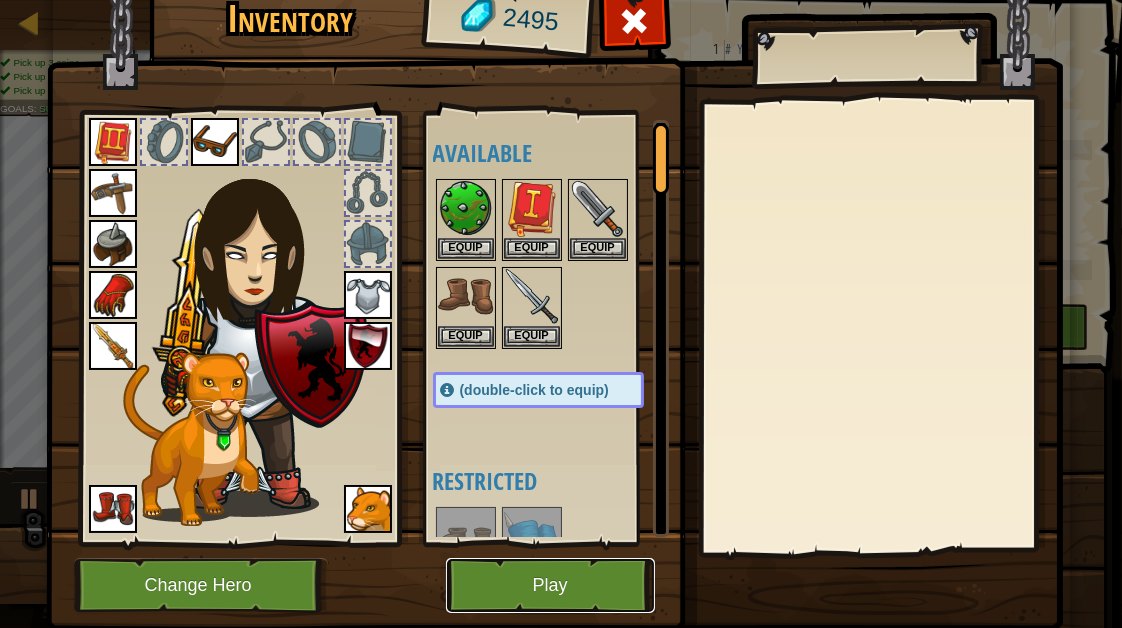 click on "Play" at bounding box center [550, 585] 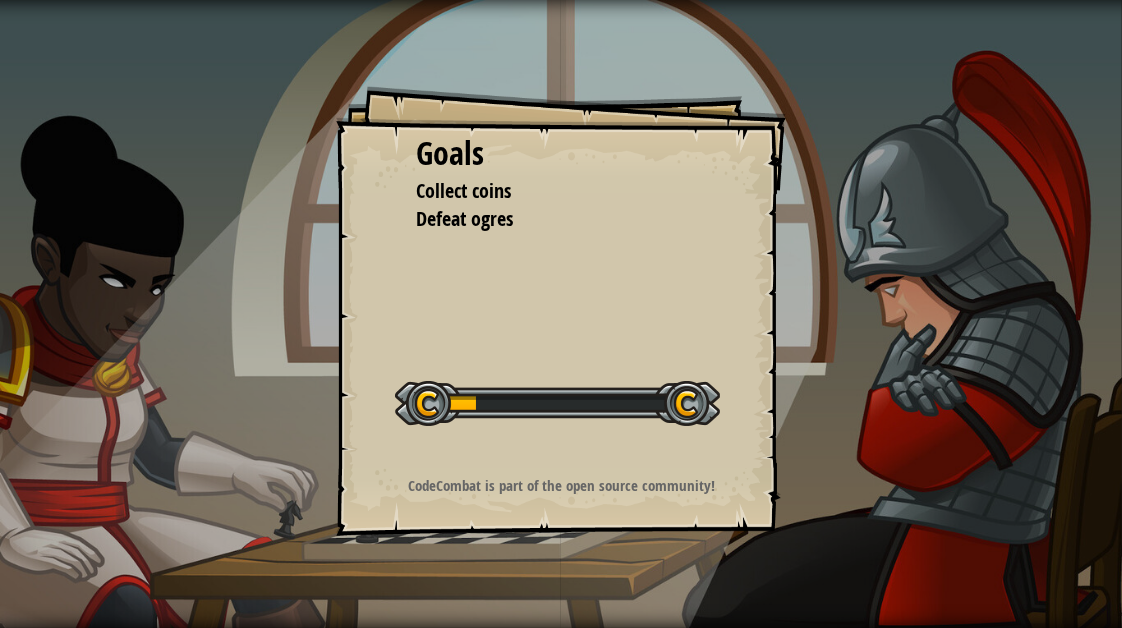click on "Goals Collect coins Defeat ogres Start Level Error loading from server. Try refreshing the page. You'll need a subscription to play this level. Subscribe You'll need to join a course to play this level. Back to my courses Ask your teacher to assign a license to you so you can continue to play CodeCombat! Back to my courses This level is locked. Back to my courses CodeCombat is part of the open source community!" at bounding box center [561, 314] 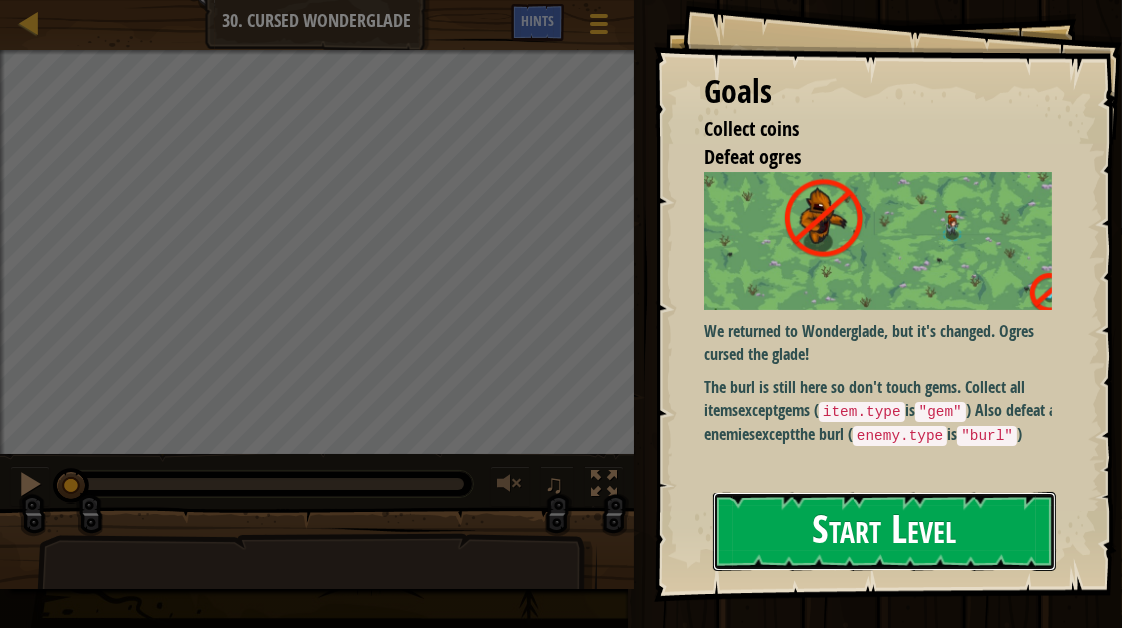 click on "Start Level" at bounding box center (884, 531) 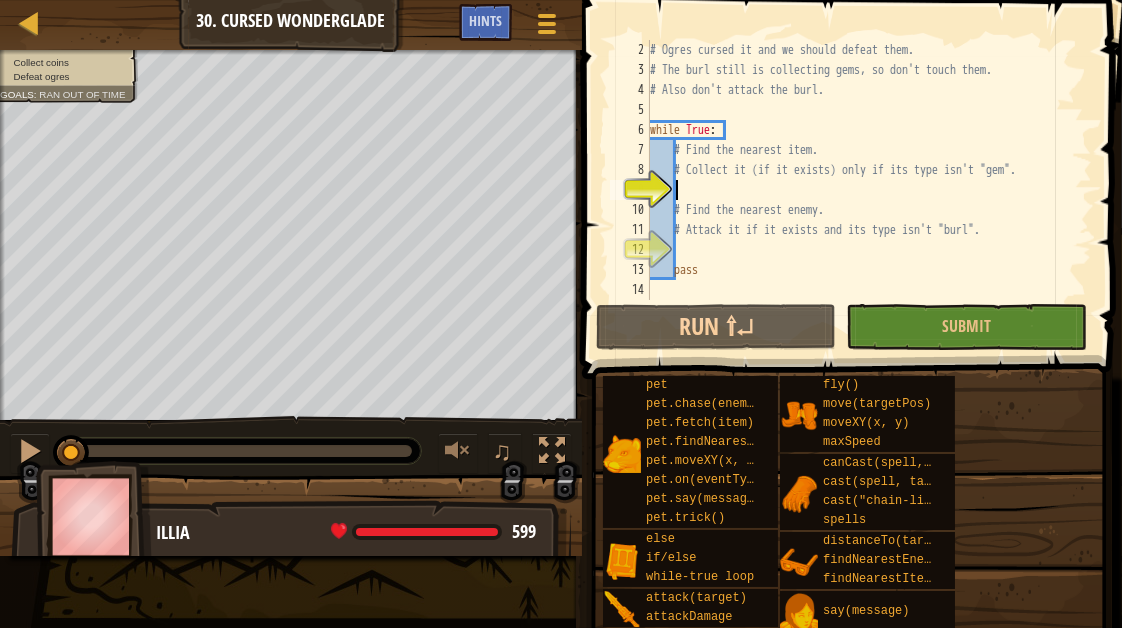 scroll, scrollTop: 20, scrollLeft: 0, axis: vertical 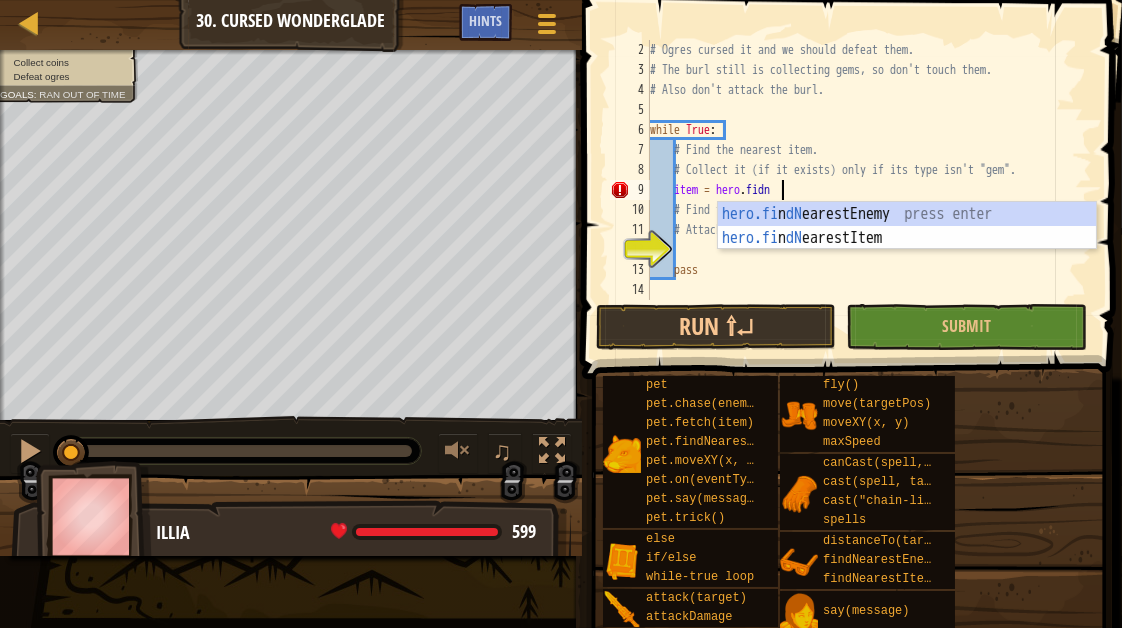 click on "hero.fi n dN earestEnemy press enter hero.fi n dN earestItem press enter" at bounding box center (907, 250) 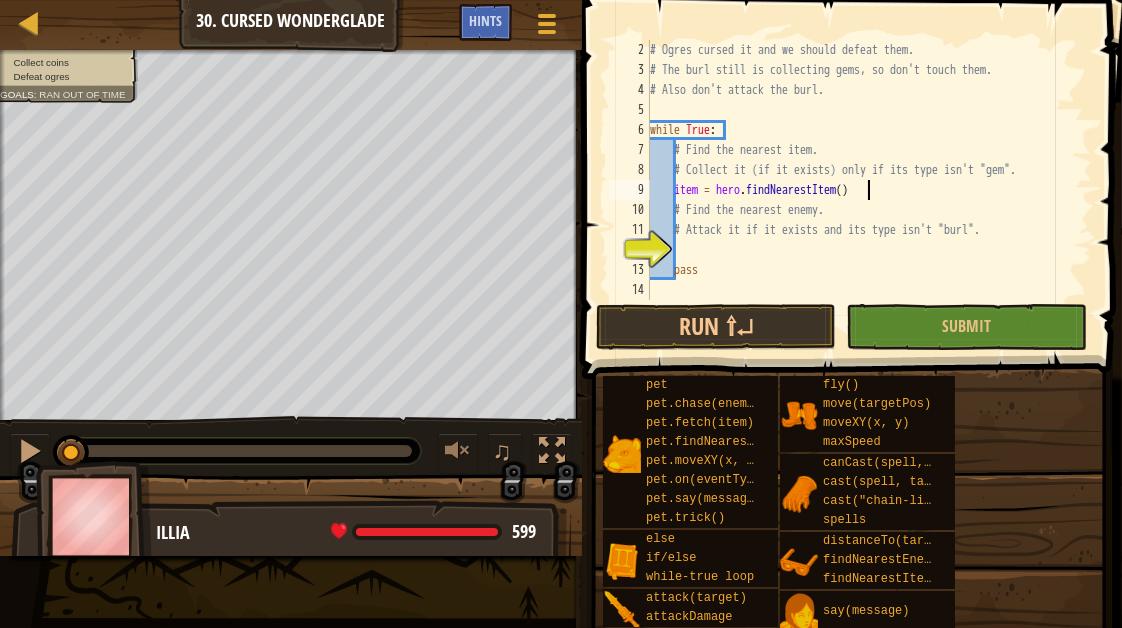 type on "item = hero.findNearestItem()" 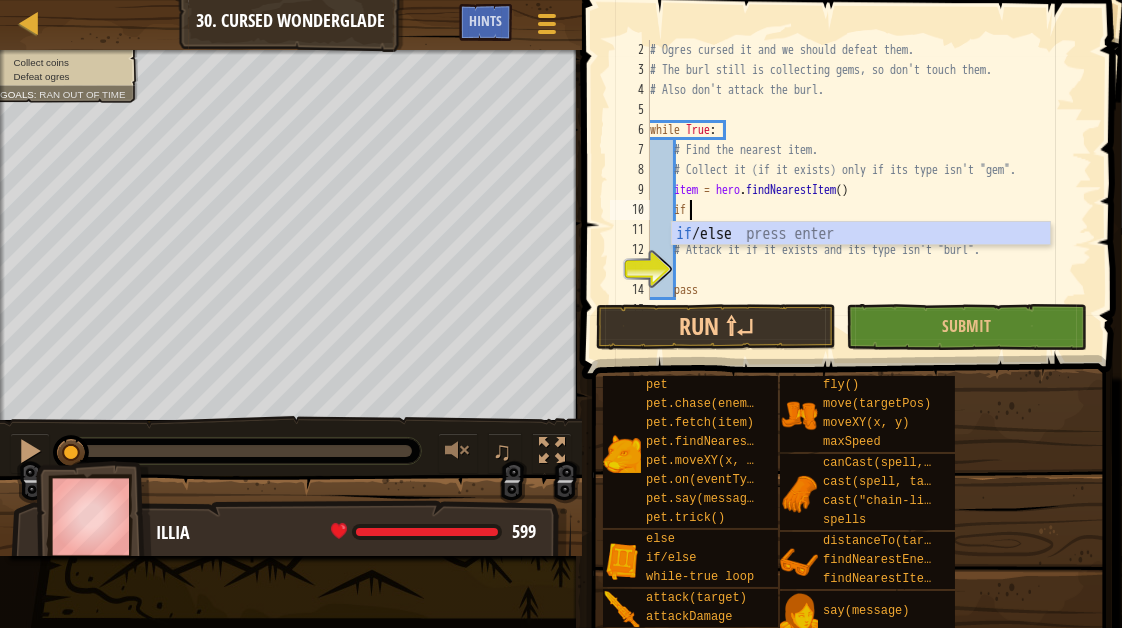 scroll, scrollTop: 8, scrollLeft: 4, axis: both 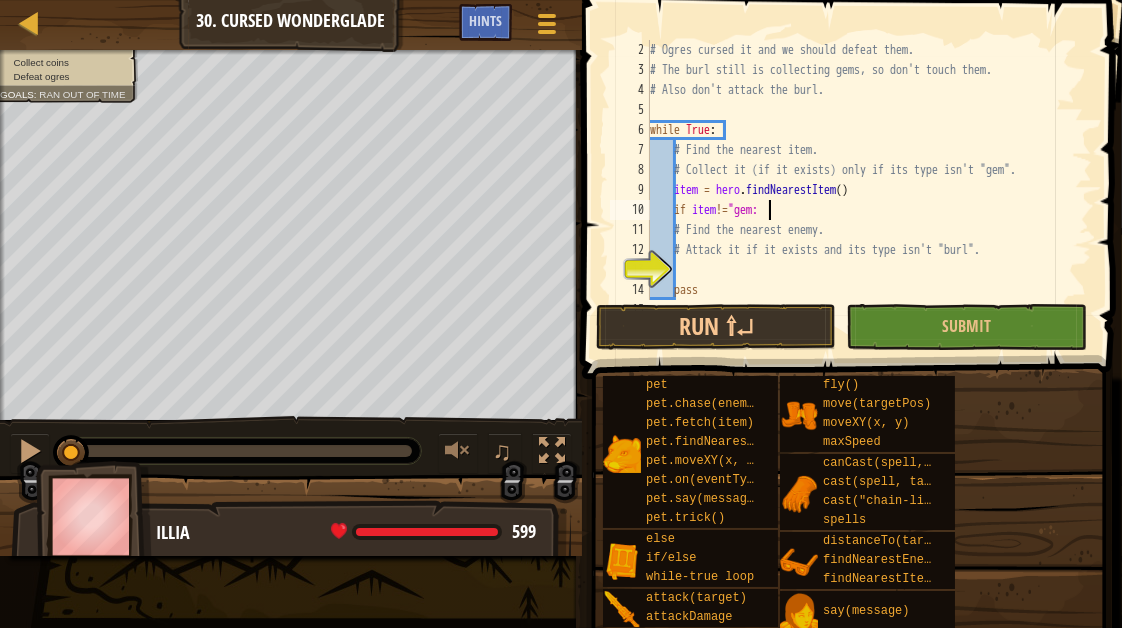 type on "if item!="gem:" 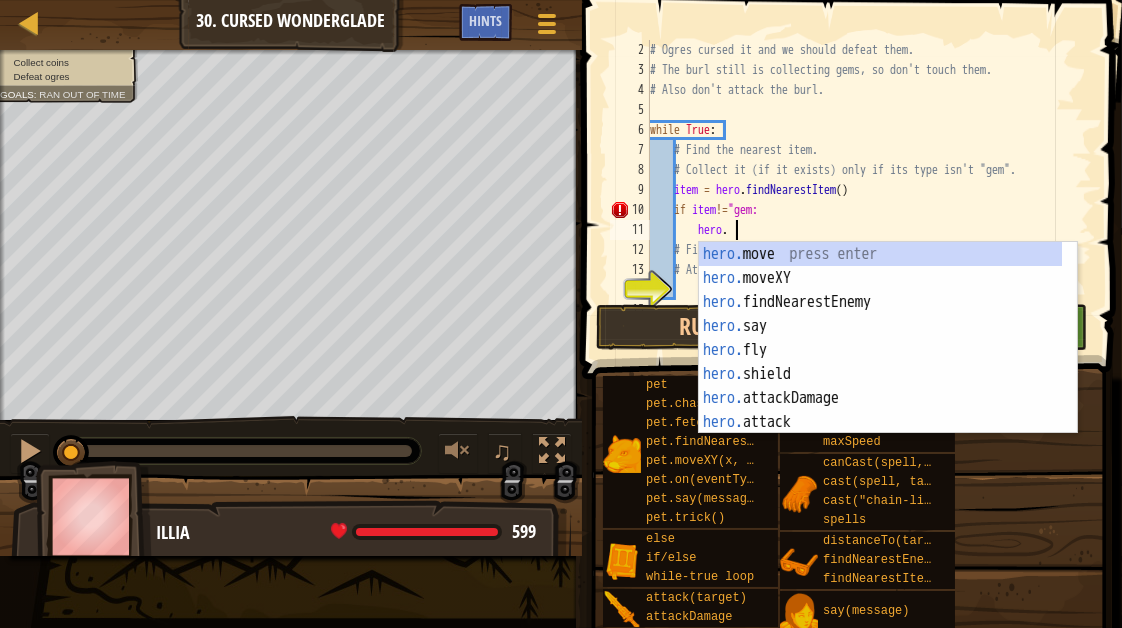 scroll, scrollTop: 8, scrollLeft: 6, axis: both 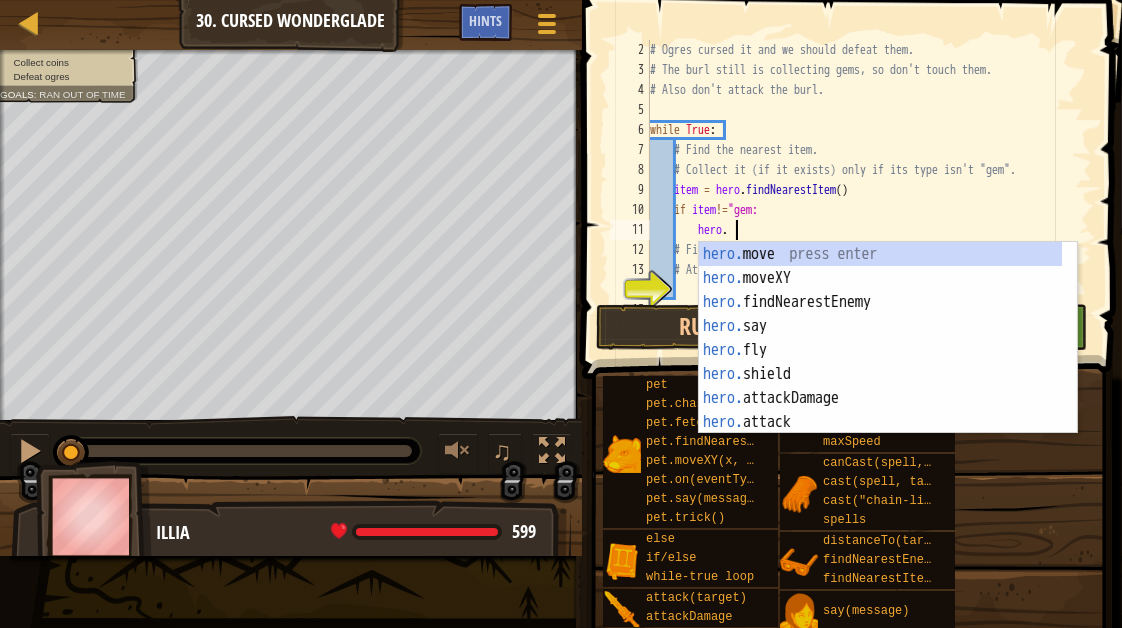 click on "hero. move press enter hero. moveXY press enter hero. findNearestEnemy press enter hero. say press enter hero. fly press enter hero. shield press enter hero. attackDamage press enter hero. attack press enter hero. isReady press enter" at bounding box center (880, 362) 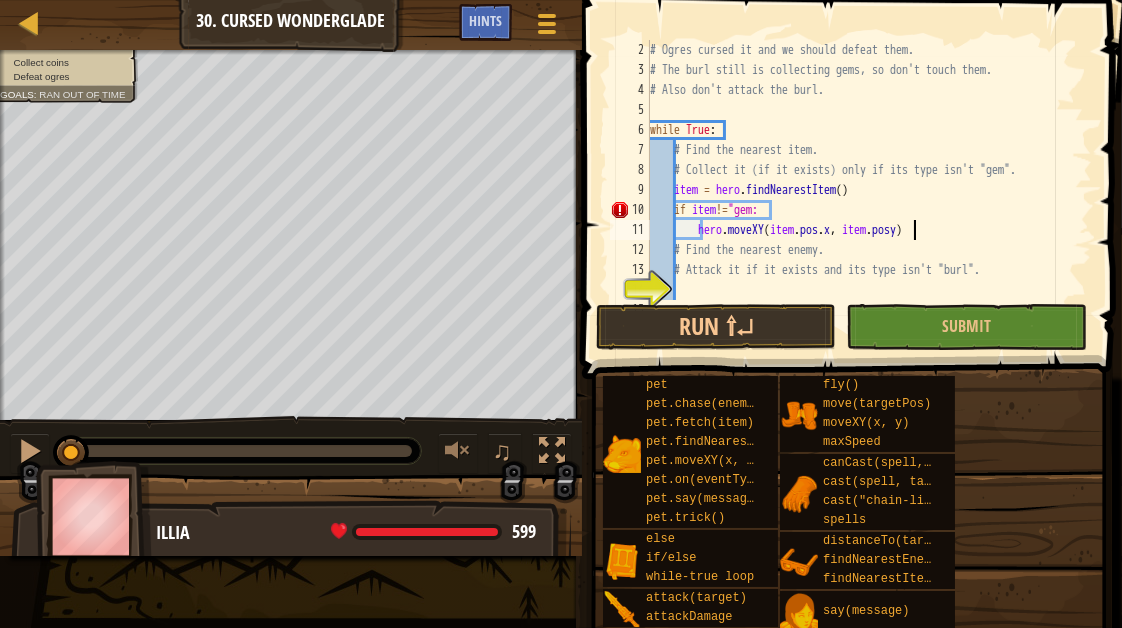 scroll, scrollTop: 8, scrollLeft: 22, axis: both 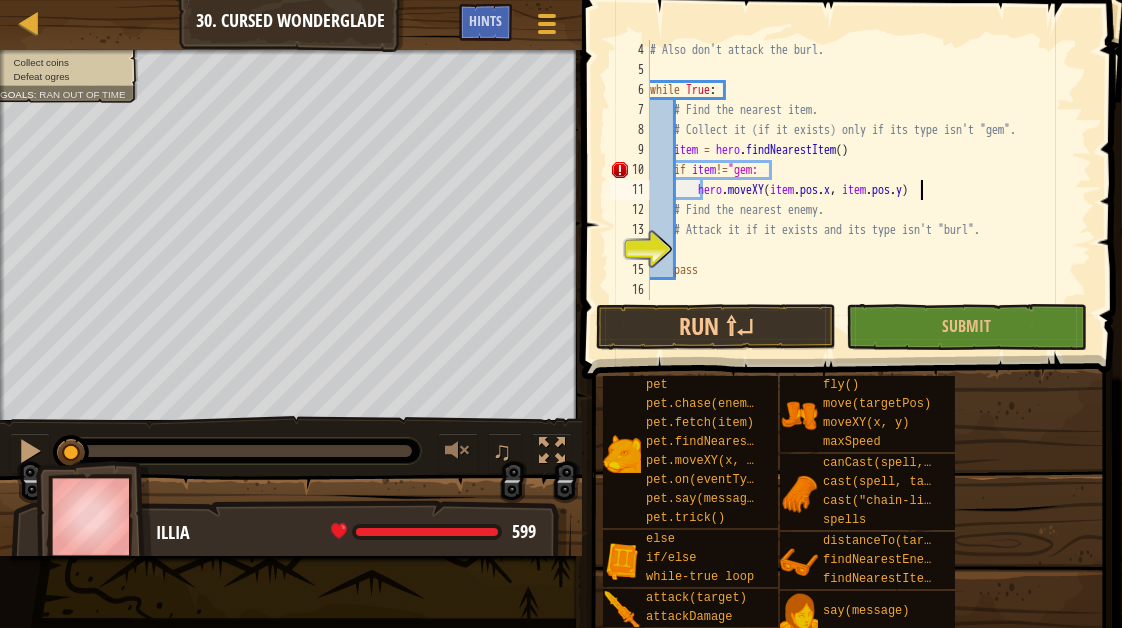 click on "# Also don't attack the burl. while   True :      # Find the nearest item.      # Collect it (if it exists) only if its type isn't "gem".      item   =   hero . findNearestItem ( )      if   item != "gem:          hero . moveXY ( item . pos . x ,   item . pos . y )      # Find the nearest enemy.      # Attack it if it exists and its type isn't "burl".           pass" at bounding box center [861, 190] 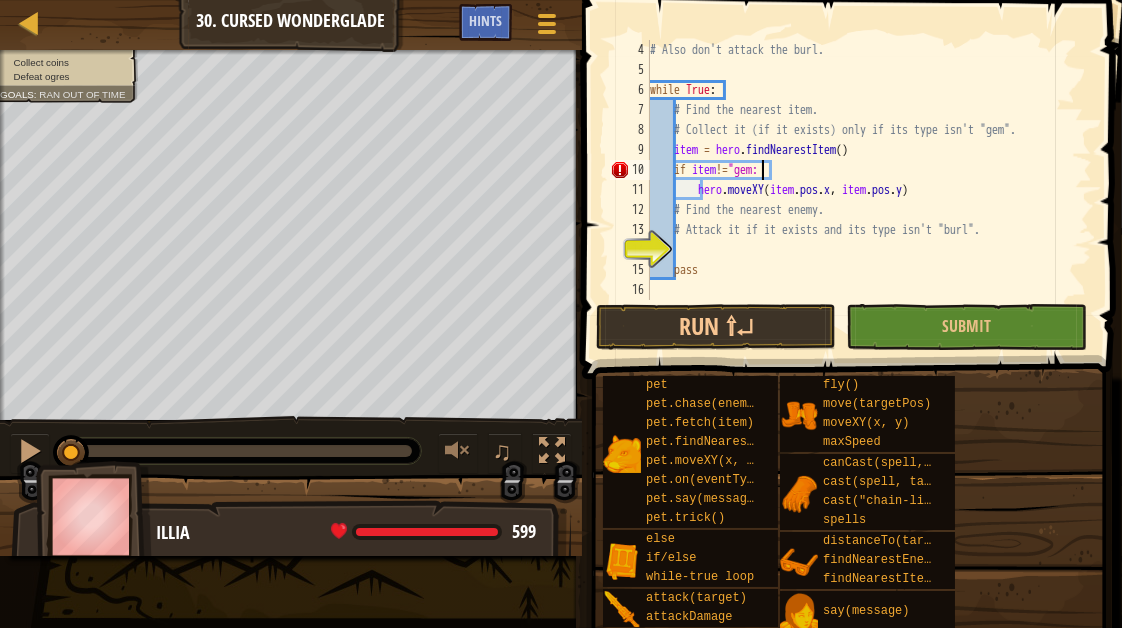 scroll, scrollTop: 8, scrollLeft: 9, axis: both 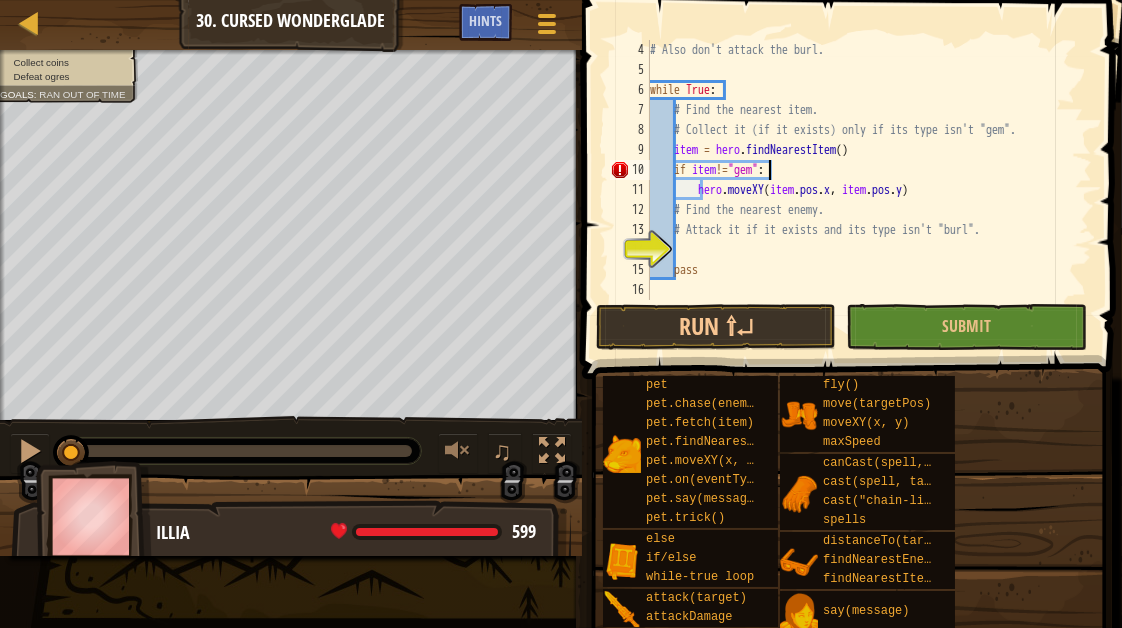 type on "if item!="gem":" 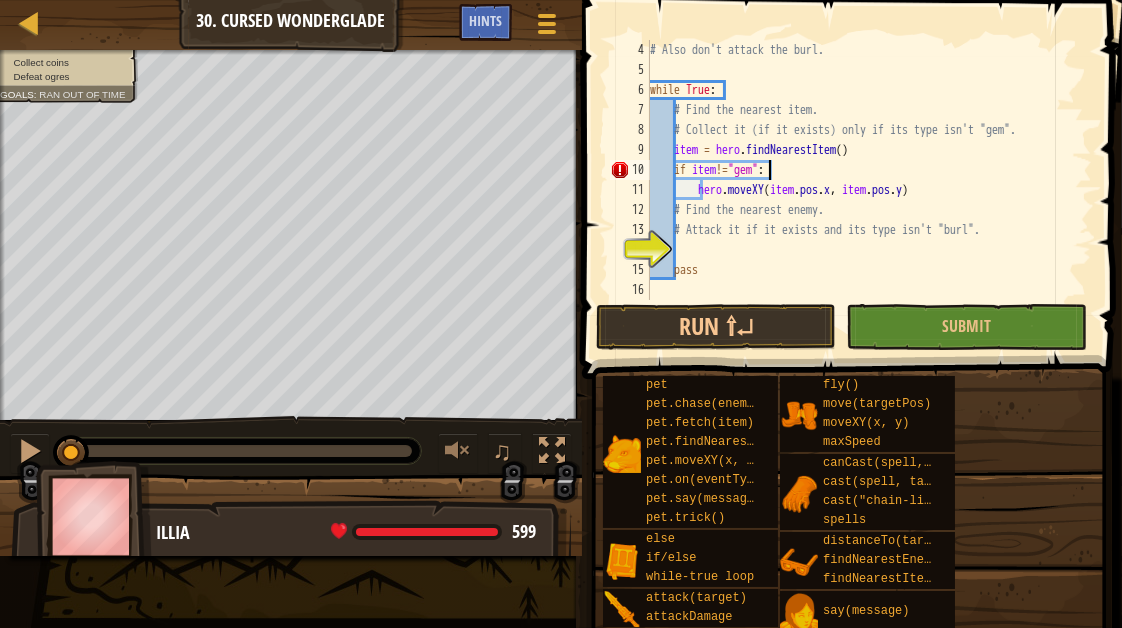 scroll, scrollTop: 9, scrollLeft: 9, axis: both 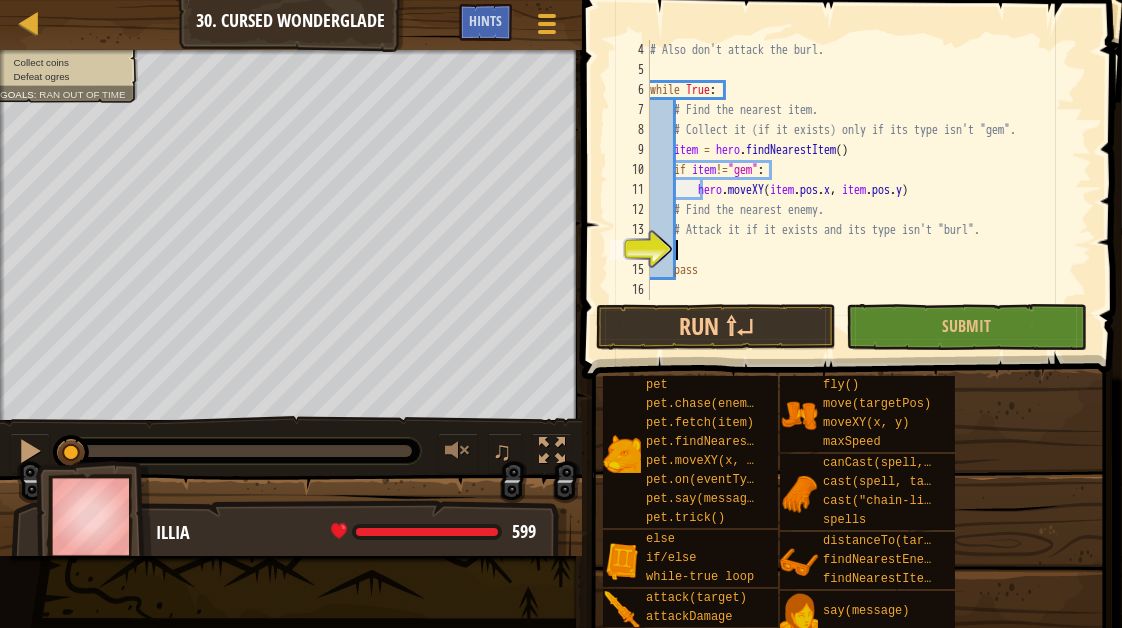 click on "# Also don't attack the burl. while   True :      # Find the nearest item.      # Collect it (if it exists) only if its type isn't "gem".      item   =   hero . findNearestItem ( )      if   item != "gem" :          hero . moveXY ( item . pos . x ,   item . pos . y )      # Find the nearest enemy.      # Attack it if it exists and its type isn't "burl".           pass" at bounding box center [861, 190] 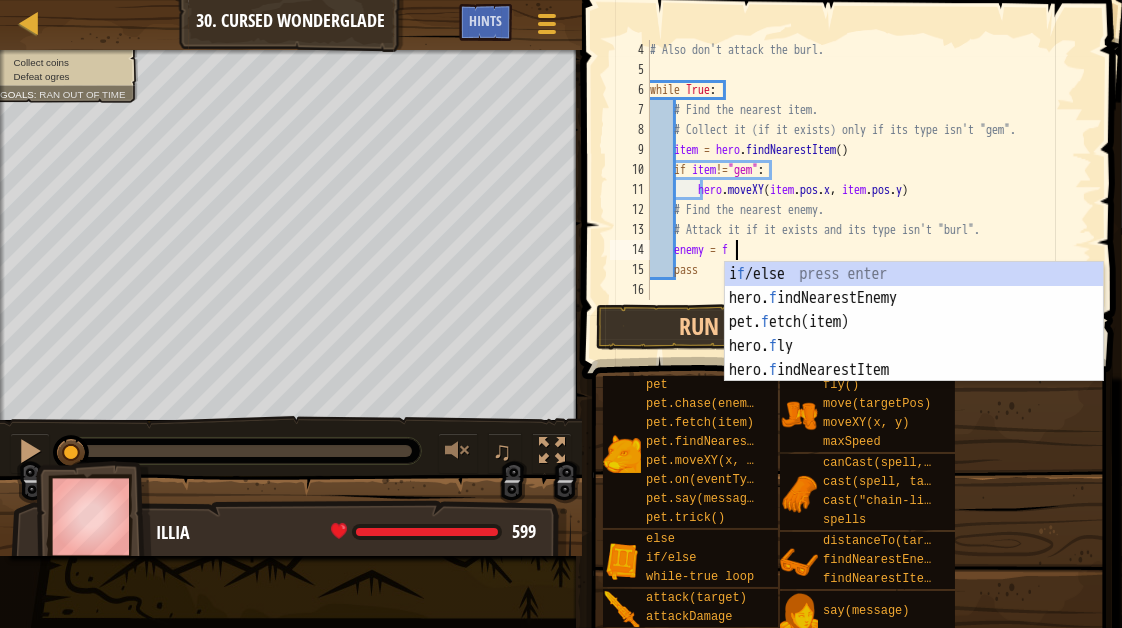 type on "enemy = find" 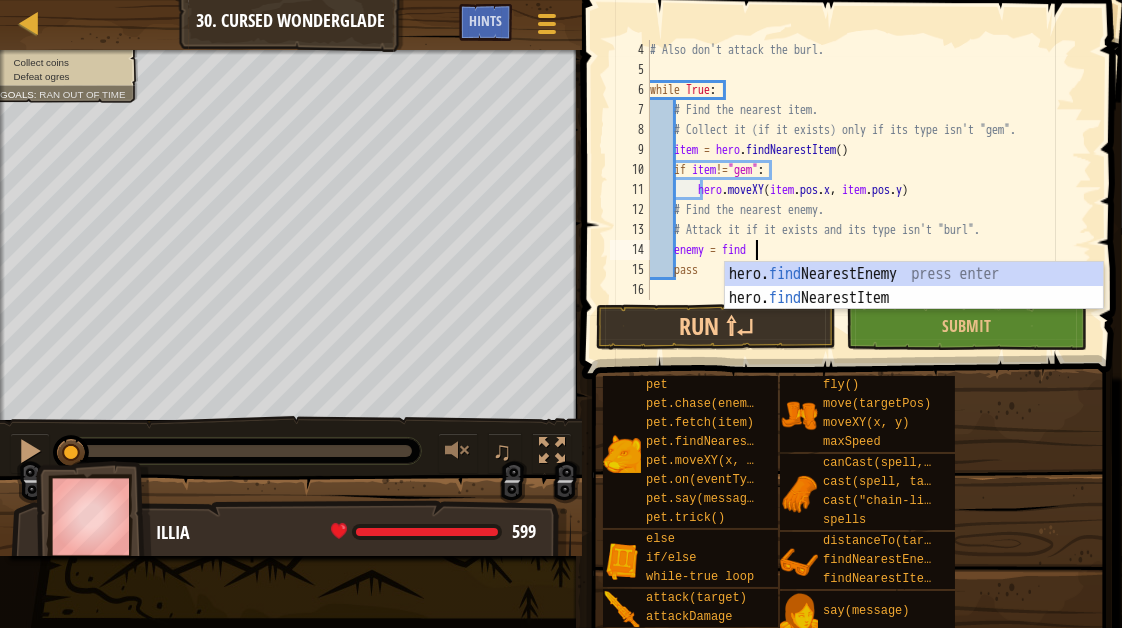 click on "hero. find NearestEnemy press enter hero. find NearestItem press enter" at bounding box center [914, 310] 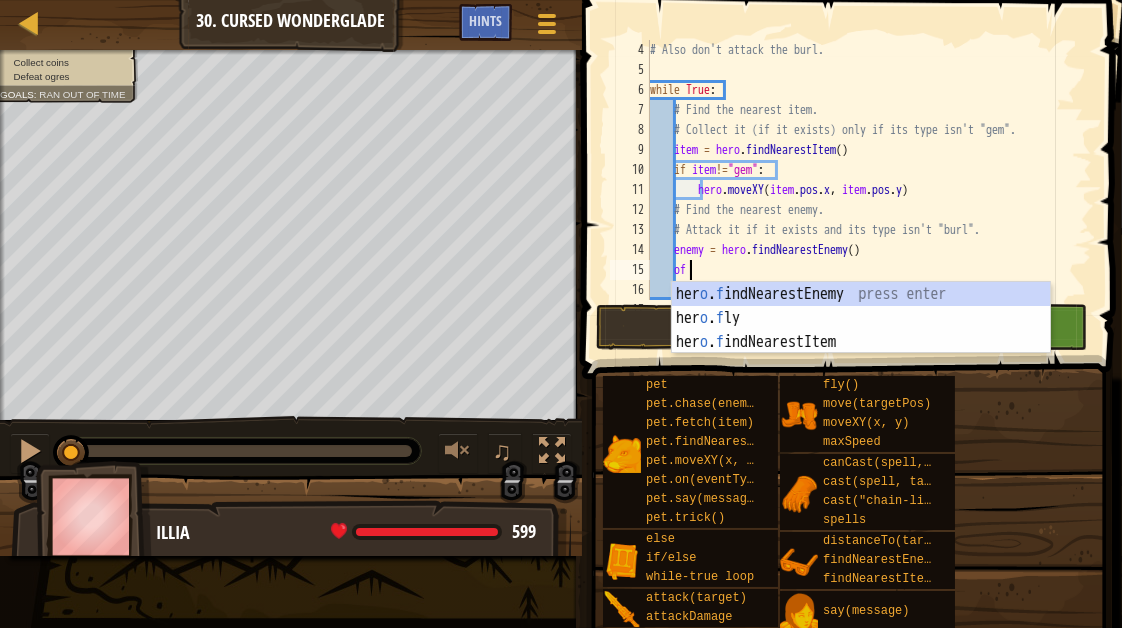 scroll, scrollTop: 9, scrollLeft: 2, axis: both 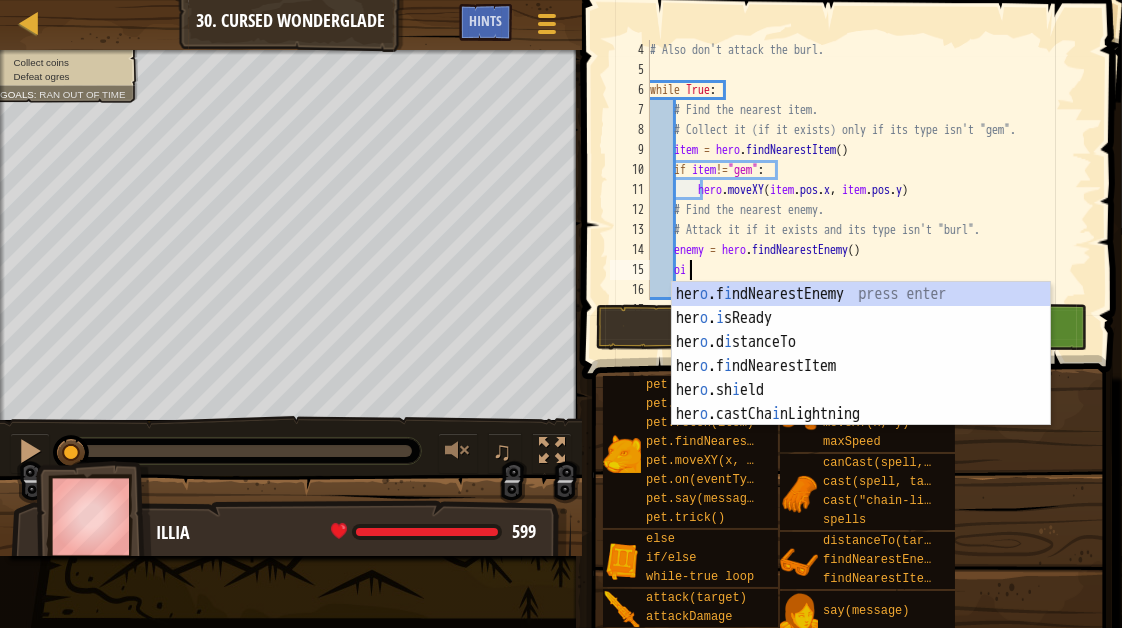 type on "o" 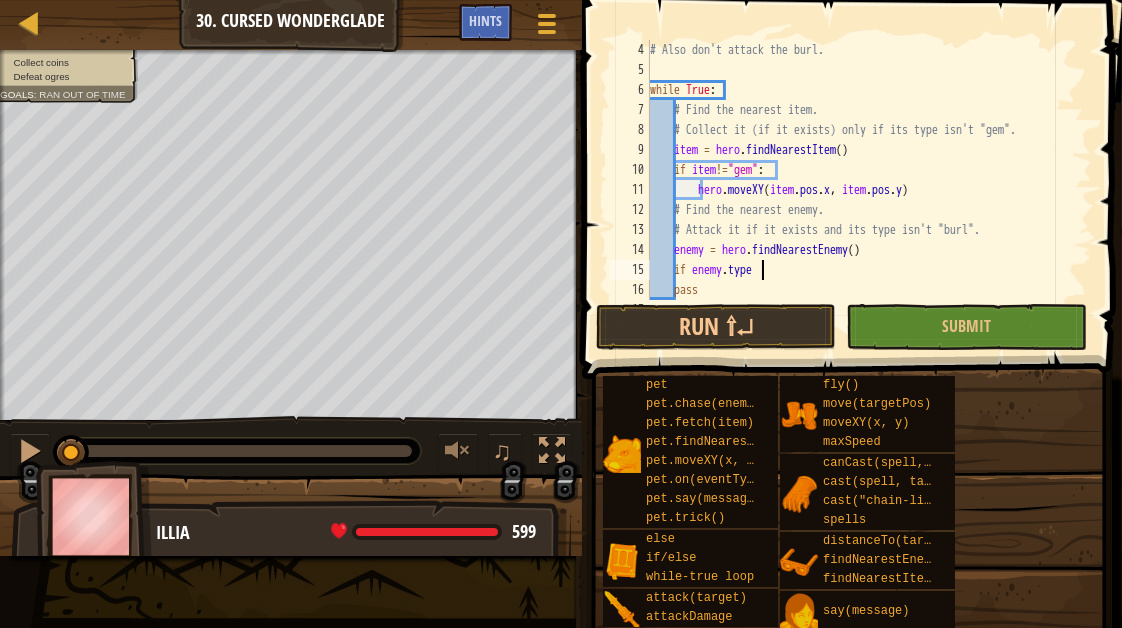 scroll, scrollTop: 9, scrollLeft: 8, axis: both 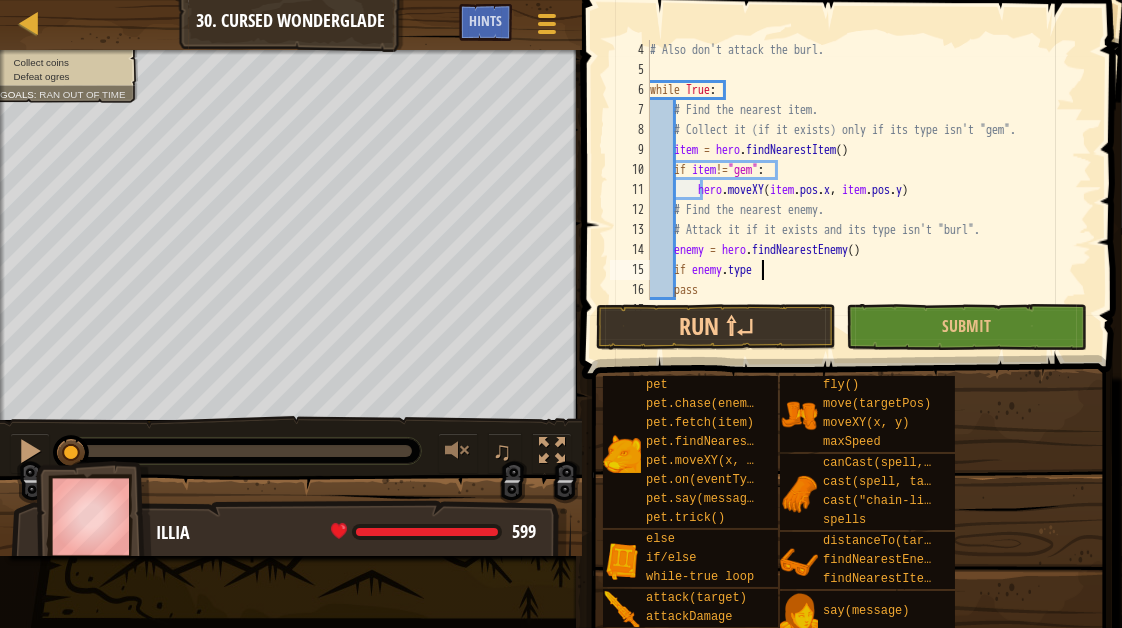 click on "# Also don't attack the burl. while   True :      # Find the nearest item.      # Collect it (if it exists) only if its type isn't "gem".      item   =   hero . findNearestItem ( )      if   item != "gem" :          hero . moveXY ( item . pos . x ,   item . pos . y )      # Find the nearest enemy.      # Attack it if it exists and its type isn't "burl".      enemy   =   hero . findNearestEnemy ( )      if   enemy . type      pass" at bounding box center [861, 190] 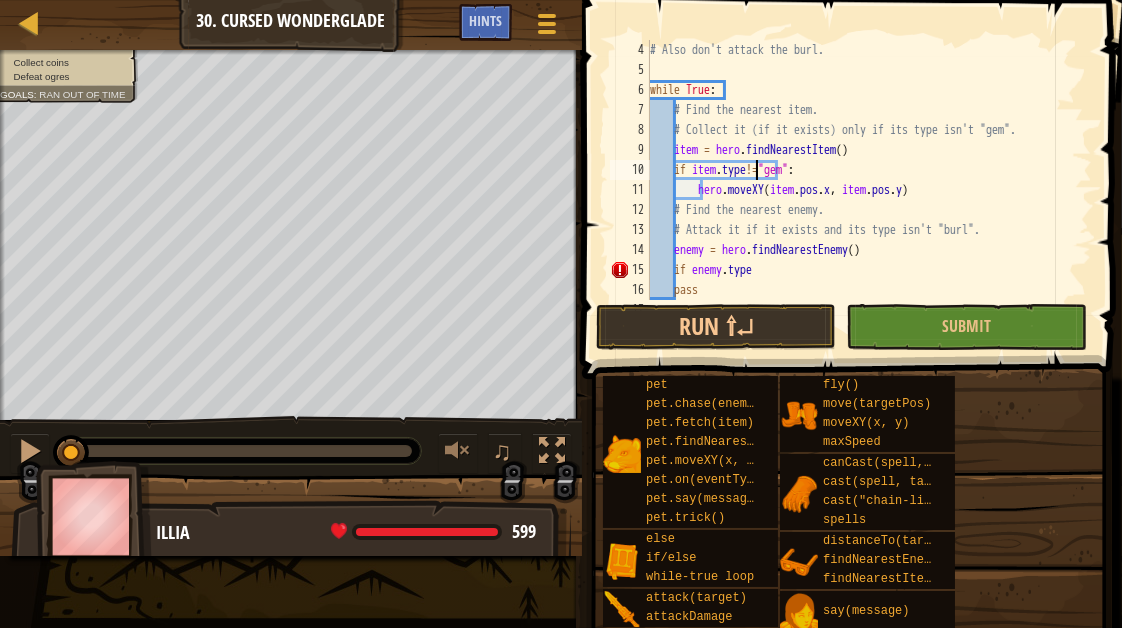 scroll, scrollTop: 9, scrollLeft: 8, axis: both 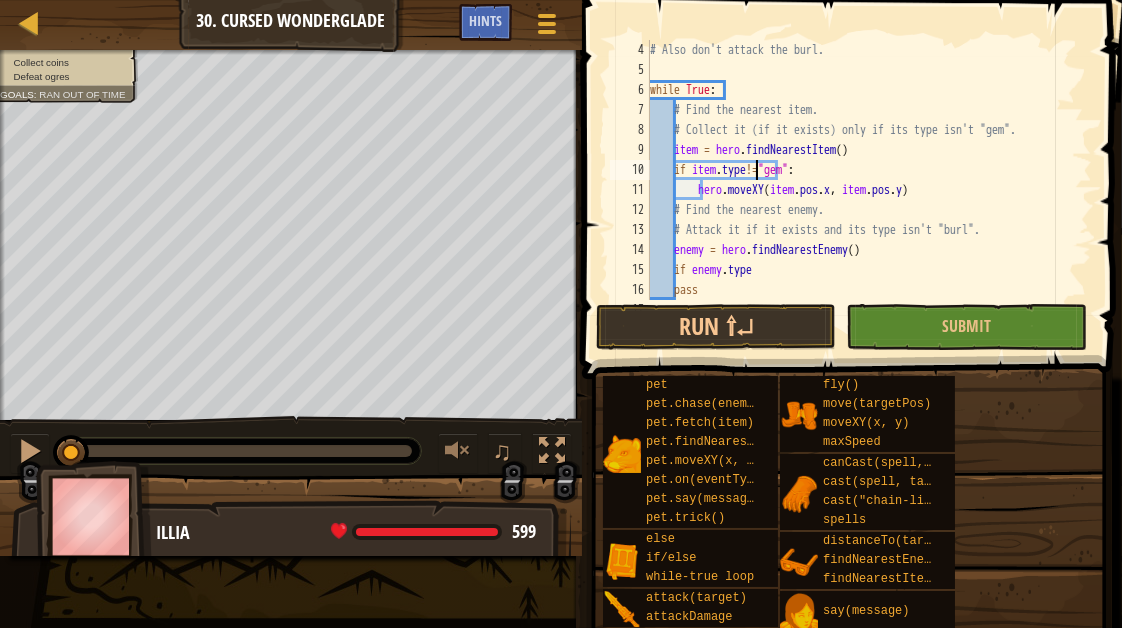 click on "# Also don't attack the burl. while   True :      # Find the nearest item.      # Collect it (if it exists) only if its type isn't "gem".      item   =   hero . findNearestItem ( )      if   item . type != "gem" :          hero . moveXY ( item . pos . x ,   item . pos . y )      # Find the nearest enemy.      # Attack it if it exists and its type isn't "burl".      enemy   =   hero . findNearestEnemy ( )      if   enemy . type      pass" at bounding box center (861, 190) 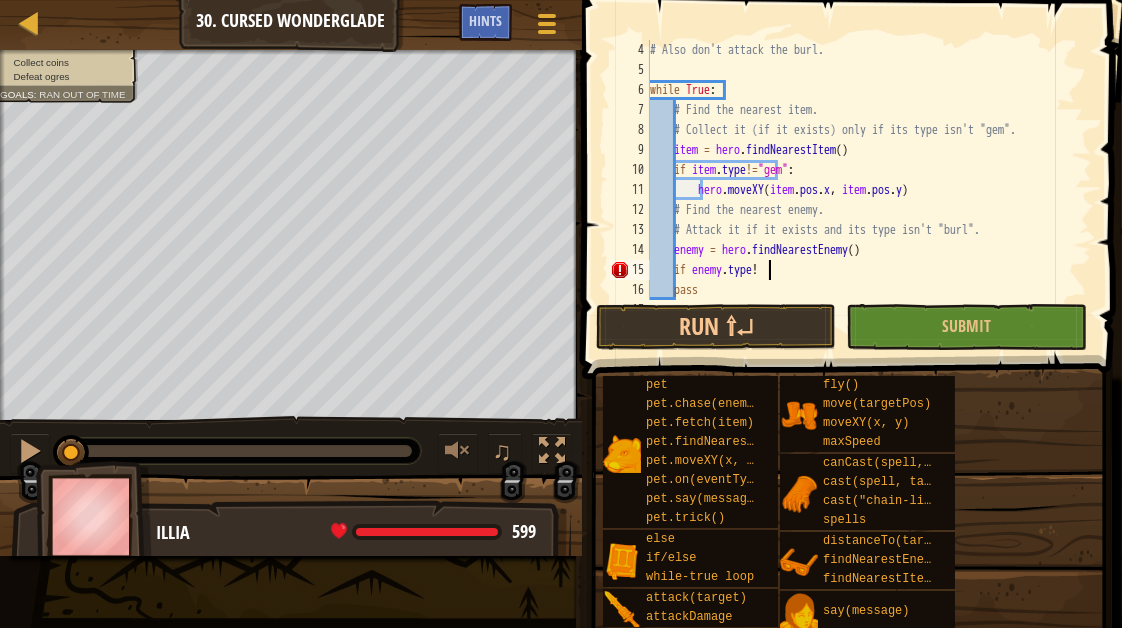 scroll, scrollTop: 9, scrollLeft: 9, axis: both 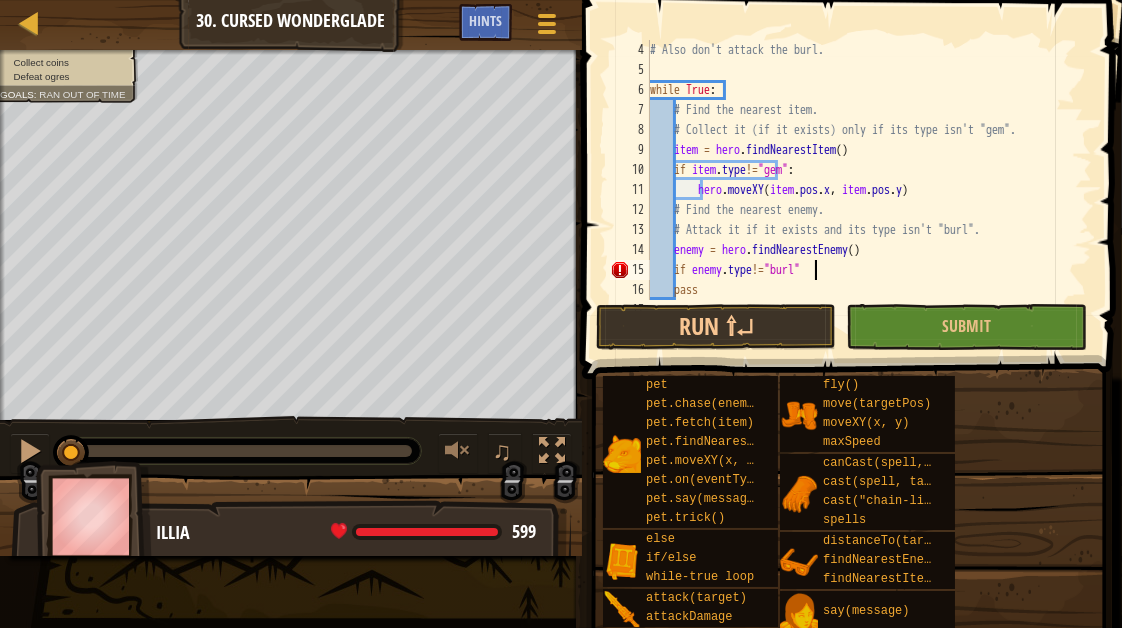 type on "if enemy.type!="burl":" 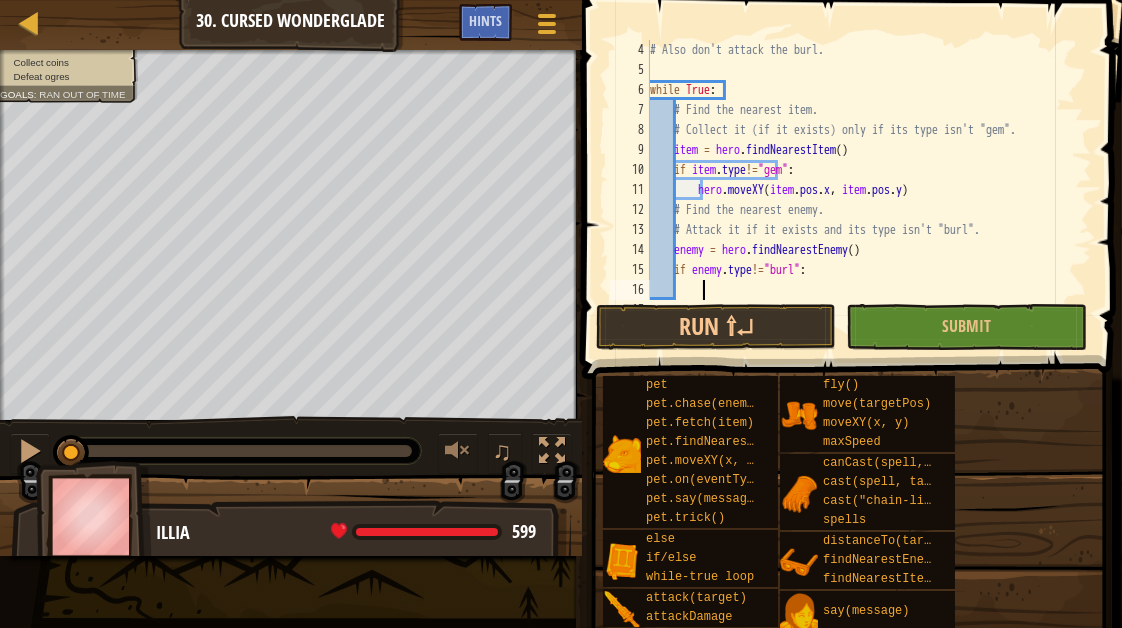type on "e" 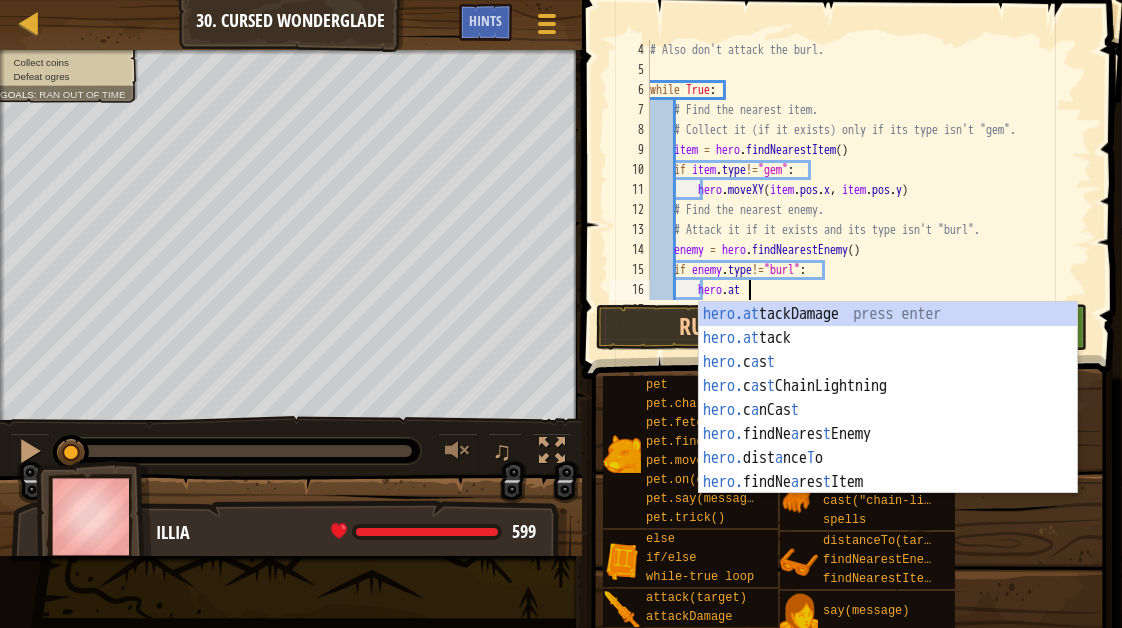 scroll, scrollTop: 9, scrollLeft: 7, axis: both 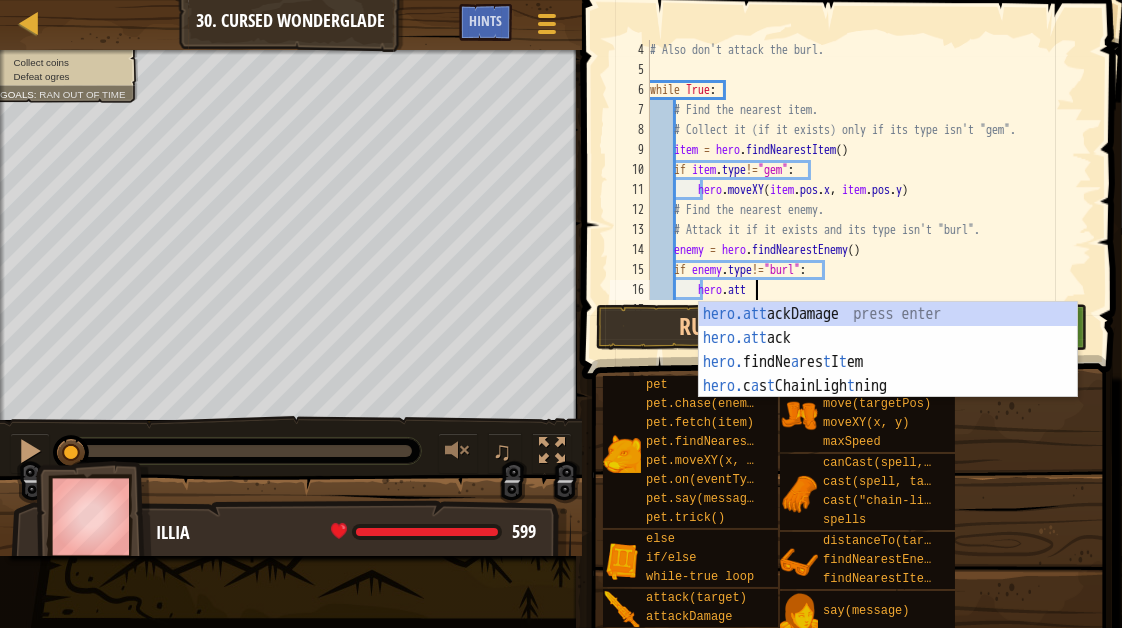 click on "hero.att ackDamage press enter hero.att ack press enter hero. findNe a res t I t em press enter hero. c a s t ChainLigh t ning press enter" at bounding box center [888, 374] 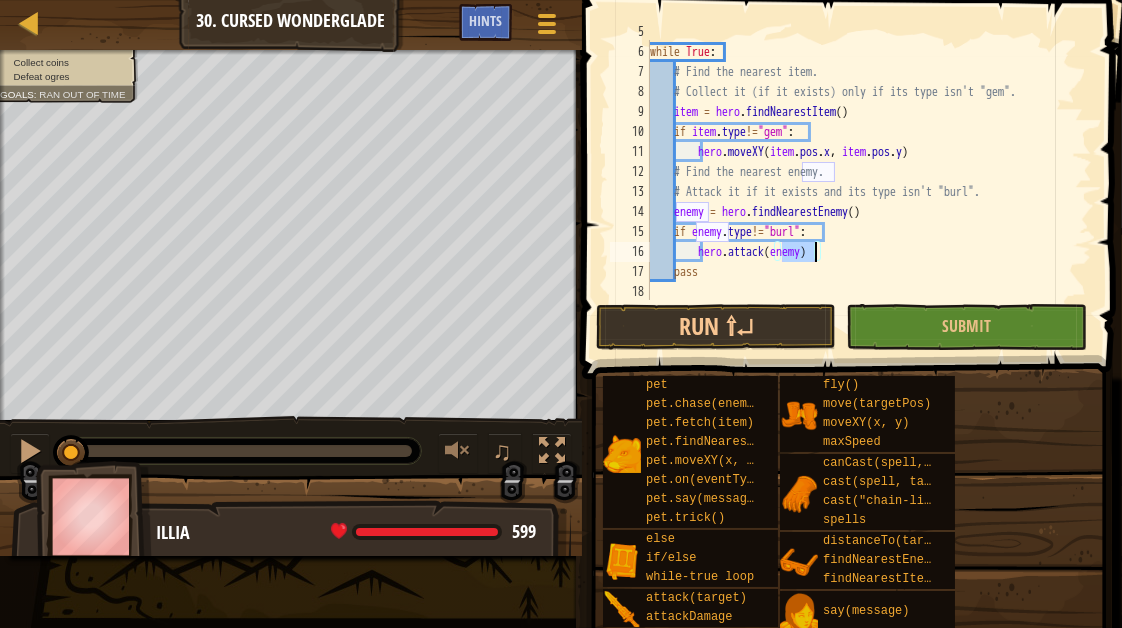 scroll, scrollTop: 90, scrollLeft: 0, axis: vertical 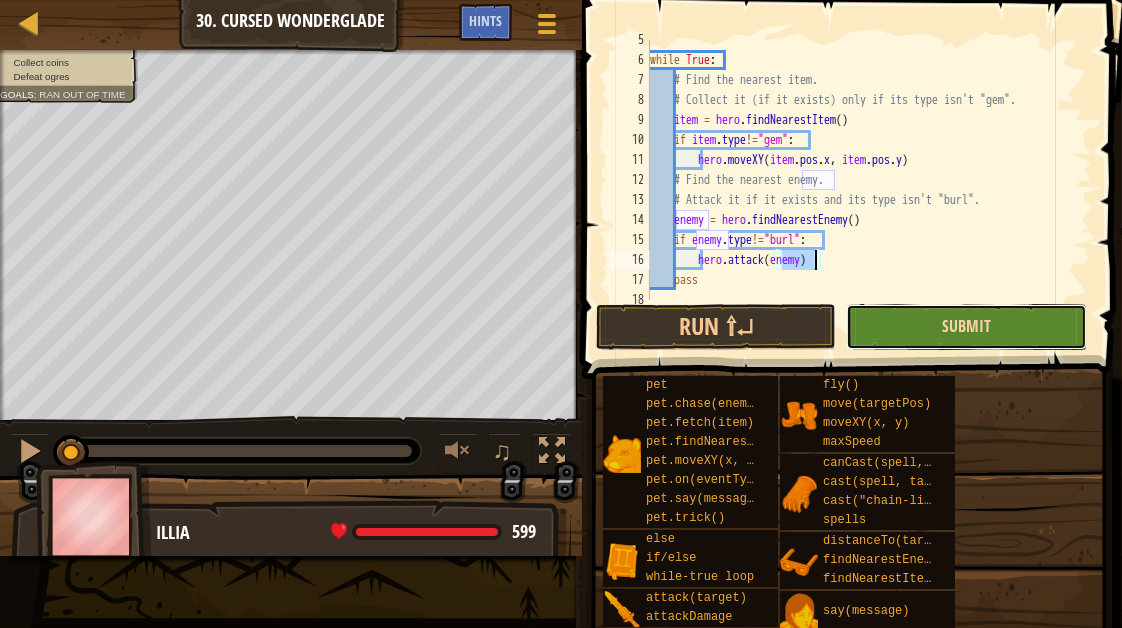 click on "Submit" at bounding box center [966, 326] 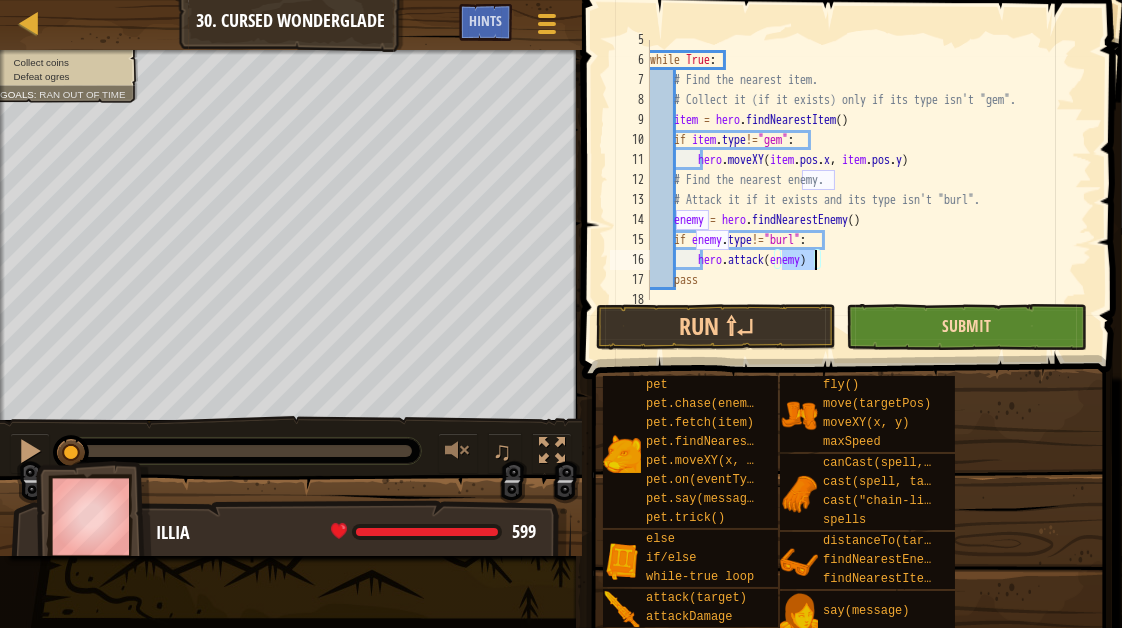 scroll, scrollTop: 0, scrollLeft: 0, axis: both 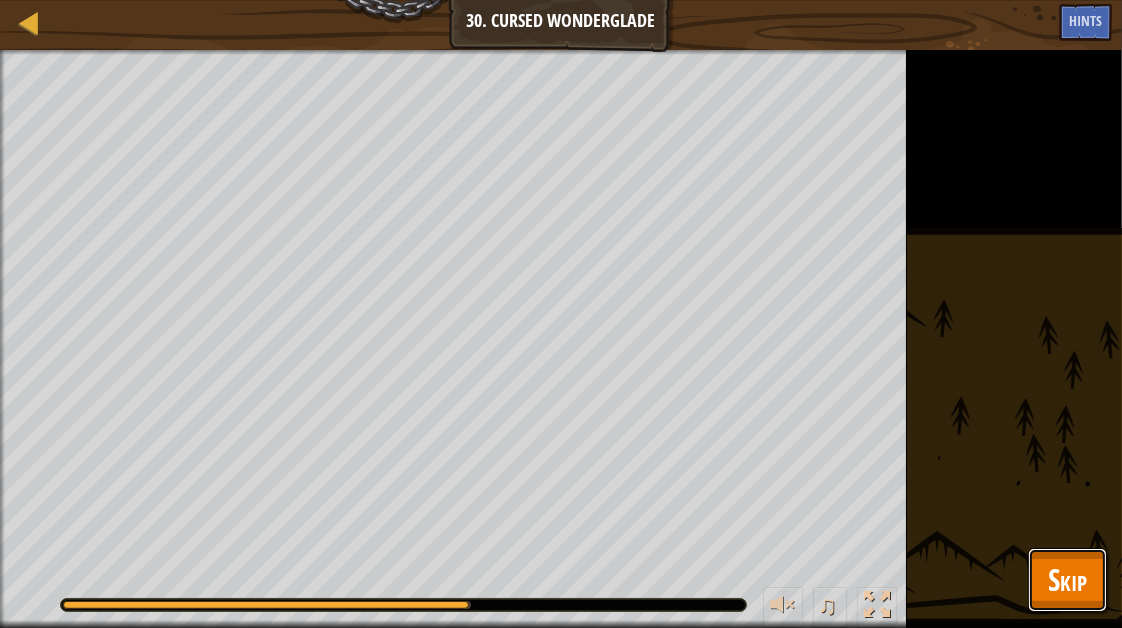 click on "Skip" at bounding box center [1067, 579] 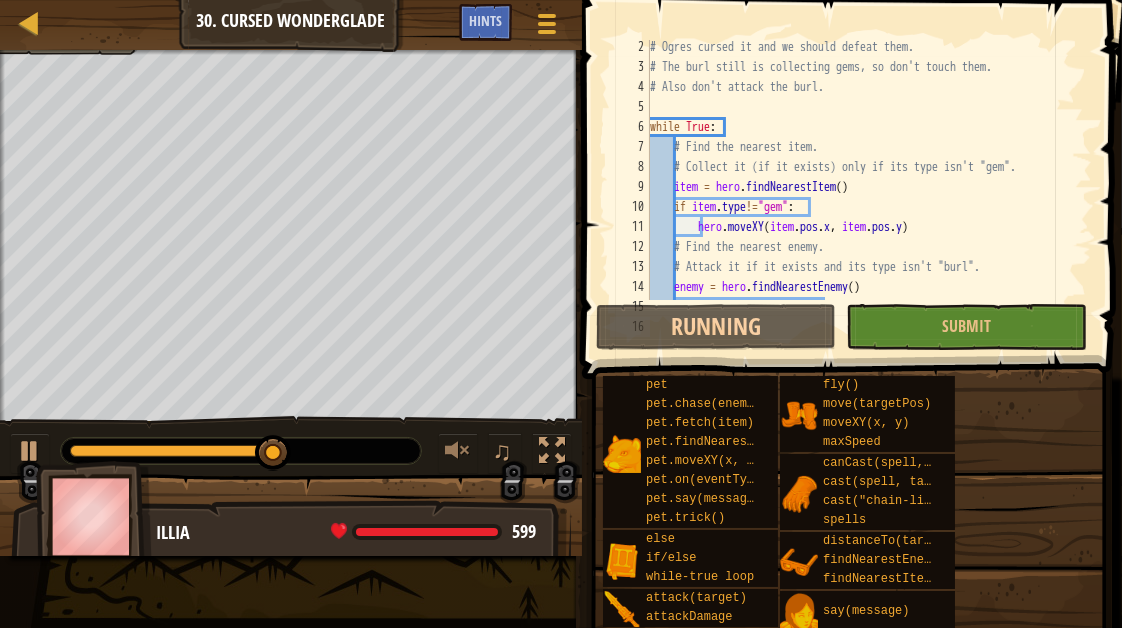 scroll, scrollTop: 23, scrollLeft: 0, axis: vertical 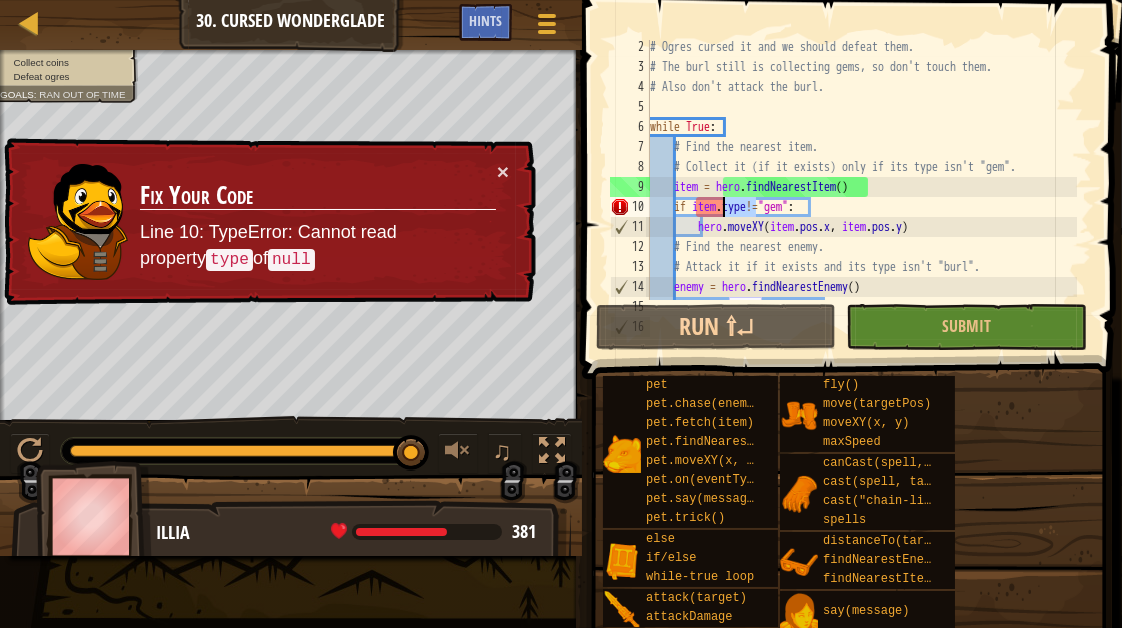drag, startPoint x: 756, startPoint y: 206, endPoint x: 724, endPoint y: 206, distance: 32 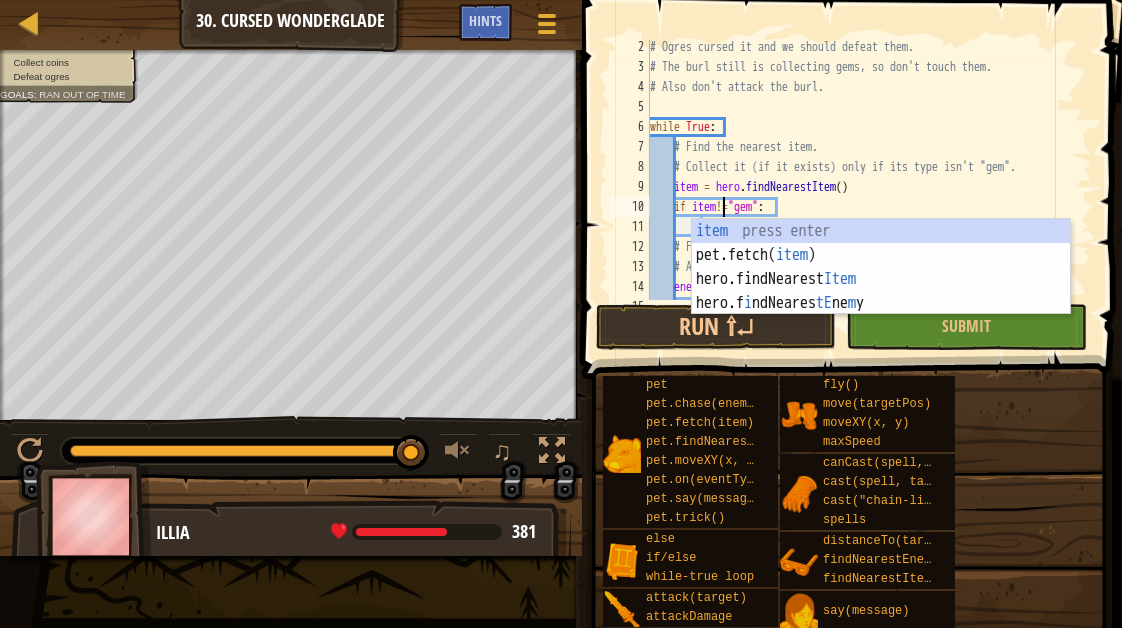 click at bounding box center [849, 651] 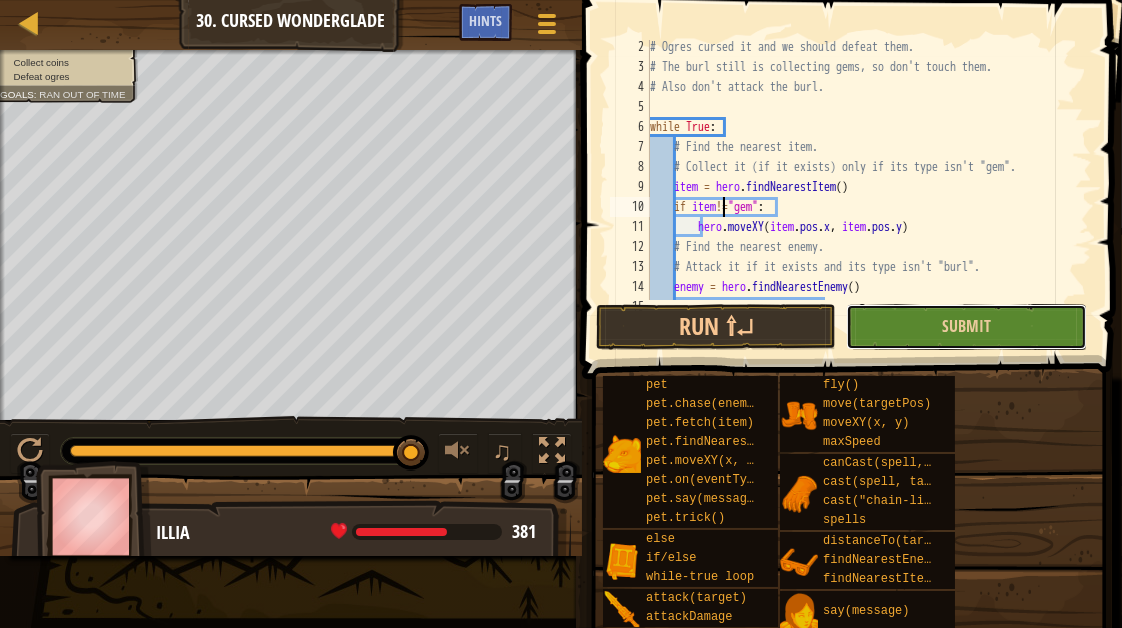 click on "Submit" at bounding box center (966, 327) 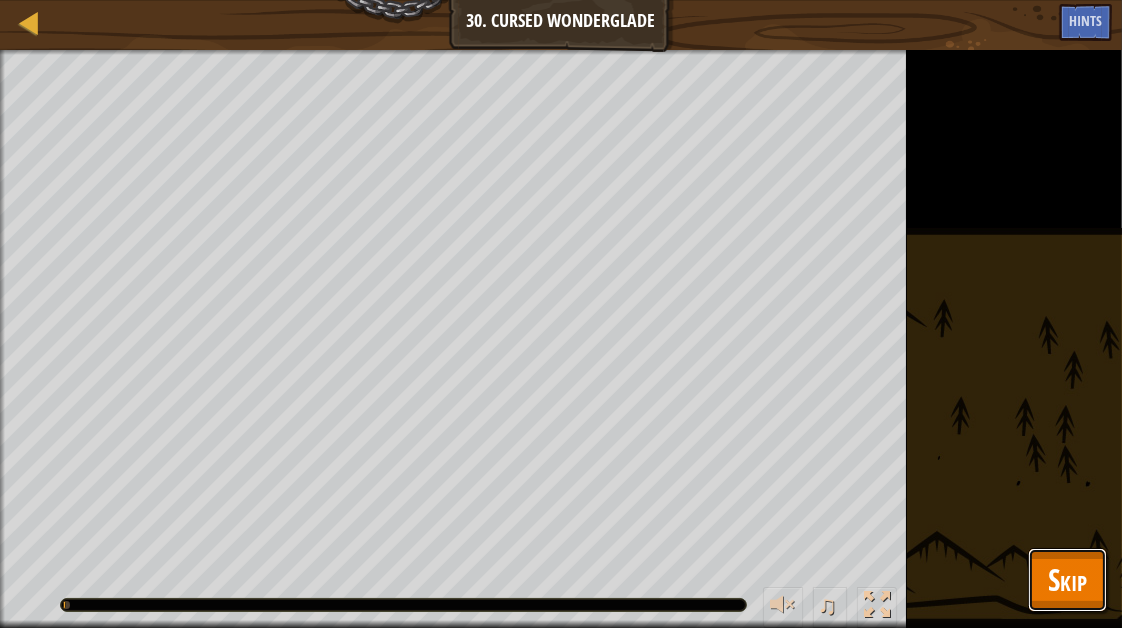 click on "Skip" at bounding box center (1067, 580) 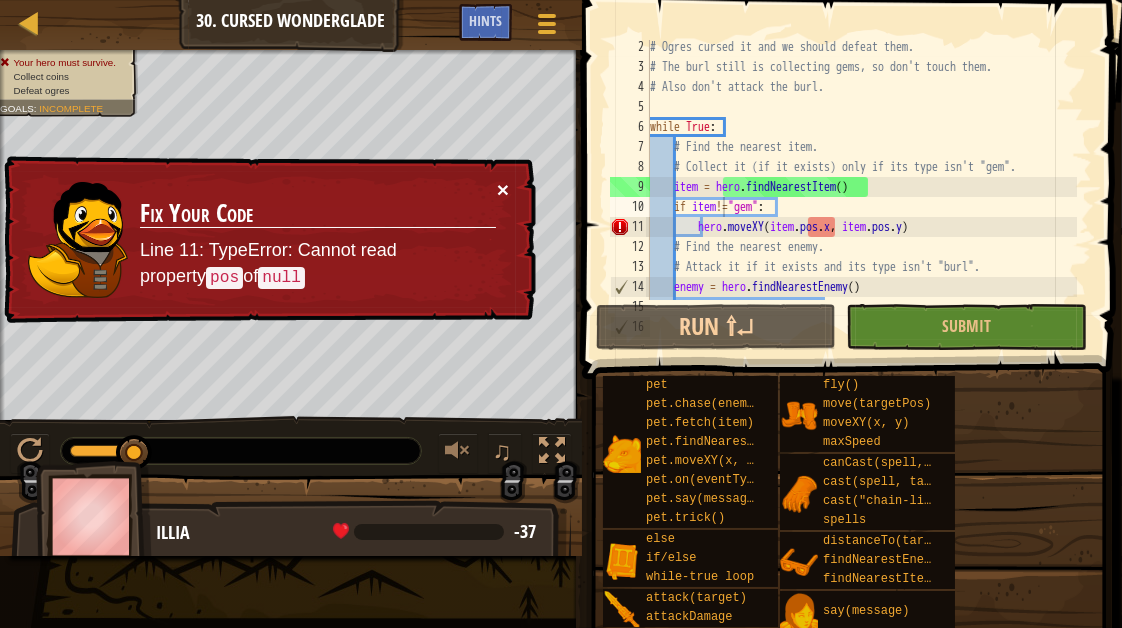 click on "×" at bounding box center (503, 189) 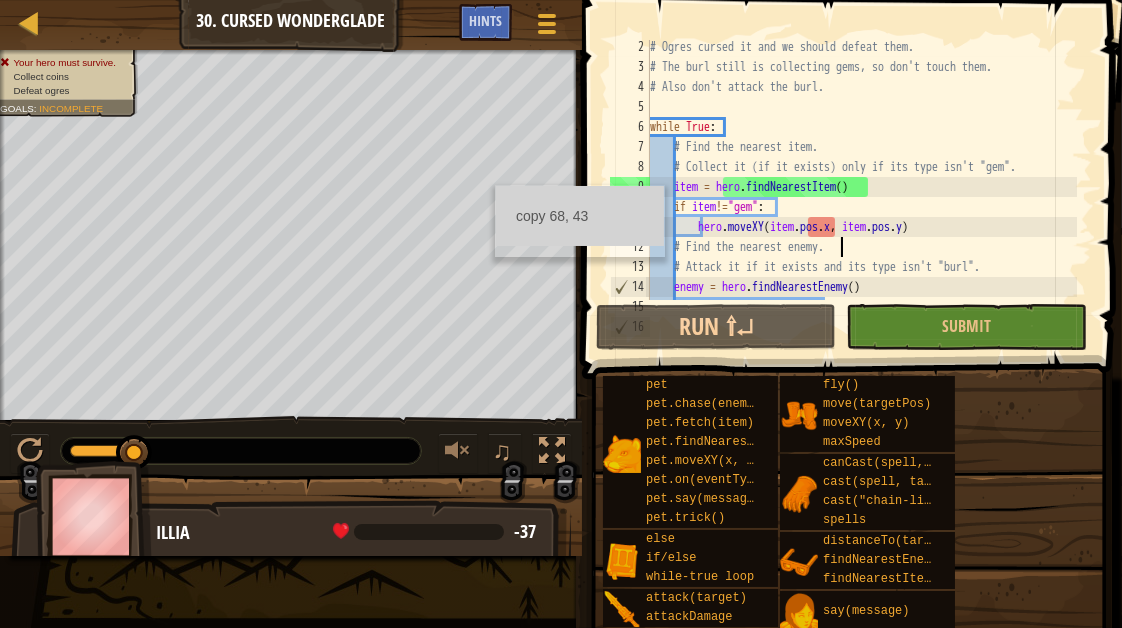 click on "# Ogres cursed it and we should defeat them. # The burl still is collecting gems, so don't touch them. # Also don't attack the burl. while   True :      # Find the nearest item.      # Collect it (if it exists) only if its type isn't "gem".      item   =   hero . findNearestItem ( )      if   item != "gem" :          hero . moveXY ( item . pos . x ,   item . pos . y )      # Find the nearest enemy.      # Attack it if it exists and its type isn't "burl"." at bounding box center (861, 187) 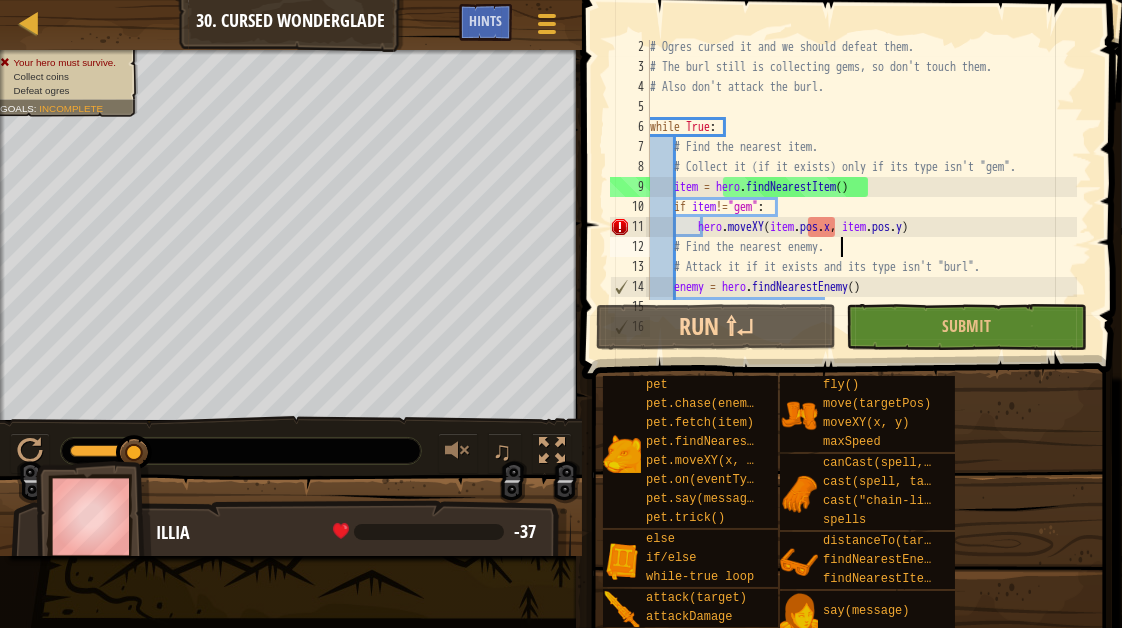 click on "# Ogres cursed it and we should defeat them. # The burl still is collecting gems, so don't touch them. # Also don't attack the burl. while   True :      # Find the nearest item.      # Collect it (if it exists) only if its type isn't "gem".      item   =   hero . findNearestItem ( )      if   item != "gem" :          hero . moveXY ( item . pos . x ,   item . pos . y )      # Find the nearest enemy.      # Attack it if it exists and its type isn't "burl"." at bounding box center [861, 187] 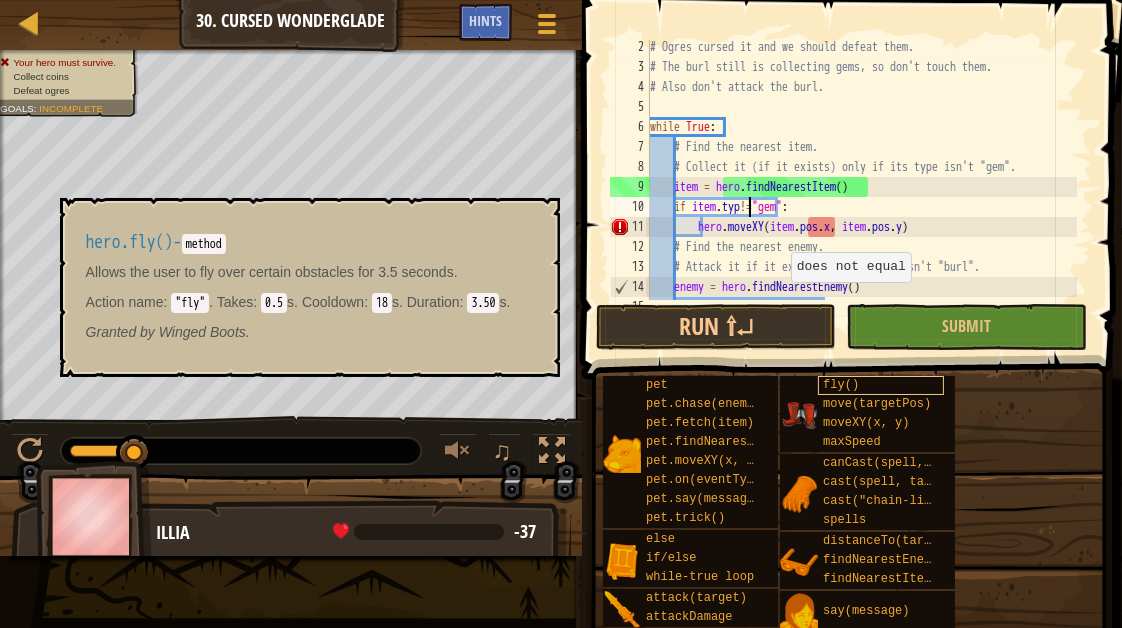 scroll, scrollTop: 9, scrollLeft: 8, axis: both 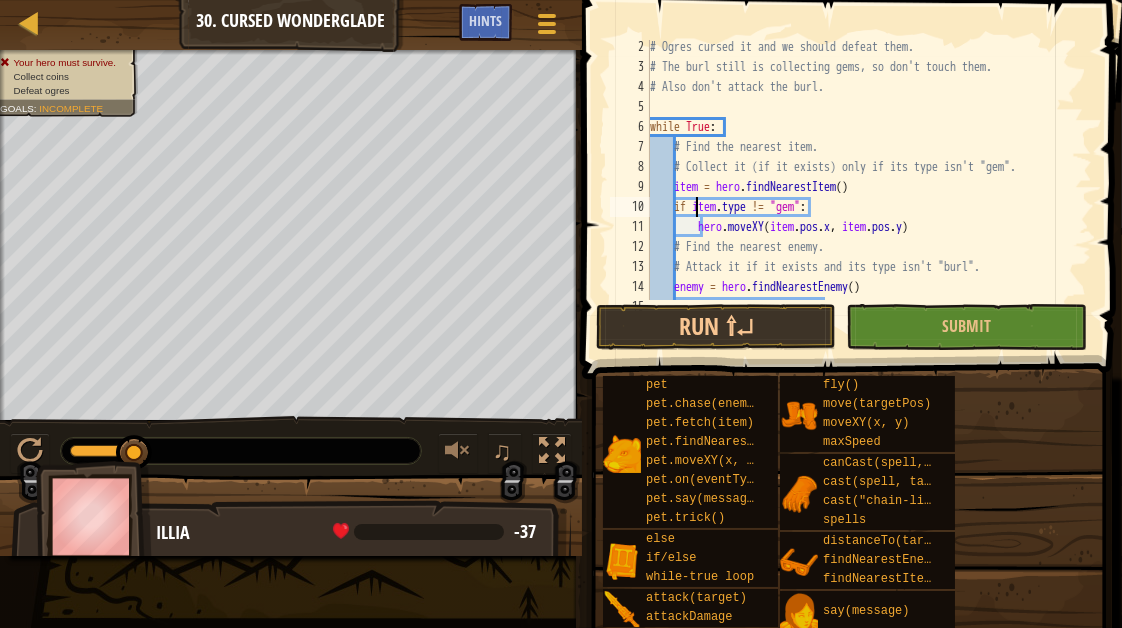 click on "# Ogres cursed it and we should defeat them. # The burl still is collecting gems, so don't touch them. # Also don't attack the burl. while   True :      # Find the nearest item.      # Collect it (if it exists) only if its type isn't "gem".      item   =   hero . findNearestItem ( )      if   item . type   !=   "gem" :          hero . moveXY ( item . pos . x ,   item . pos . y )      # Find the nearest enemy.      # Attack it if it exists and its type isn't "burl"." at bounding box center [861, 187] 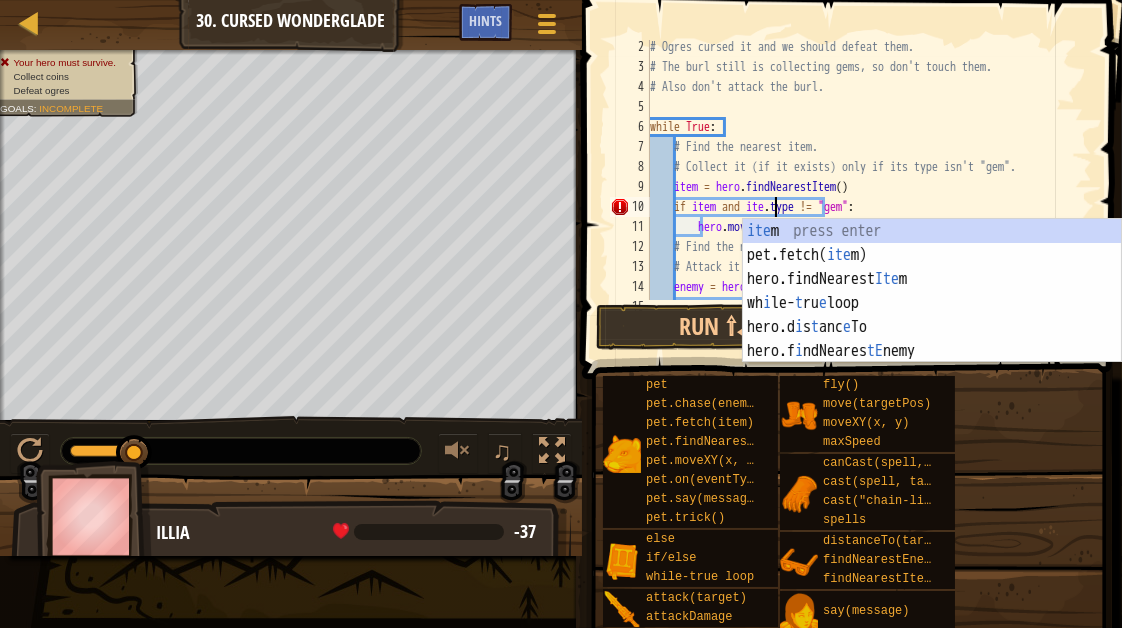 scroll, scrollTop: 9, scrollLeft: 11, axis: both 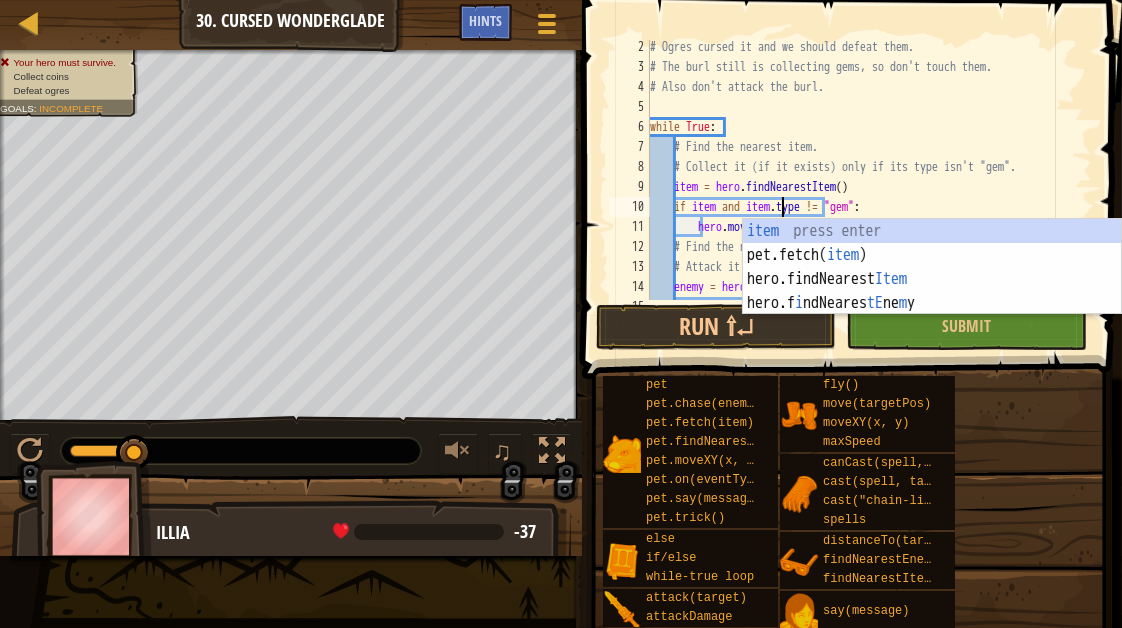 click on "# Ogres cursed it and we should defeat them. # The burl still is collecting gems, so don't touch them. # Also don't attack the burl. while   True :      # Find the nearest item.      # Collect it (if it exists) only if its type isn't "gem".      item   =   hero . findNearestItem ( )      if   item   and   item . type   !=   "gem" :          hero . moveXY ( item . pos . x ,   item . pos . y )      # Find the nearest enemy.      # Attack it if it exists and its type isn't "burl"." at bounding box center [861, 187] 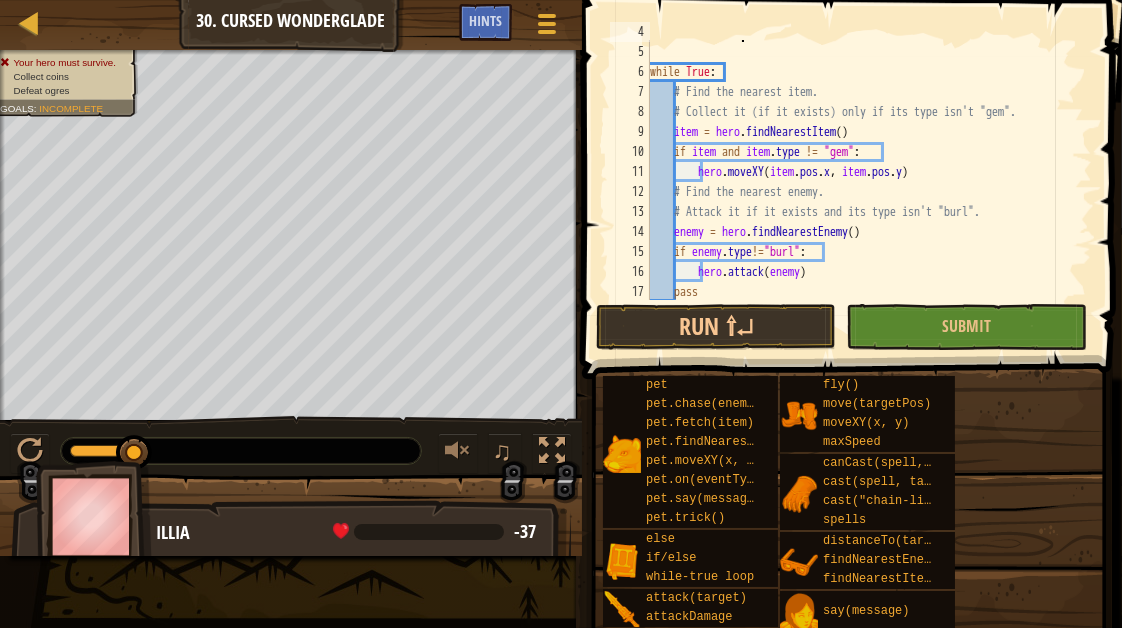 scroll, scrollTop: 77, scrollLeft: 0, axis: vertical 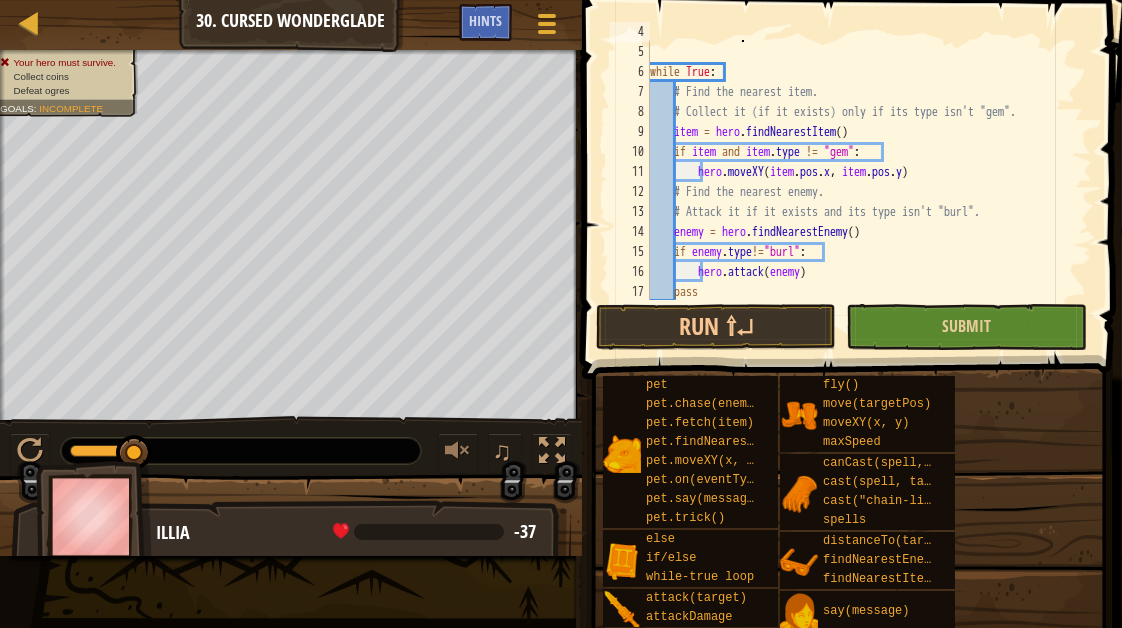 type on "# Also don't attack the burl." 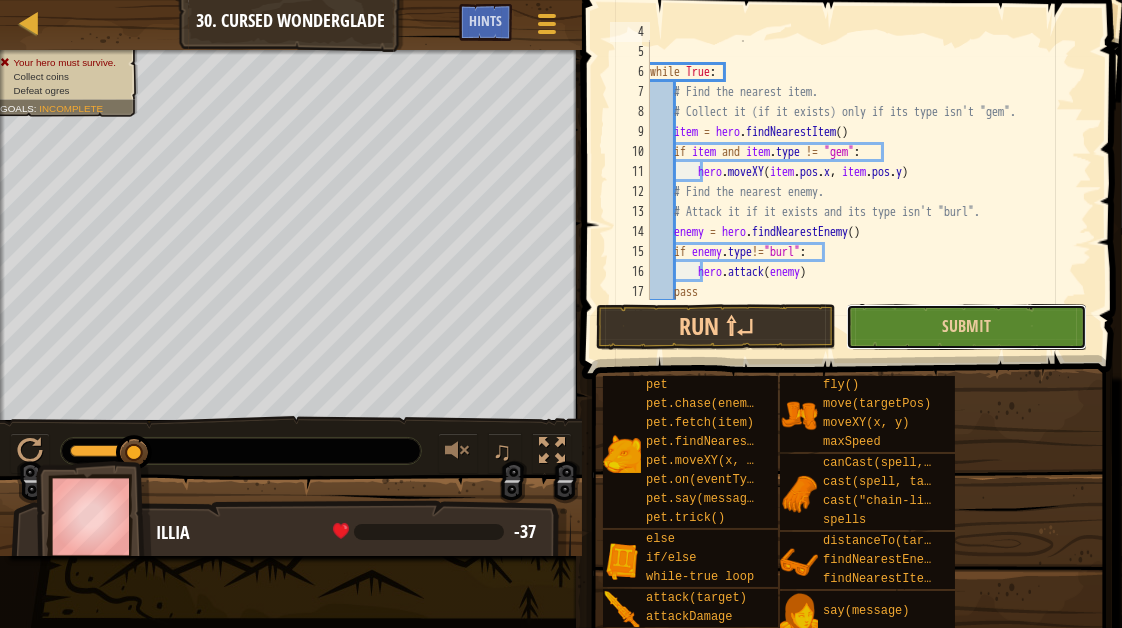 click on "Submit" at bounding box center [966, 327] 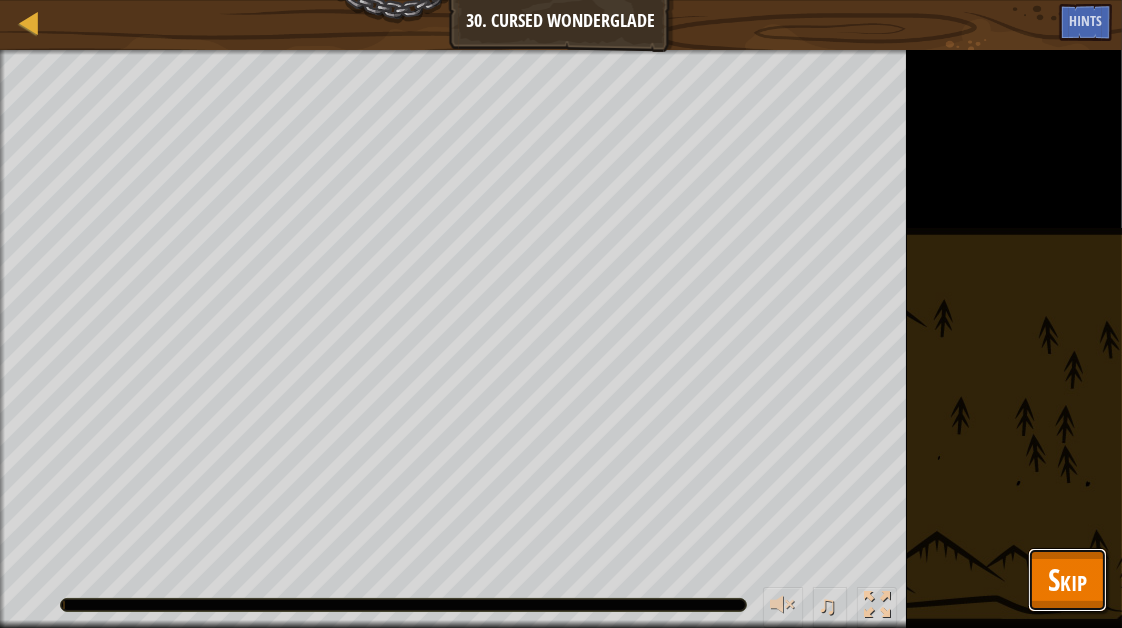 click on "Skip" at bounding box center [1067, 580] 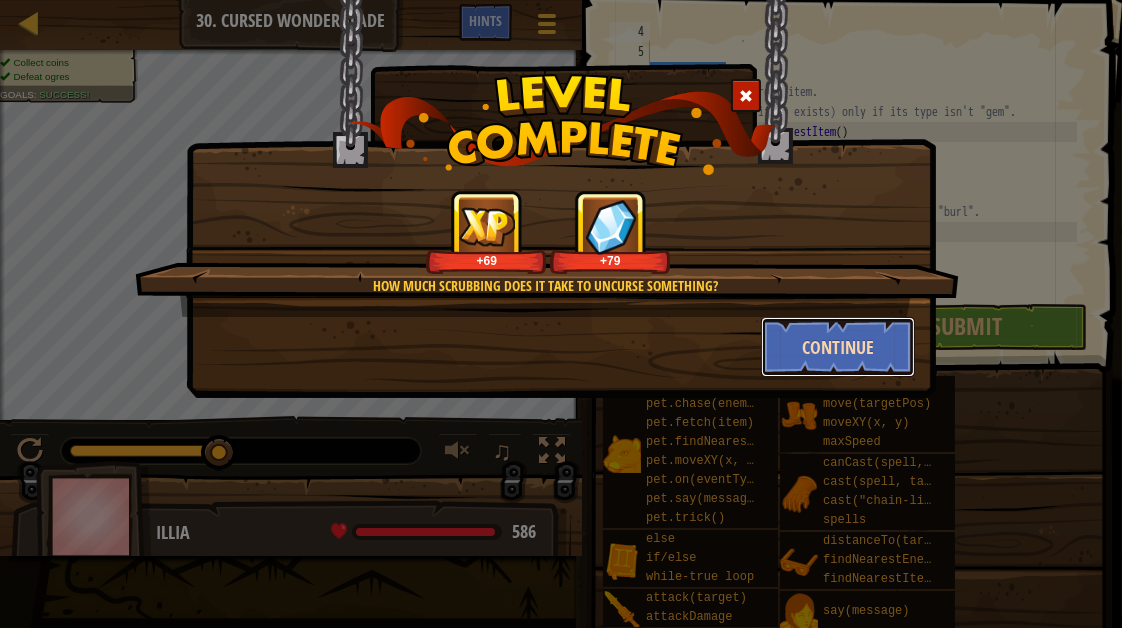 click on "Continue" at bounding box center [838, 347] 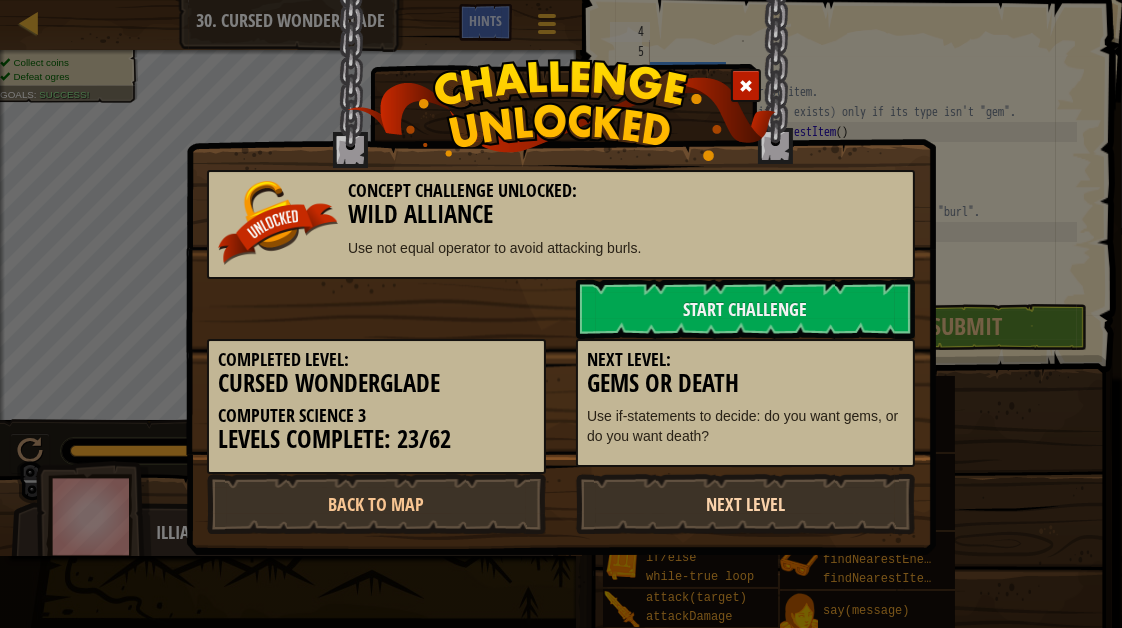 click on "Next Level" at bounding box center (745, 504) 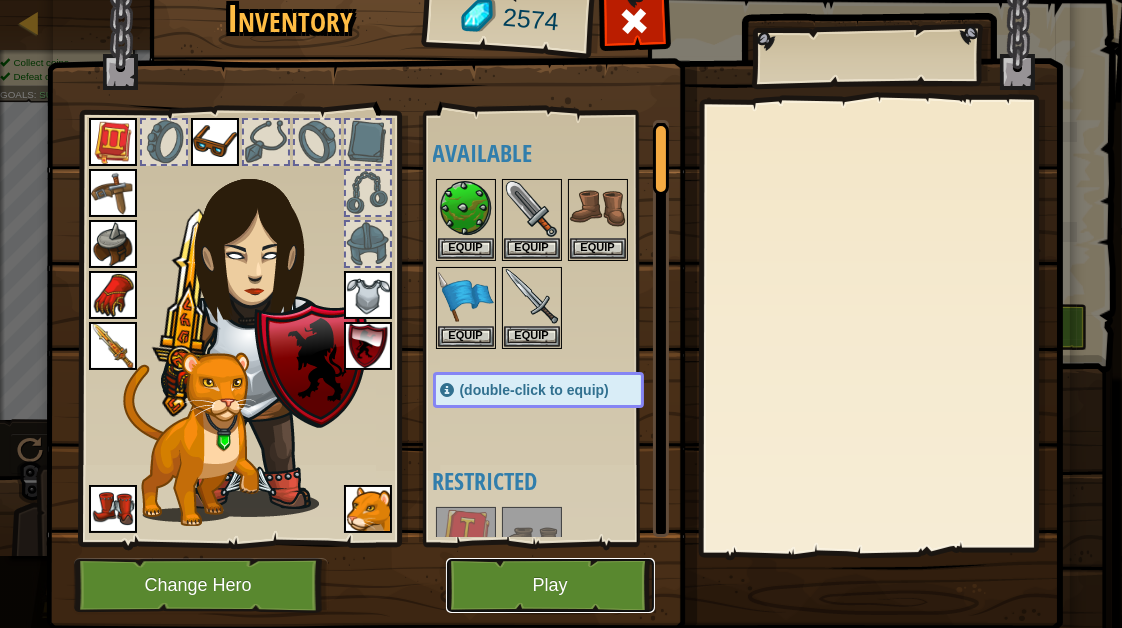 click on "Play" at bounding box center [550, 585] 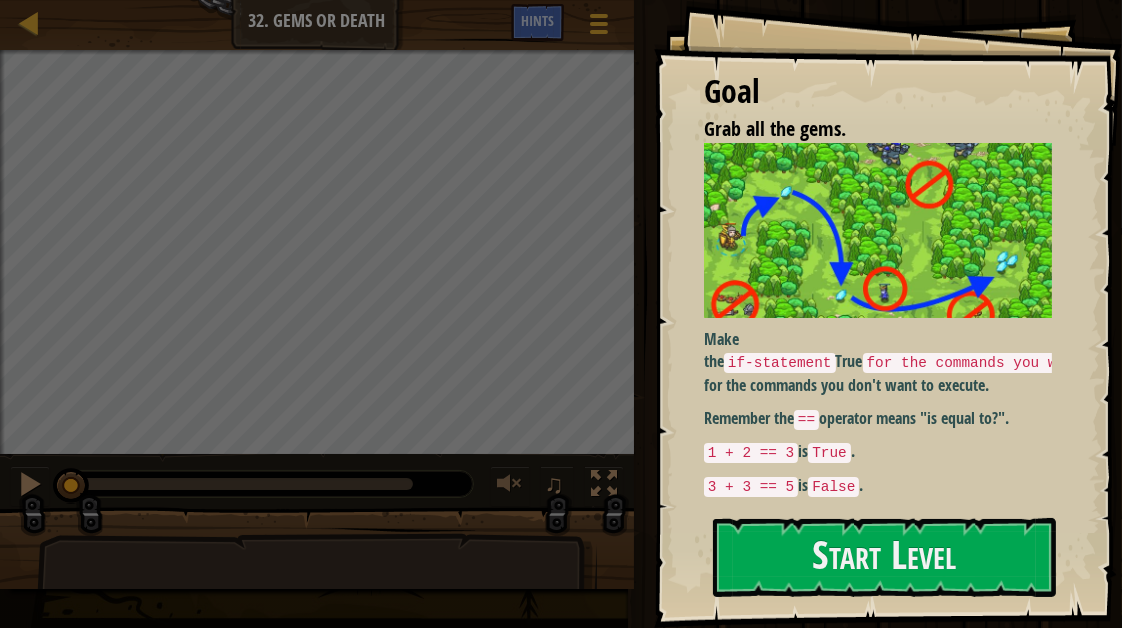 click on "Goal Grab all the gems.
Make the  if-statement True for the commands you want to execute, and False` for the commands you don't want to execute.
Remember the  ==  operator means "is equal to?".
1 + 2 == 3  is  True .
3 + 3 == 5  is  False .
Start Level Error loading from server. Try refreshing the page. You'll need a subscription to play this level. Subscribe You'll need to join a course to play this level. Back to my courses Ask your teacher to assign a license to you so you can continue to play CodeCombat! Back to my courses This level is locked. Back to my courses" at bounding box center (888, 314) 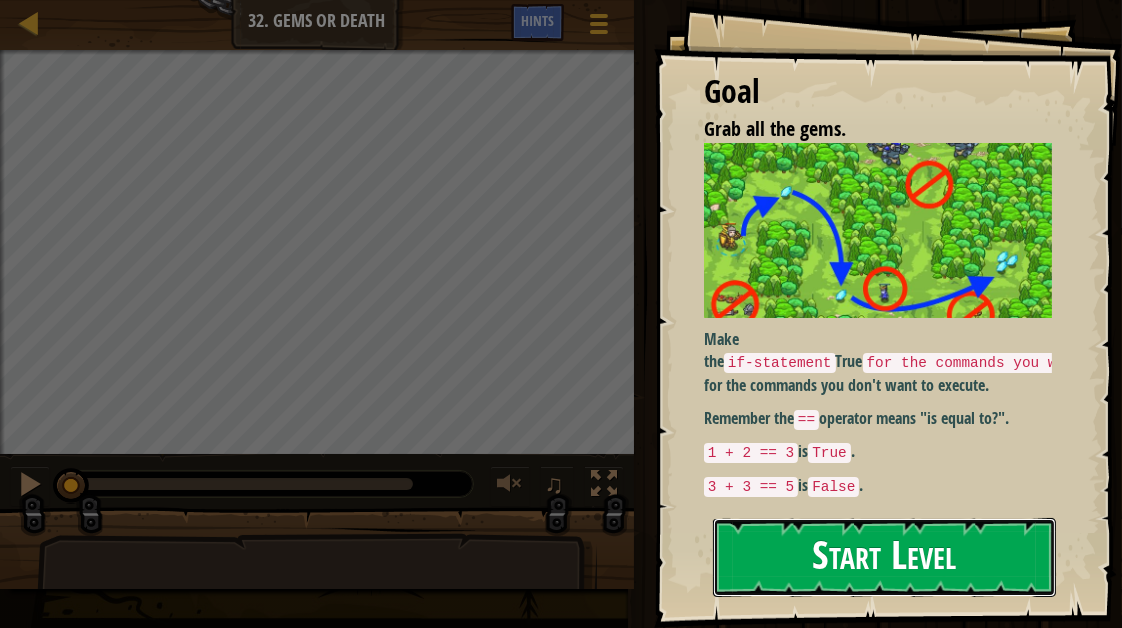 click on "Start Level" at bounding box center [884, 557] 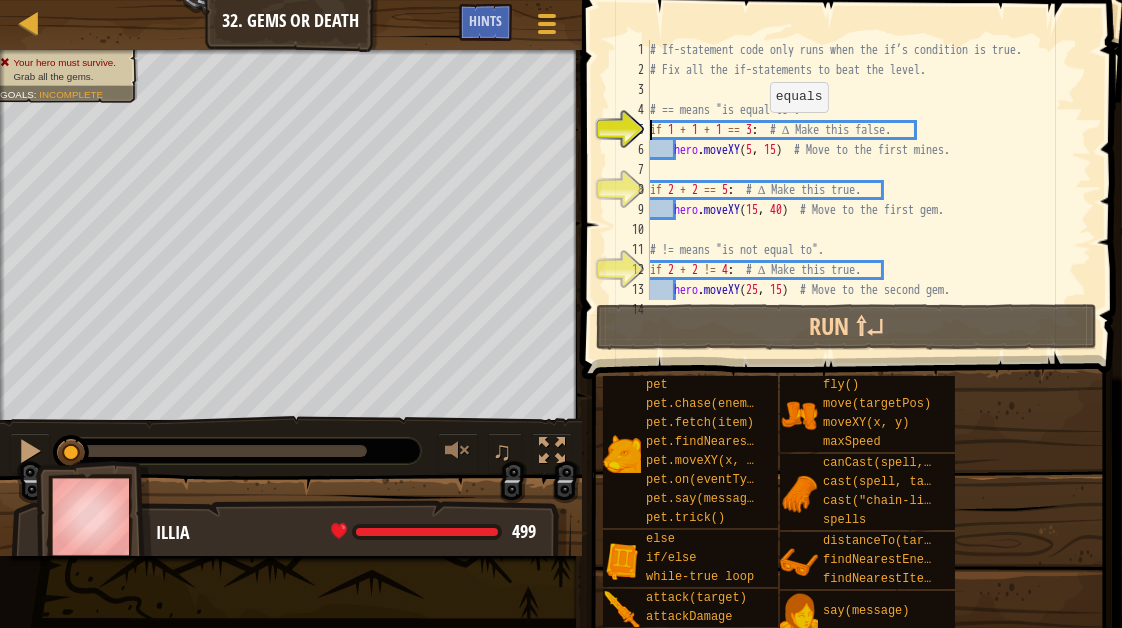 click on "# If-statement code only runs when the if’s condition is true. # Fix all the if-statements to beat the level. # == means "is equal to". if   1   +   1   +   1   ==   3 :    # ∆ Make this false.      hero . moveXY ( 5 ,   15 )    # Move to the first mines. if   2   +   2   ==   5 :    # ∆ Make this true.      hero . moveXY ( 15 ,   40 )    # Move to the first gem. # != means "is not equal to". if   2   +   2   !=   4 :    # ∆ Make this true.      hero . moveXY ( 25 ,   15 )    # Move to the second gem." at bounding box center (861, 190) 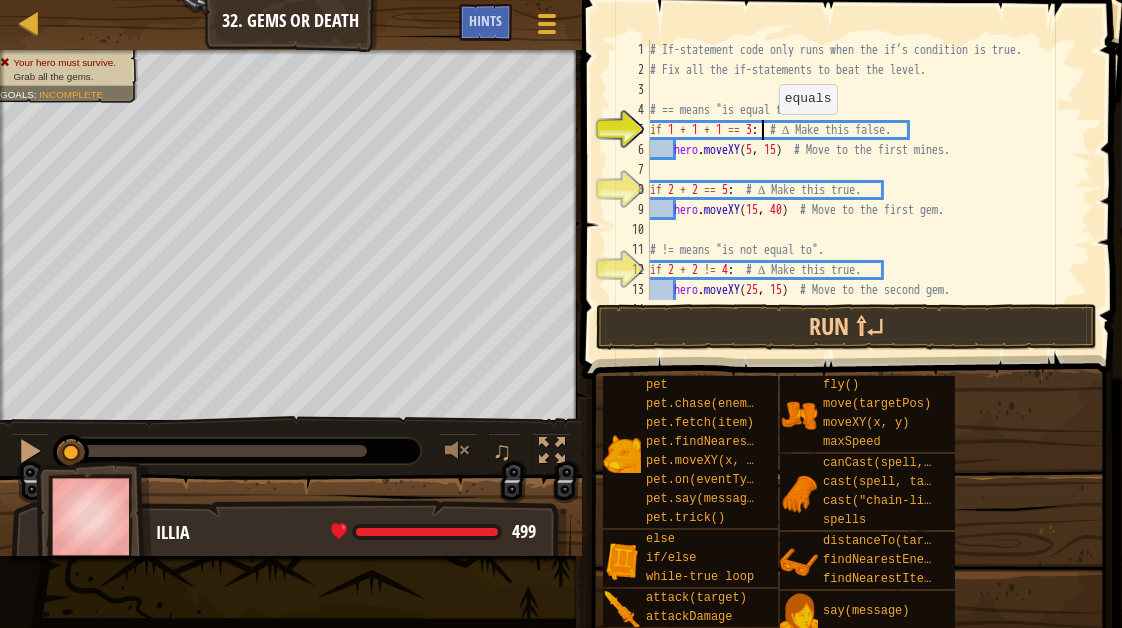 scroll, scrollTop: 8, scrollLeft: 9, axis: both 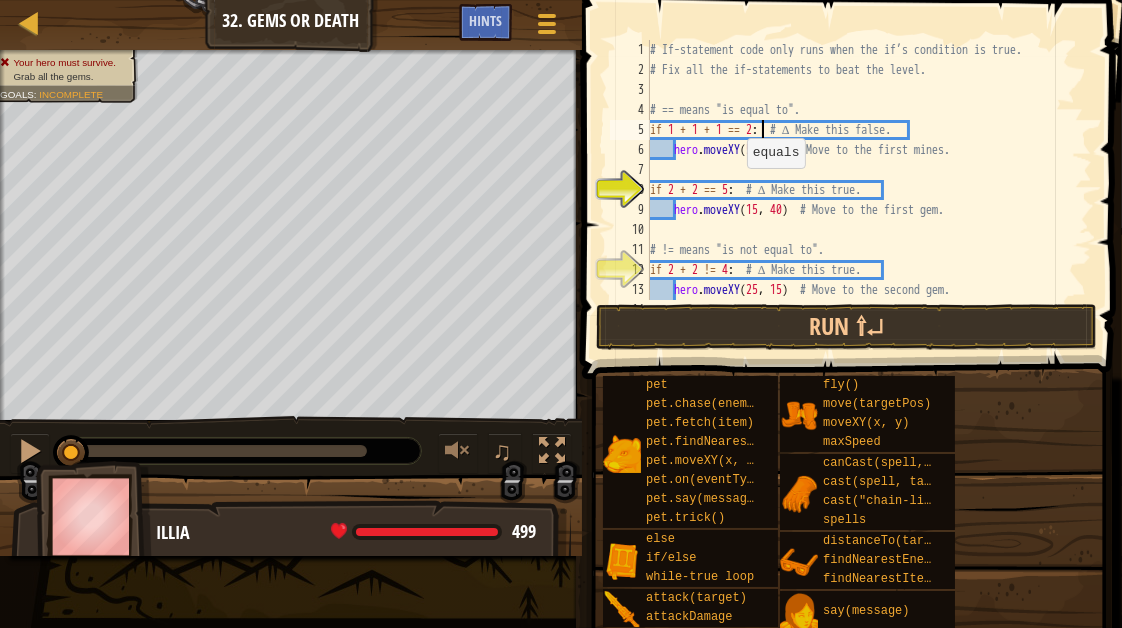 click on "# If-statement code only runs when the if’s condition is true. # Fix all the if-statements to beat the level. # == means "is equal to". if   1   +   1   +   1   ==   2 :    # ∆ Make this false.      hero . moveXY ( 5 ,   15 )    # Move to the first mines. if   2   +   2   ==   5 :    # ∆ Make this true.      hero . moveXY ( 15 ,   40 )    # Move to the first gem. # != means "is not equal to". if   2   +   2   !=   4 :    # ∆ Make this true.      hero . moveXY ( 25 ,   15 )    # Move to the second gem." at bounding box center [861, 190] 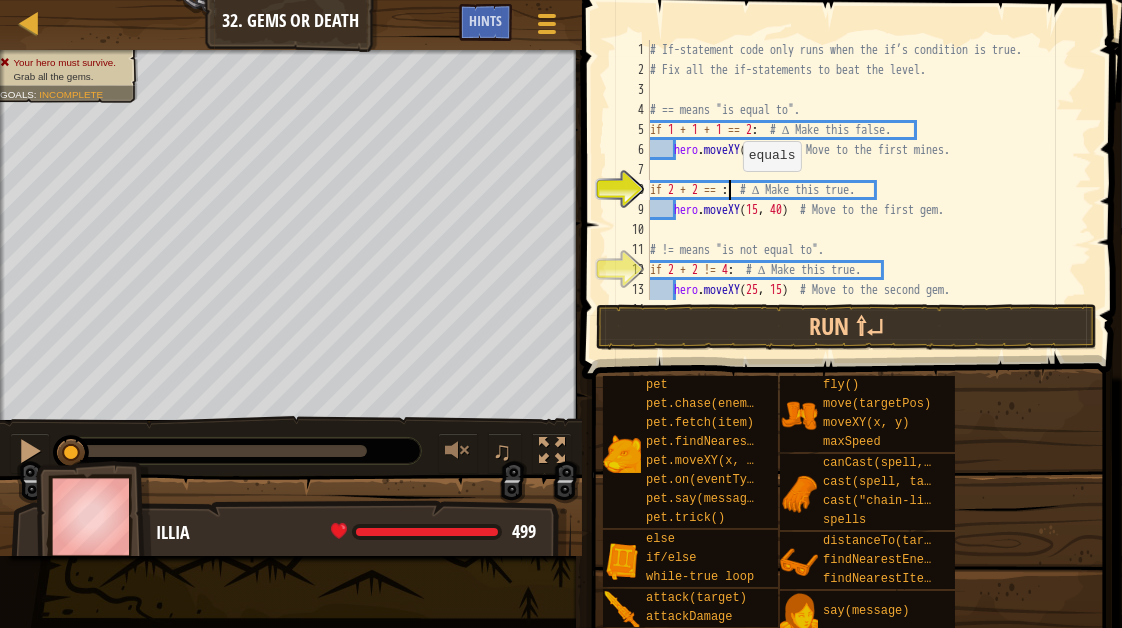 scroll, scrollTop: 8, scrollLeft: 7, axis: both 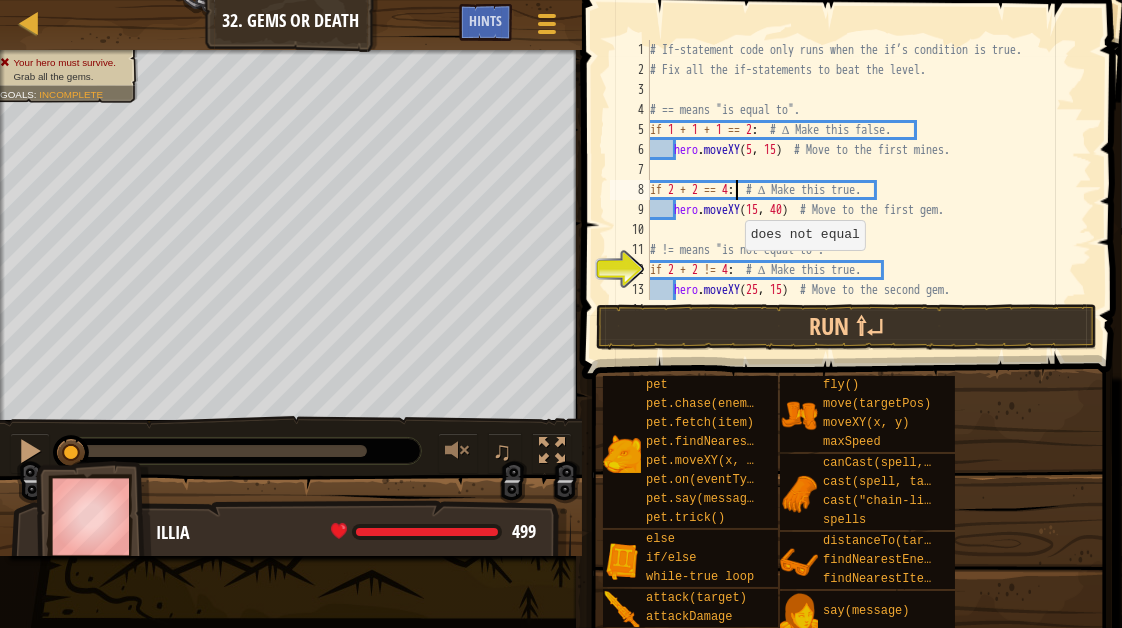 click on "# If-statement code only runs when the if’s condition is true. # Fix all the if-statements to beat the level. # == means "is equal to". if   1   +   1   +   1   ==   2 :    # ∆ Make this false.      hero . moveXY ( 5 ,   15 )    # Move to the first mines. if   2   +   2   ==   4 :    # ∆ Make this true.      hero . moveXY ( 15 ,   40 )    # Move to the first gem. # != means "is not equal to". if   2   +   2   !=   4 :    # ∆ Make this true.      hero . moveXY ( 25 ,   15 )    # Move to the second gem." at bounding box center [861, 190] 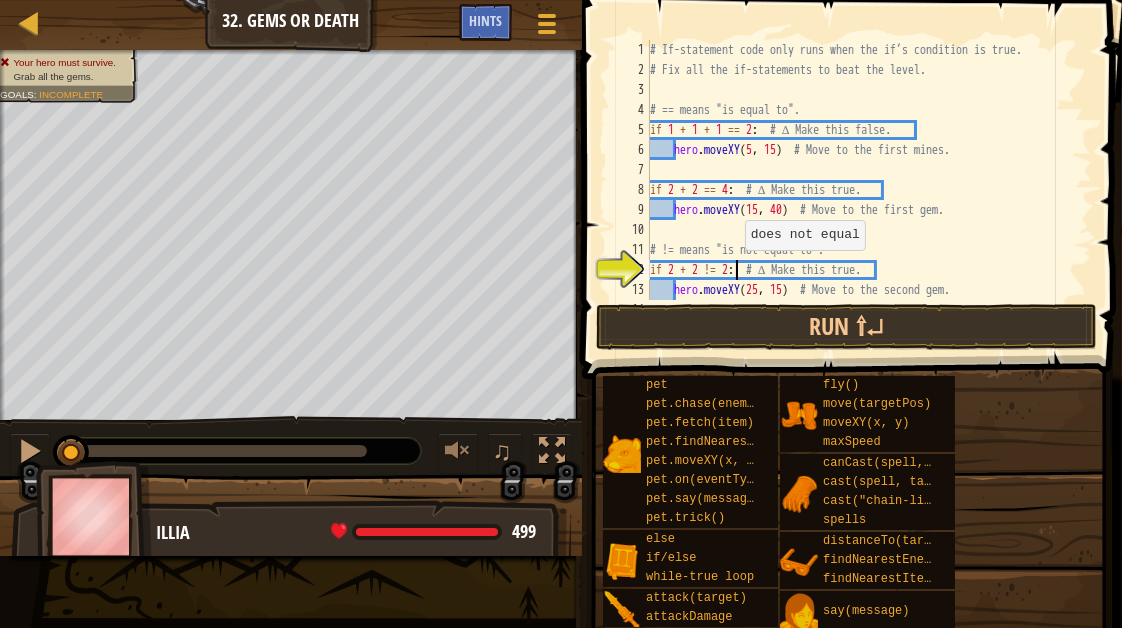 scroll, scrollTop: 9, scrollLeft: 7, axis: both 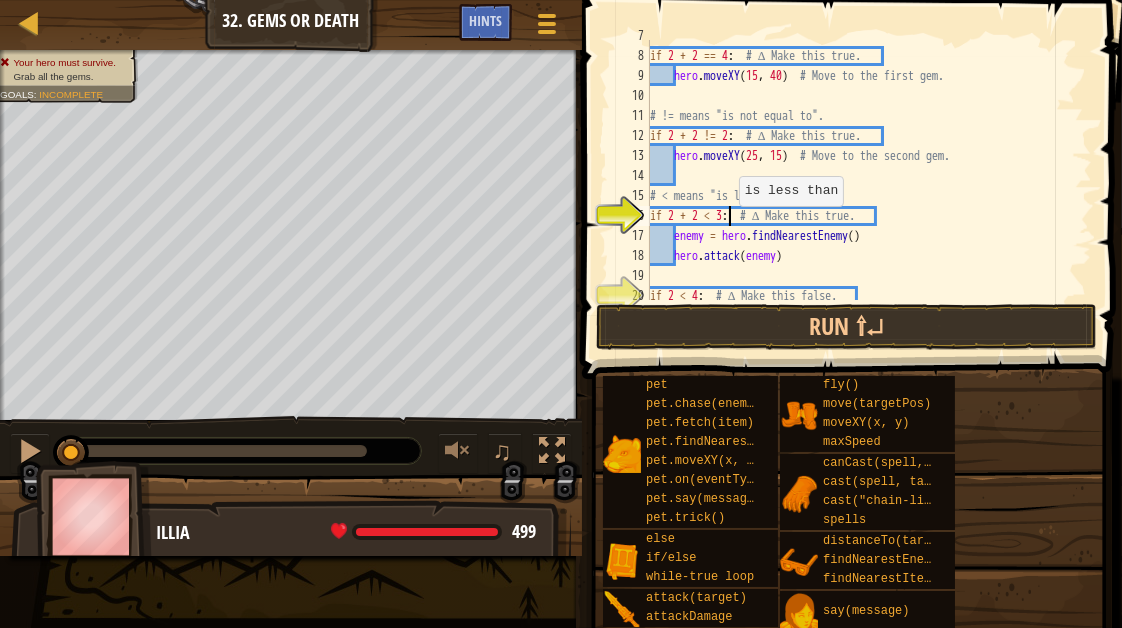 click on "if 2 + 2 == 4 :    # ∆ Make this true.      hero . moveXY ( 15 ,   40 )    # Move to the first gem. # != means "is not equal to". if   2 + 2   !=   2 :    # ∆ Make this true.      hero . moveXY ( 25 ,   15 )    # Move to the second gem.      # < means "is less than". if   2 + 2   <   3 :    # ∆ Make this true.      enemy   =   hero . findNearestEnemy ( )      hero . attack ( enemy ) if   2   <   4 :    # ∆ Make this false." at bounding box center [861, 176] 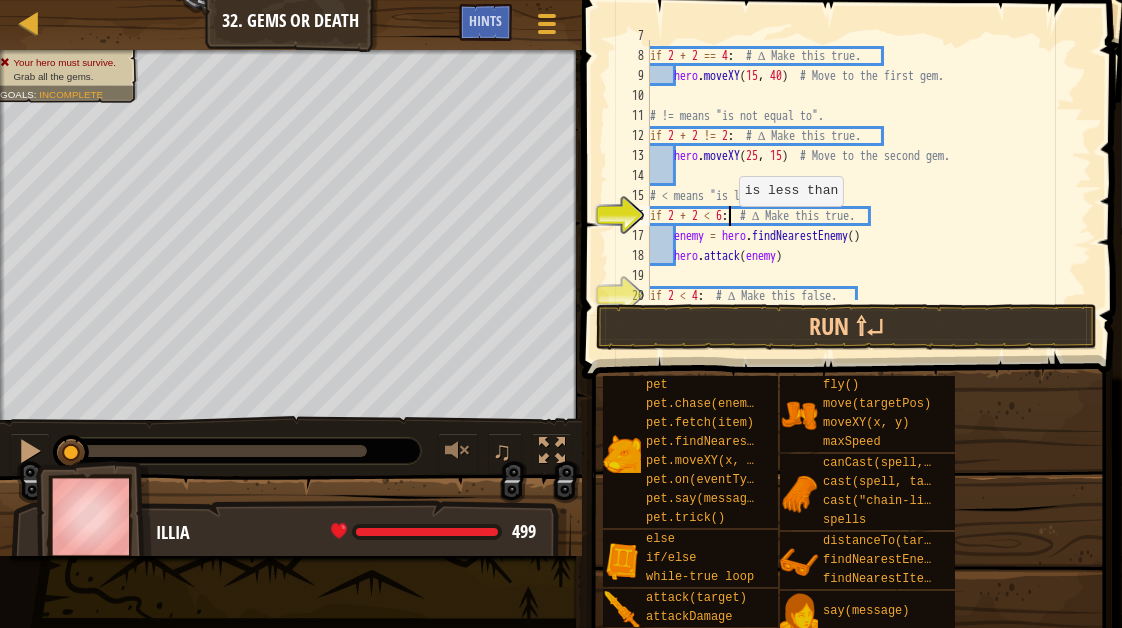 scroll, scrollTop: 9, scrollLeft: 6, axis: both 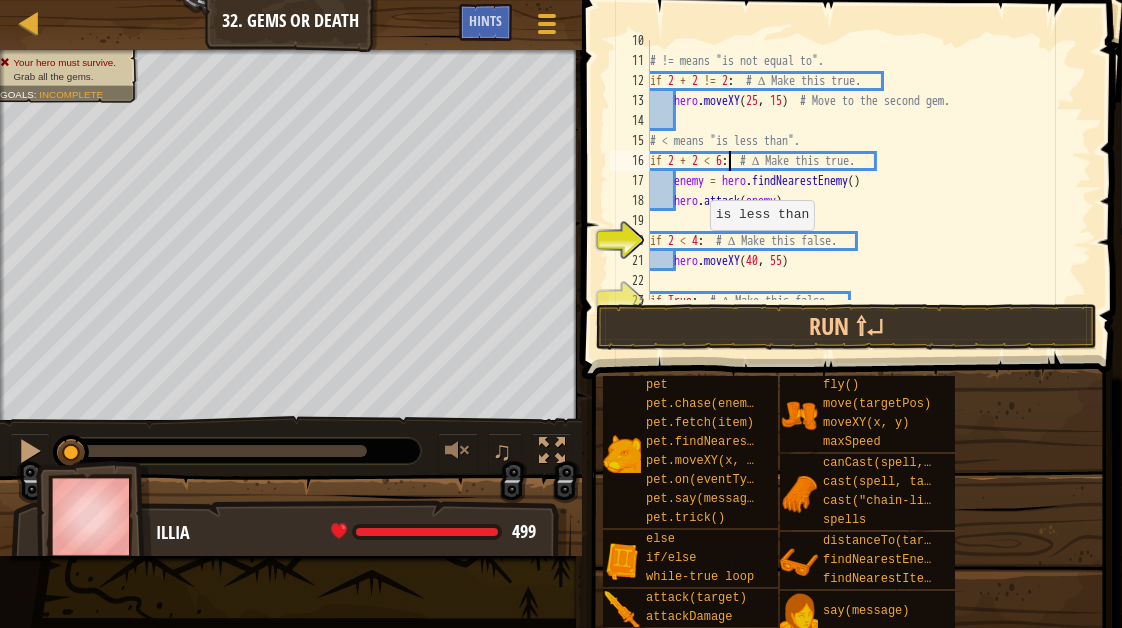 click on "if 2 + 2 != 2:    # ∆ Make this true.      hero . moveXY ( 25 ,   15 )    # Move to the second gem.      # < means "is less than". if   2 + 2   <   6 :    # ∆ Make this true.      enemy   =   hero . findNearestEnemy ( )      hero . attack ( enemy ) if   2   <   4 :    # ∆ Make this false.      hero . moveXY ( 40 ,   55 ) if   True :    # ∆ Make this false." at bounding box center (861, 181) 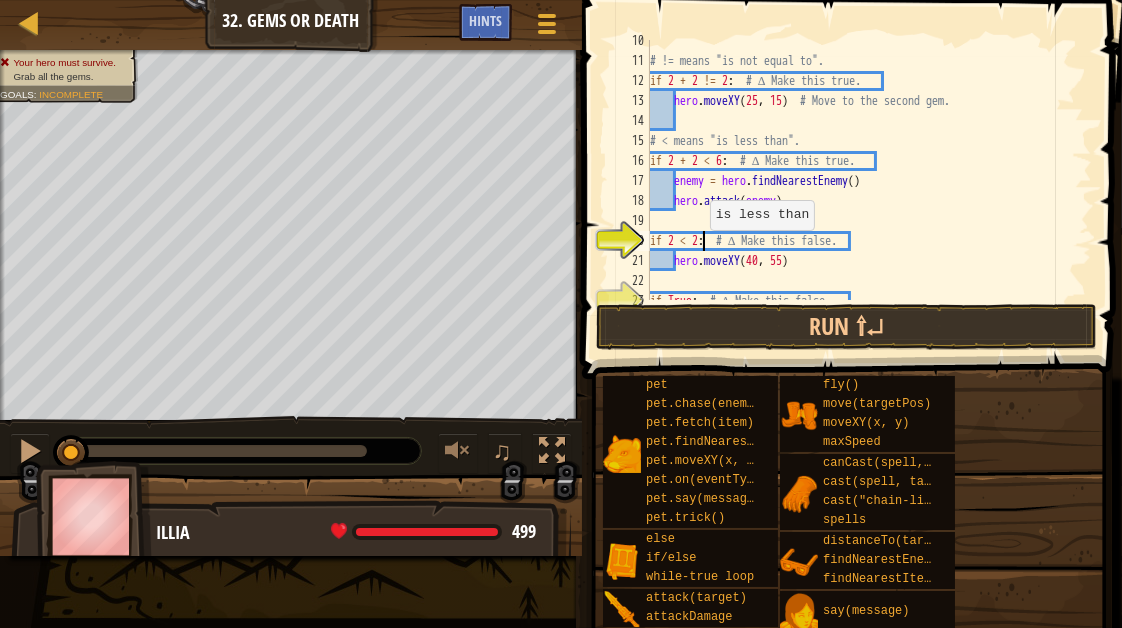 scroll, scrollTop: 9, scrollLeft: 4, axis: both 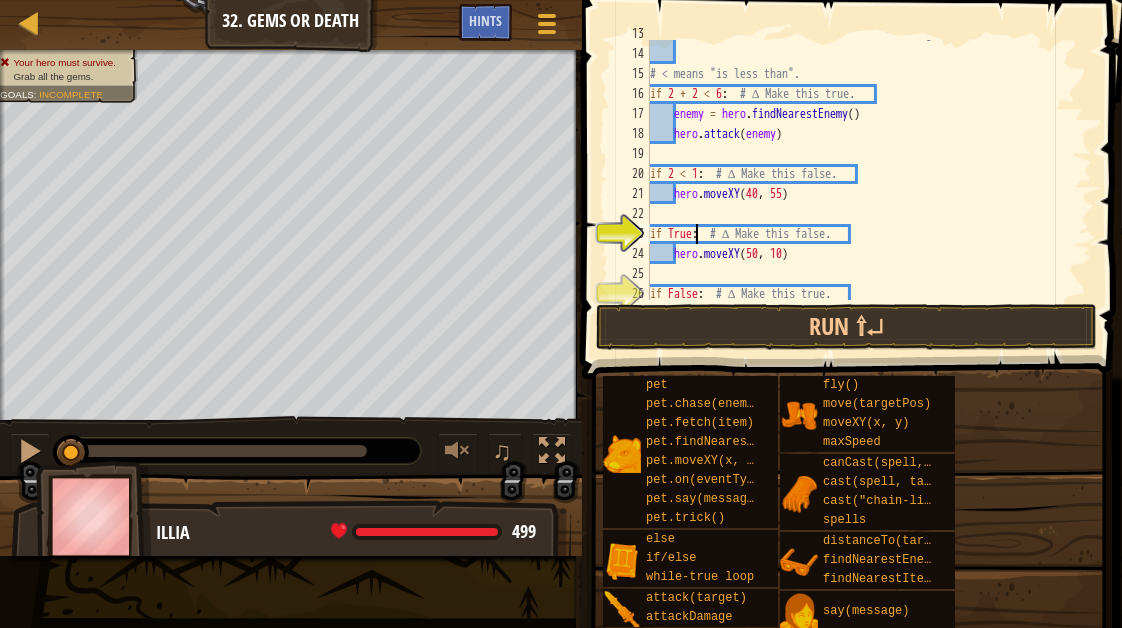 click on "hero . moveXY ( 25 ,   15 )    # Move to the second gem.      # < means "is less than". if   2 + 2   <   6 :    # ∆ Make this true.      enemy   =   hero . findNearestEnemy ( )      hero . attack ( enemy ) if   2   <   1 :    # ∆ Make this false.      hero . moveXY ( 40 ,   55 ) if   True :    # ∆ Make this false.      hero . moveXY ( 50 ,   10 ) if   False :    # ∆ Make this true." at bounding box center (861, 174) 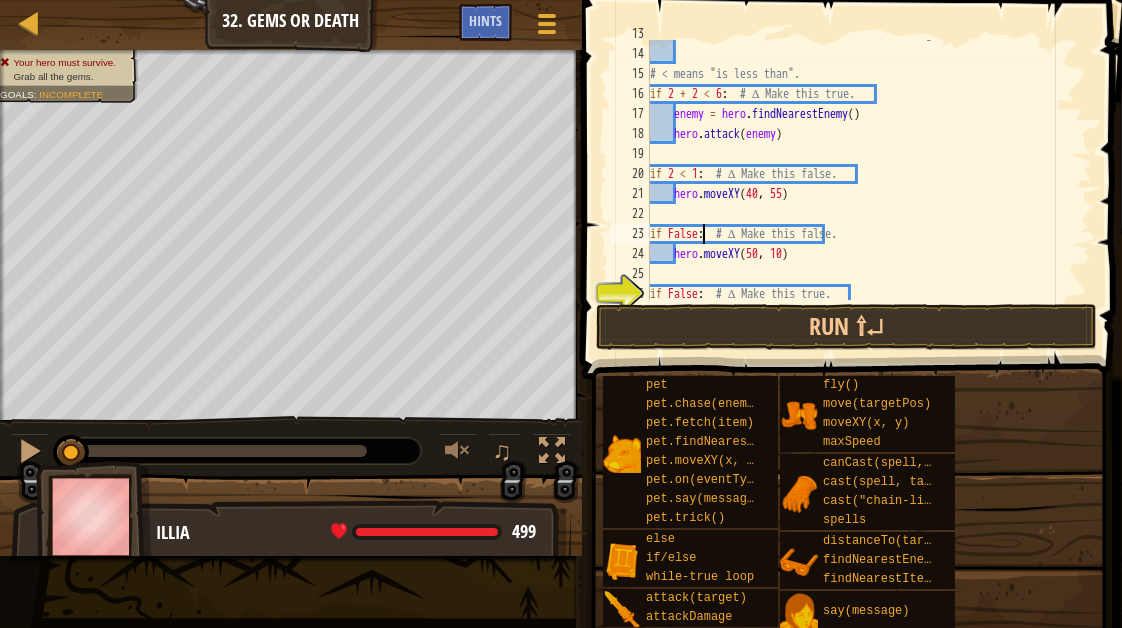 scroll, scrollTop: 9, scrollLeft: 4, axis: both 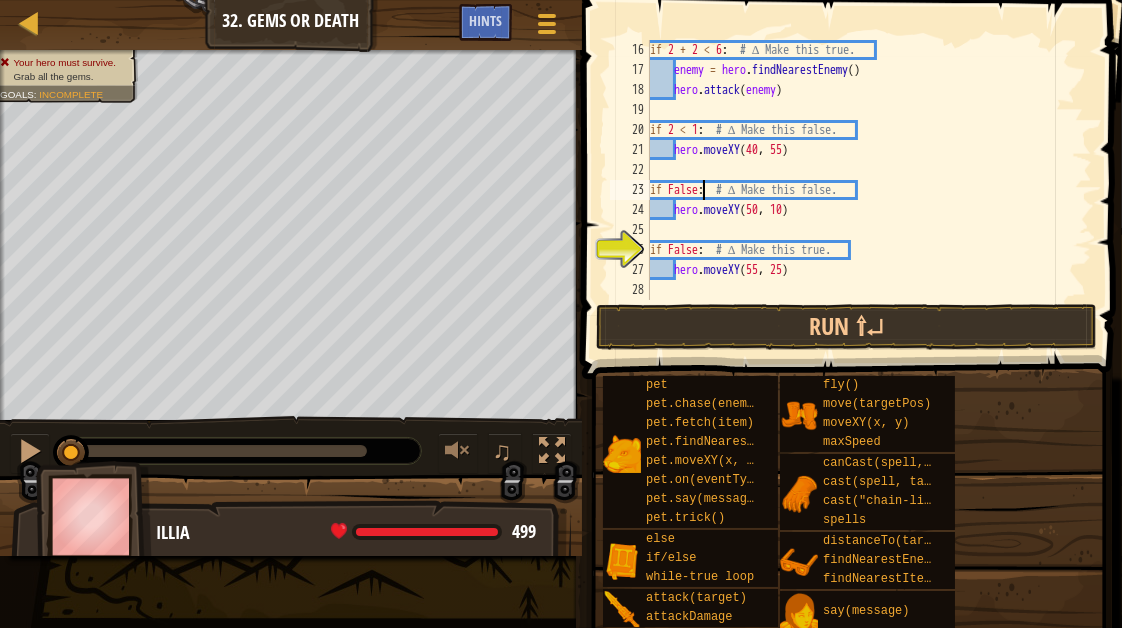 click on "if   2   +   2   <   6 :    # ∆ Make this true.      enemy   =   hero . findNearestEnemy ( )      hero . attack ( enemy ) if   2   <   1 :    # ∆ Make this false.      hero . moveXY ( 40 ,   55 ) if   False :    # ∆ Make this false.      hero . moveXY ( 50 ,   10 ) if   False :    # ∆ Make this true.      hero . moveXY ( 55 ,   25 )" at bounding box center [861, 190] 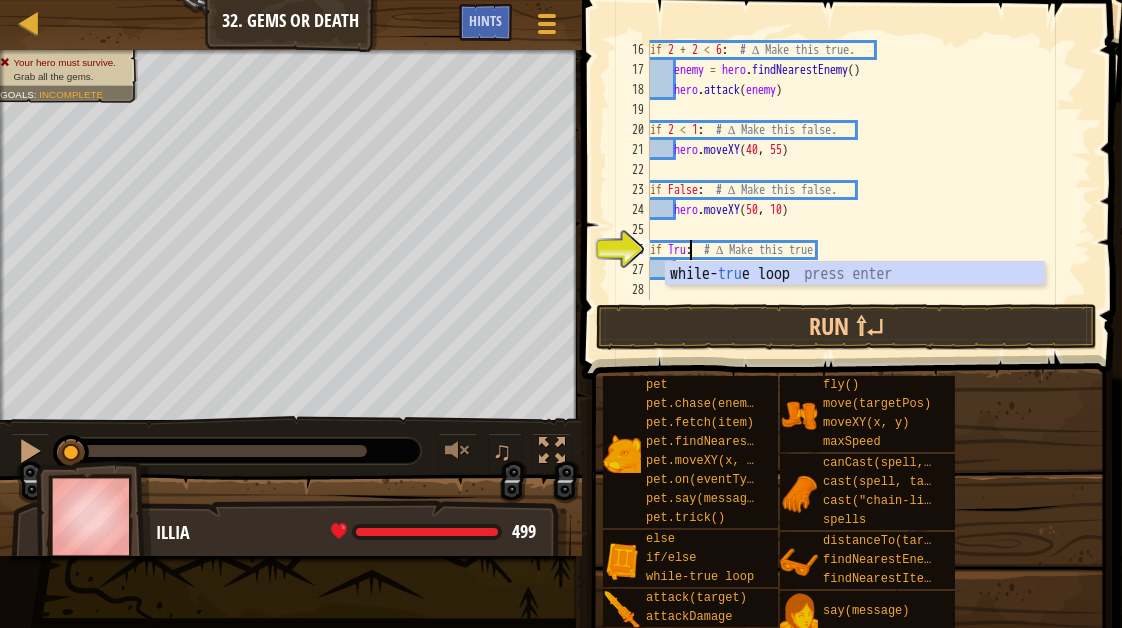 scroll, scrollTop: 9, scrollLeft: 3, axis: both 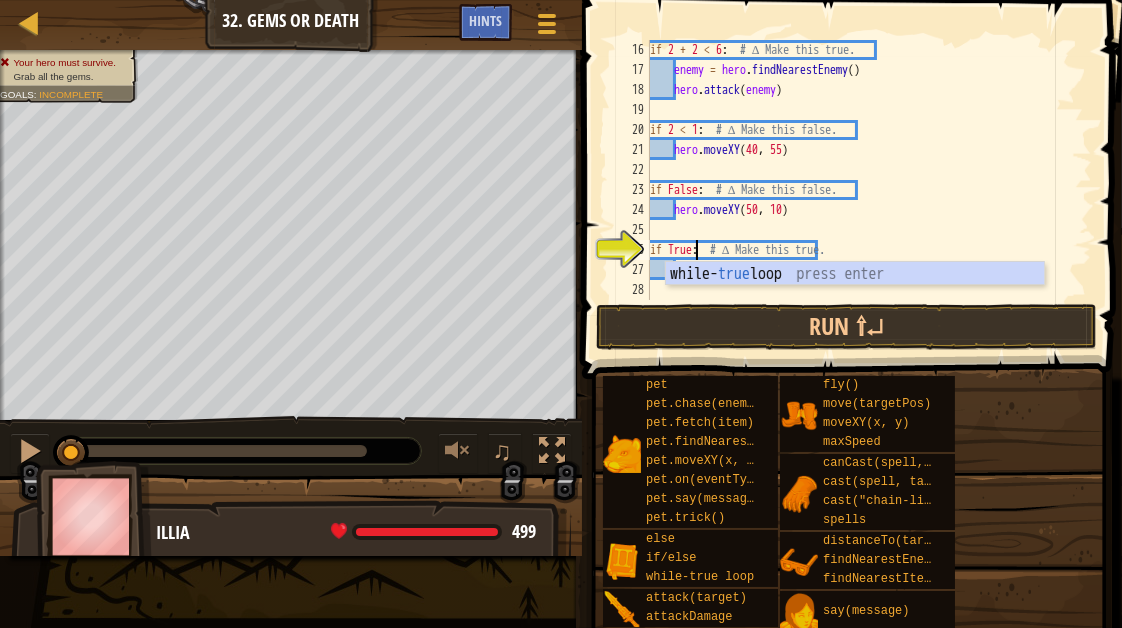 type on "if True:  # ∆ Make this true." 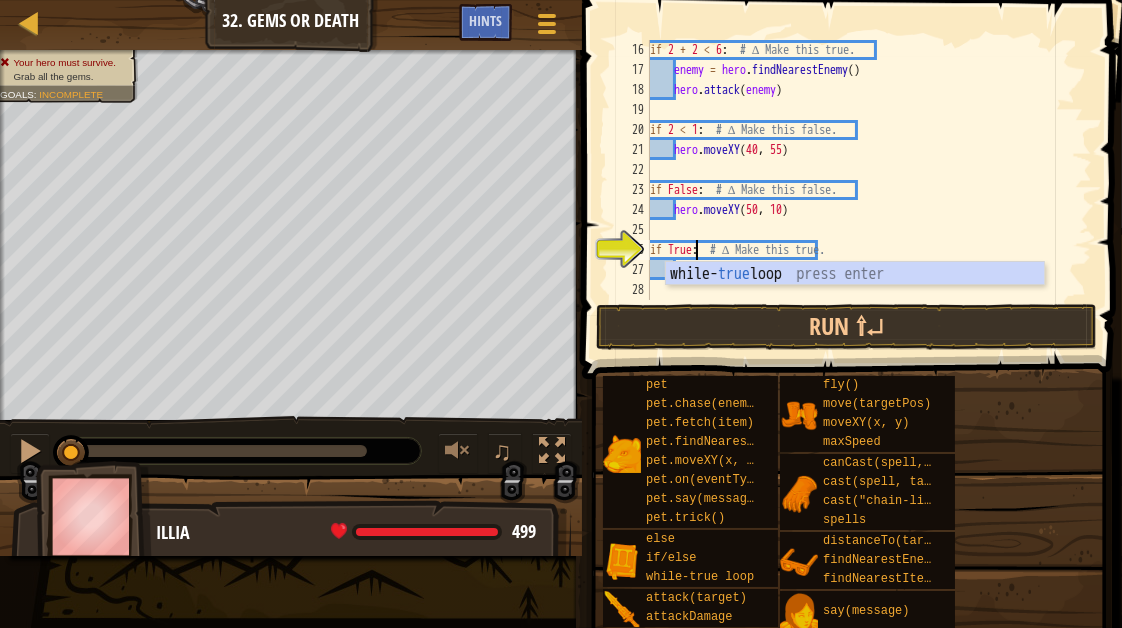 click at bounding box center [849, 651] 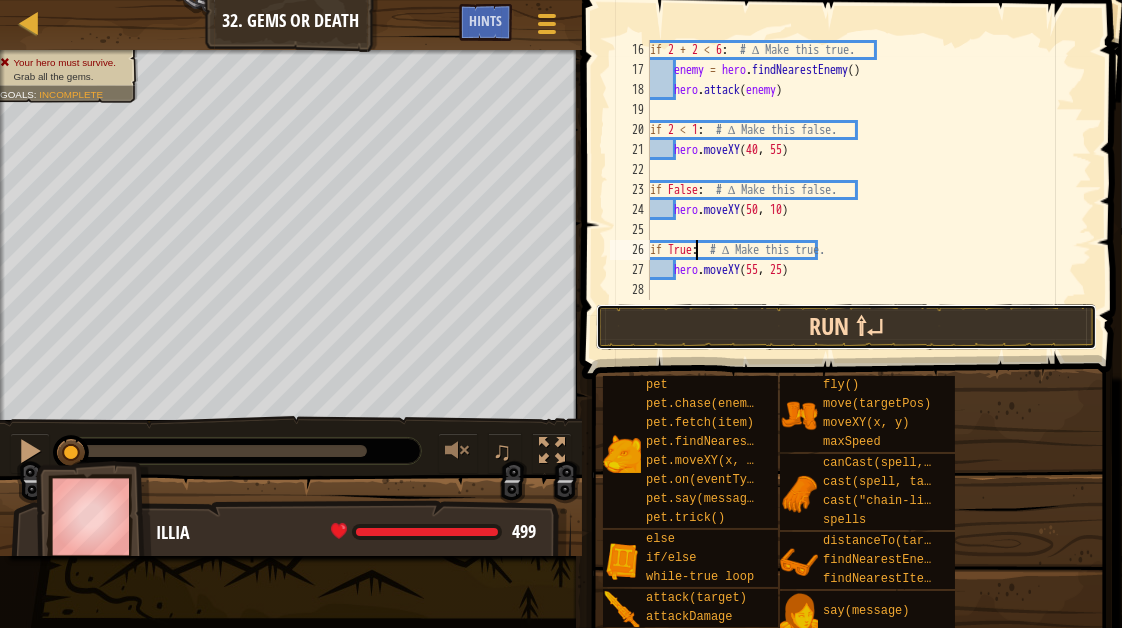 click on "Run ⇧↵" at bounding box center (846, 327) 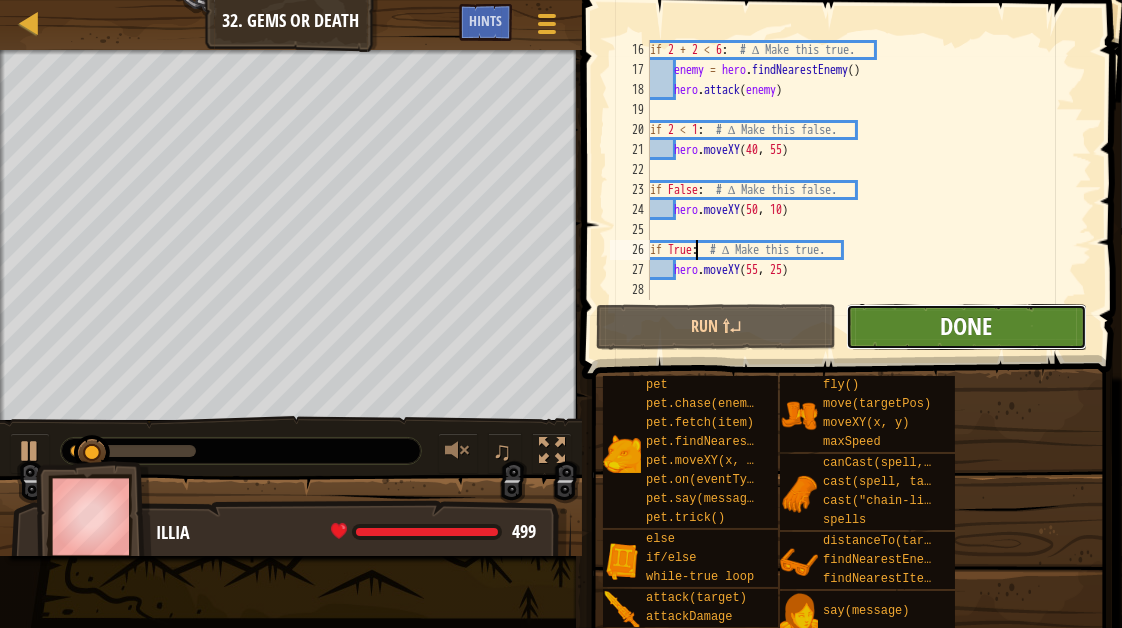 click on "Done" at bounding box center (966, 326) 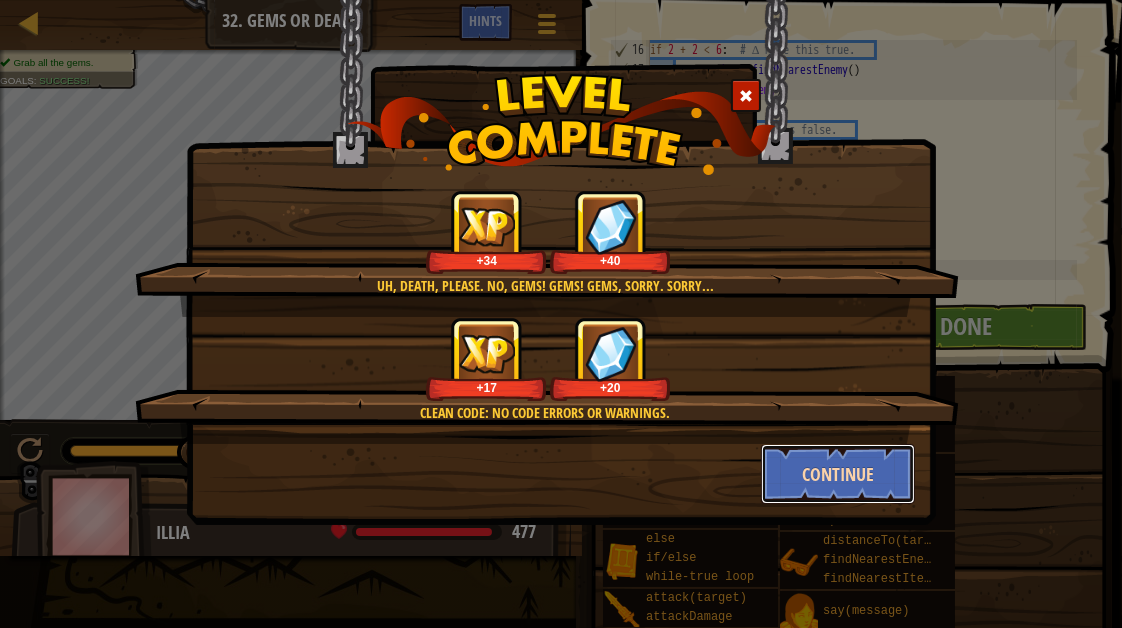 click on "Continue" at bounding box center [838, 474] 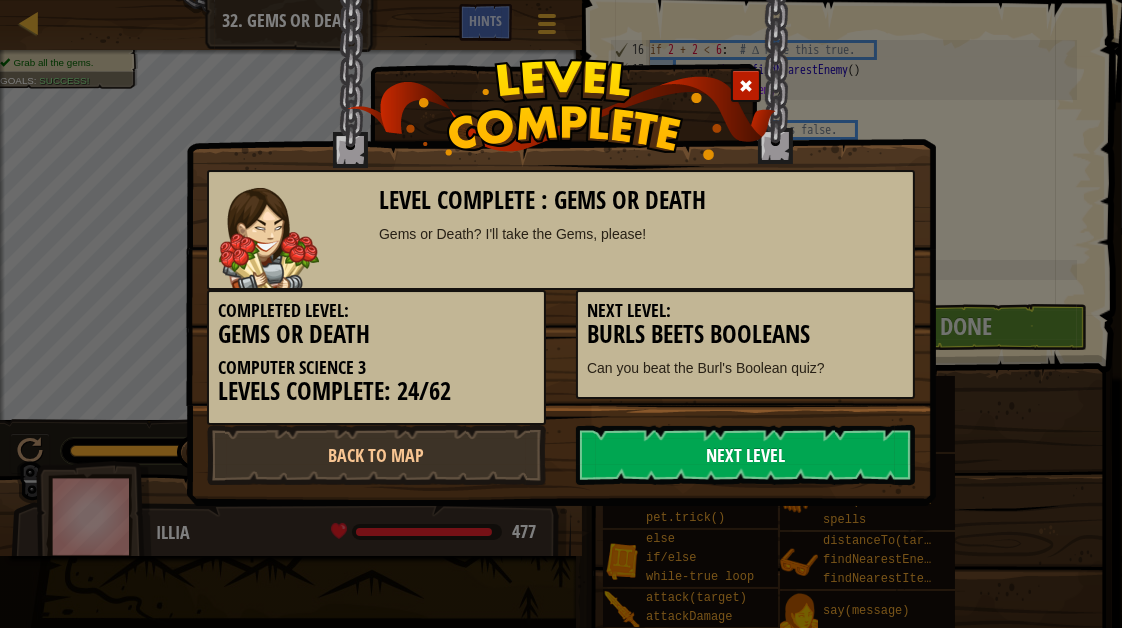 click on "Next Level" at bounding box center [745, 455] 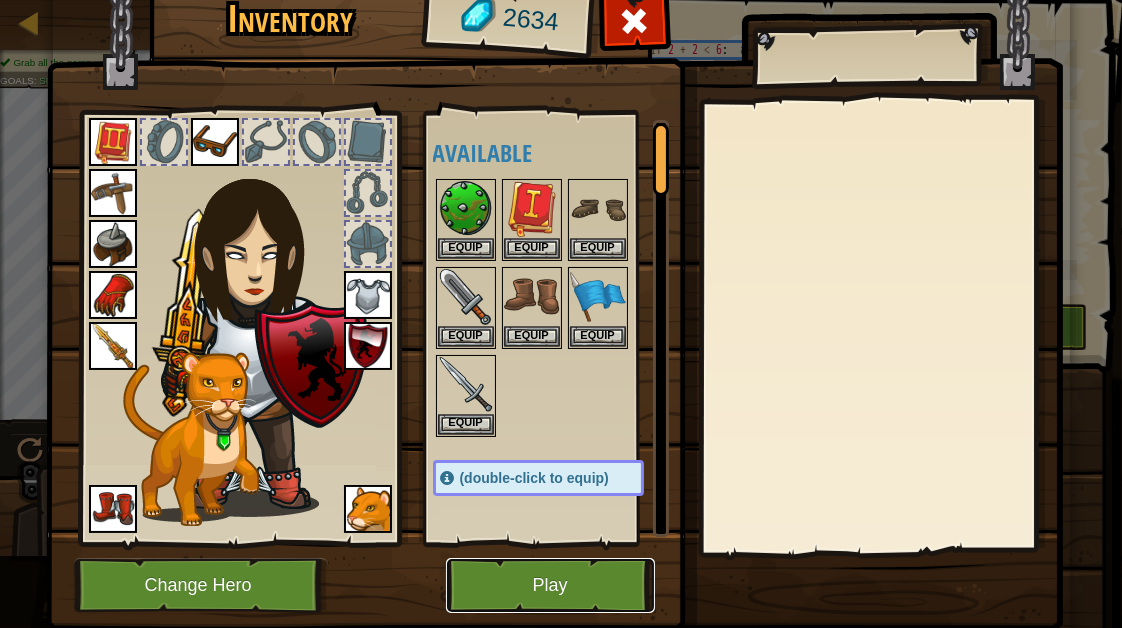 click on "Play" at bounding box center [550, 585] 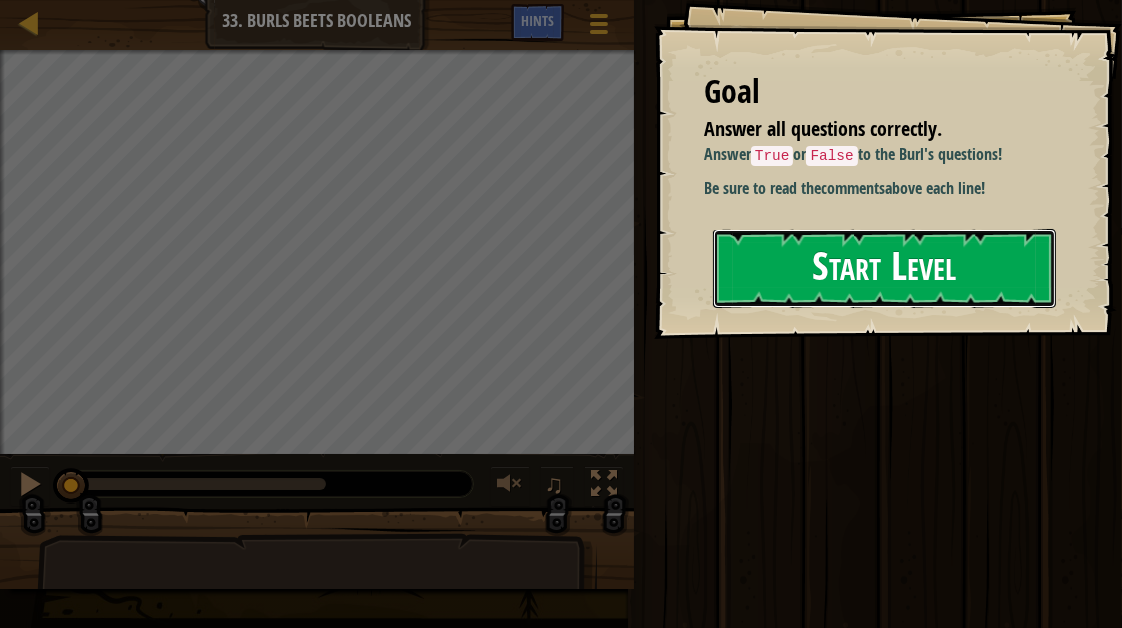 click on "Start Level" at bounding box center (884, 268) 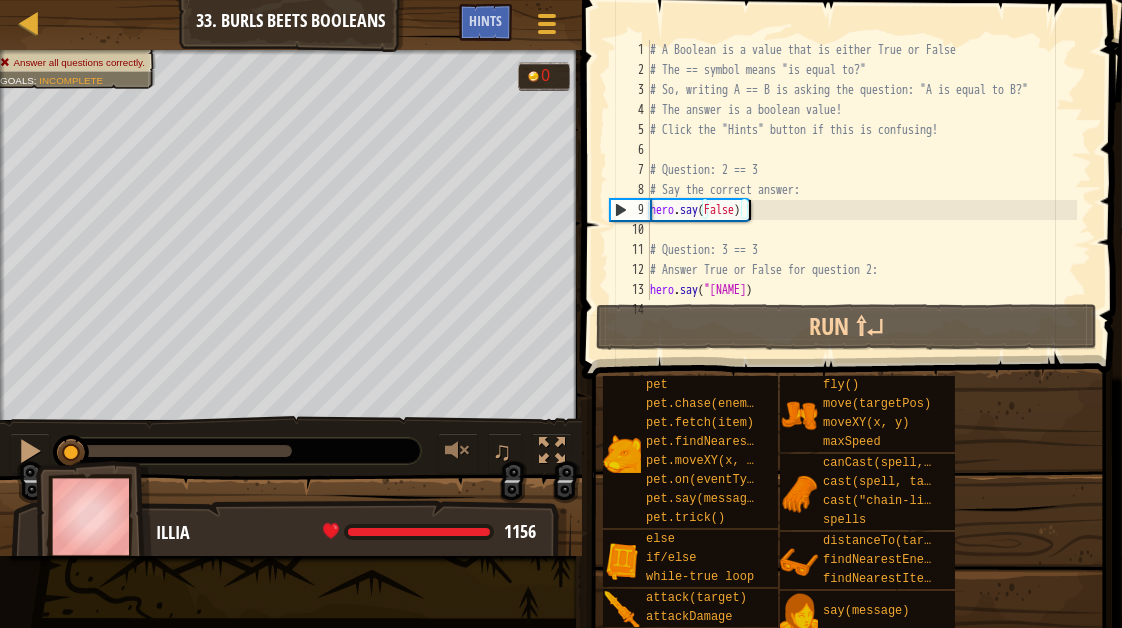 click on "# A Boolean is a value that is either True or False # The == symbol means "is equal to?" # So, writing A == B is asking the question: "A is equal to B?" # The answer is a boolean value! # Click the "Hints" button if this is confusing! # Question: 2 == 3  # Say the correct answer: hero . say ( False ) # Question: 3 == 3 # Answer True or False for question 2: hero . say ( "I don't know!" )" at bounding box center [861, 190] 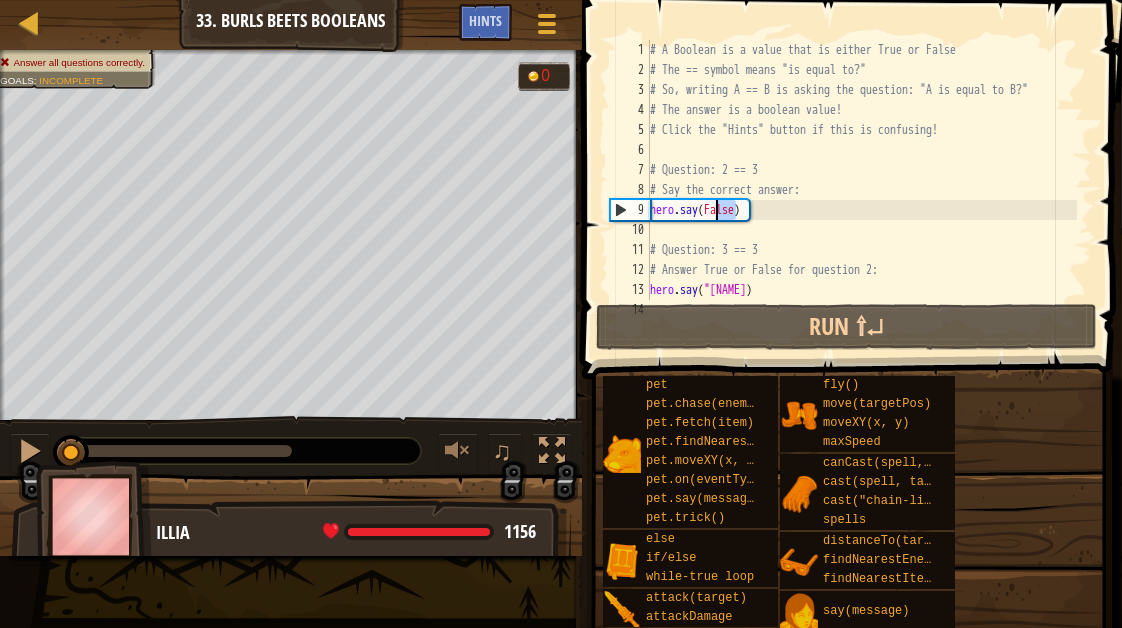 drag, startPoint x: 738, startPoint y: 206, endPoint x: 713, endPoint y: 207, distance: 25.019993 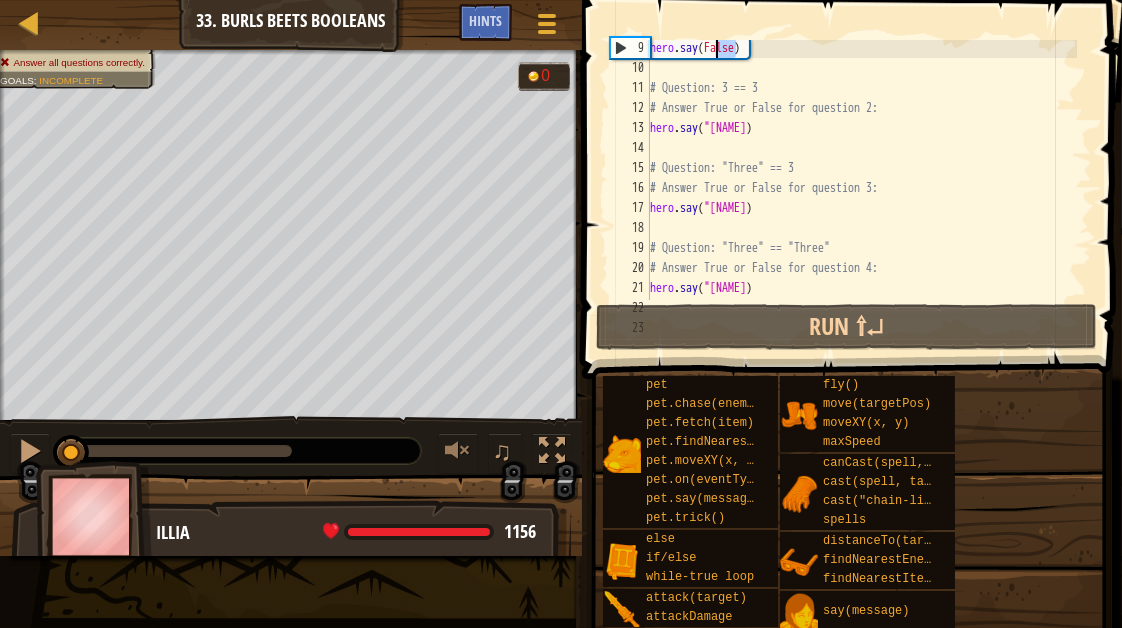 scroll, scrollTop: 165, scrollLeft: 0, axis: vertical 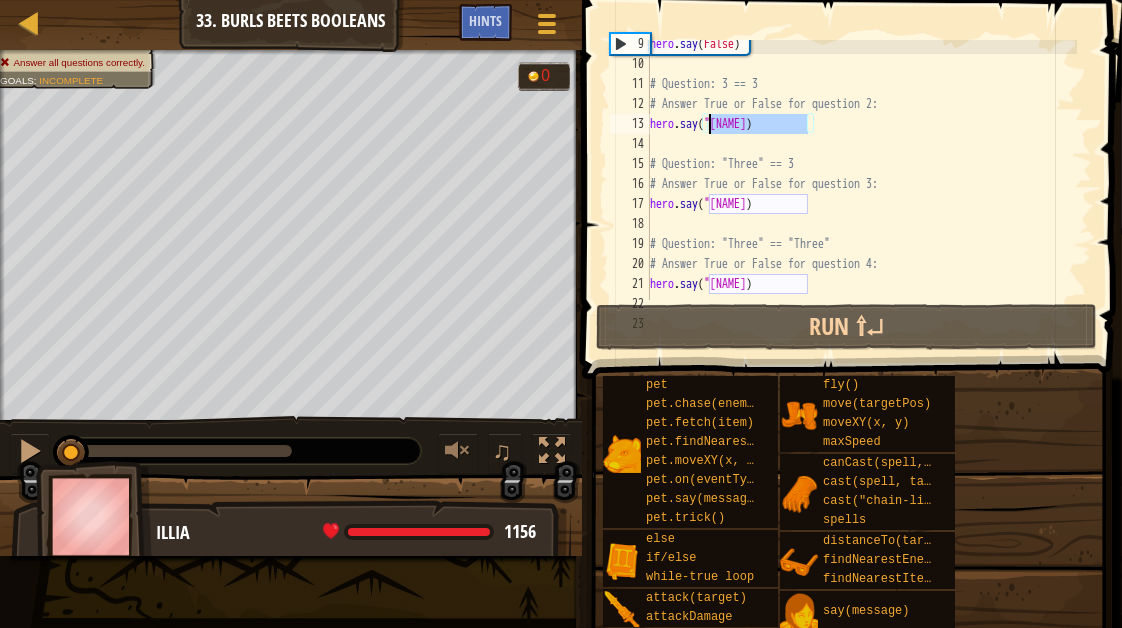 drag, startPoint x: 810, startPoint y: 124, endPoint x: 707, endPoint y: 121, distance: 103.04368 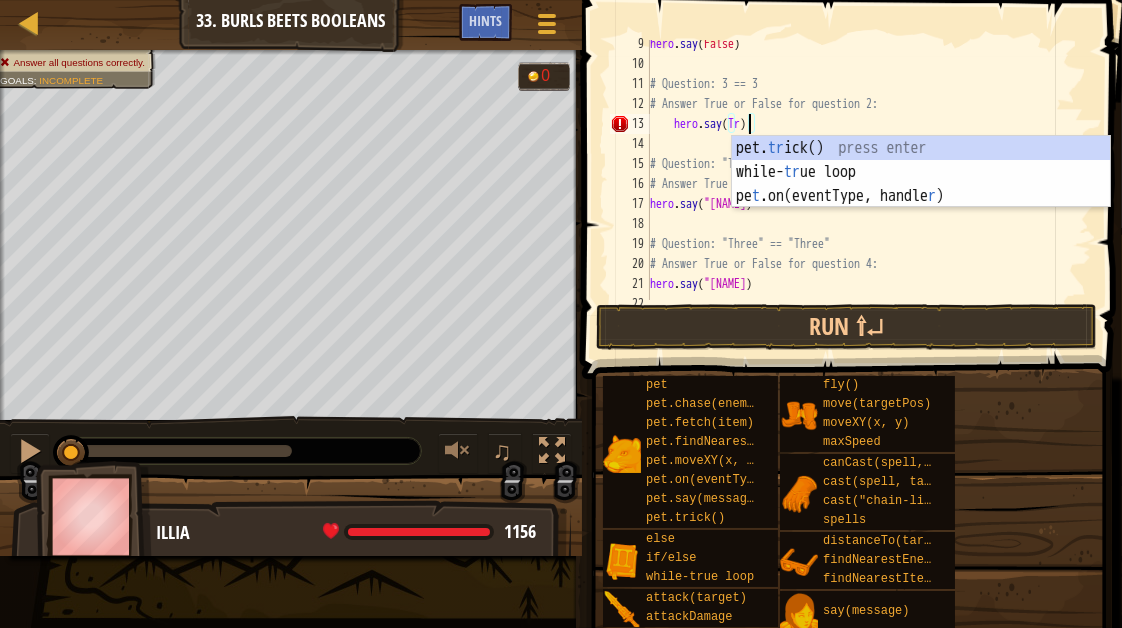scroll, scrollTop: 8, scrollLeft: 8, axis: both 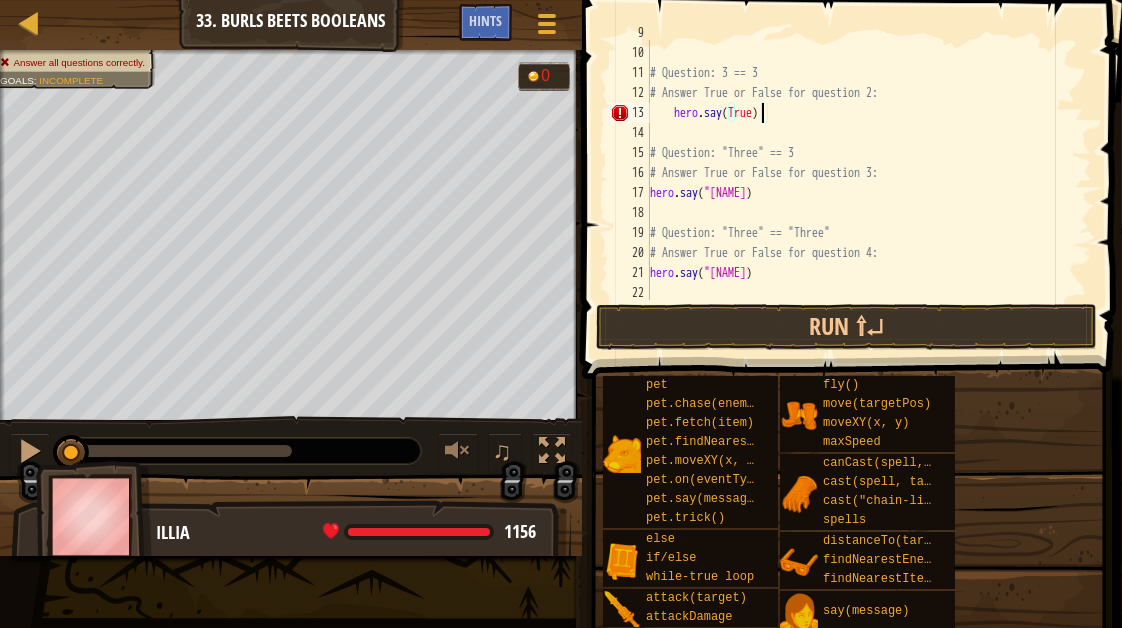 click on "hero . say ( False ) # Question: 3 == 3 # Answer True or False for question 2:      hero . say ( True ) # Question: "Three" == 3 # Answer True or False for question 3: hero . say ( "I don't know!" ) # Question: "Three" == "Three" # Answer True or False for question 4: hero . say ( "I don't know!" )" at bounding box center [861, 173] 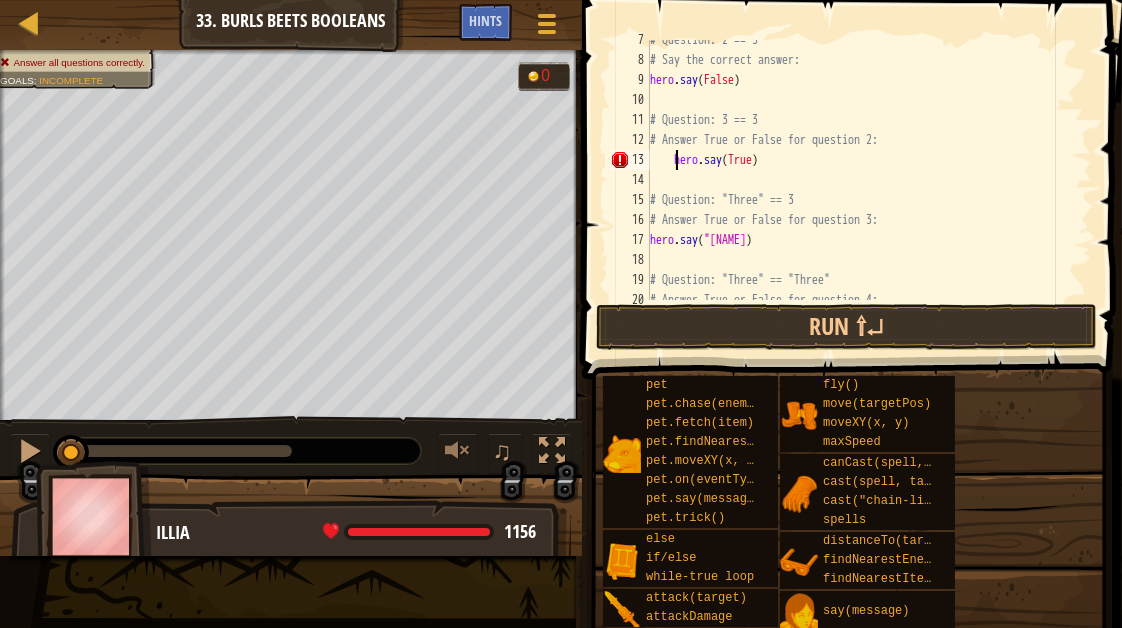 scroll, scrollTop: 131, scrollLeft: 0, axis: vertical 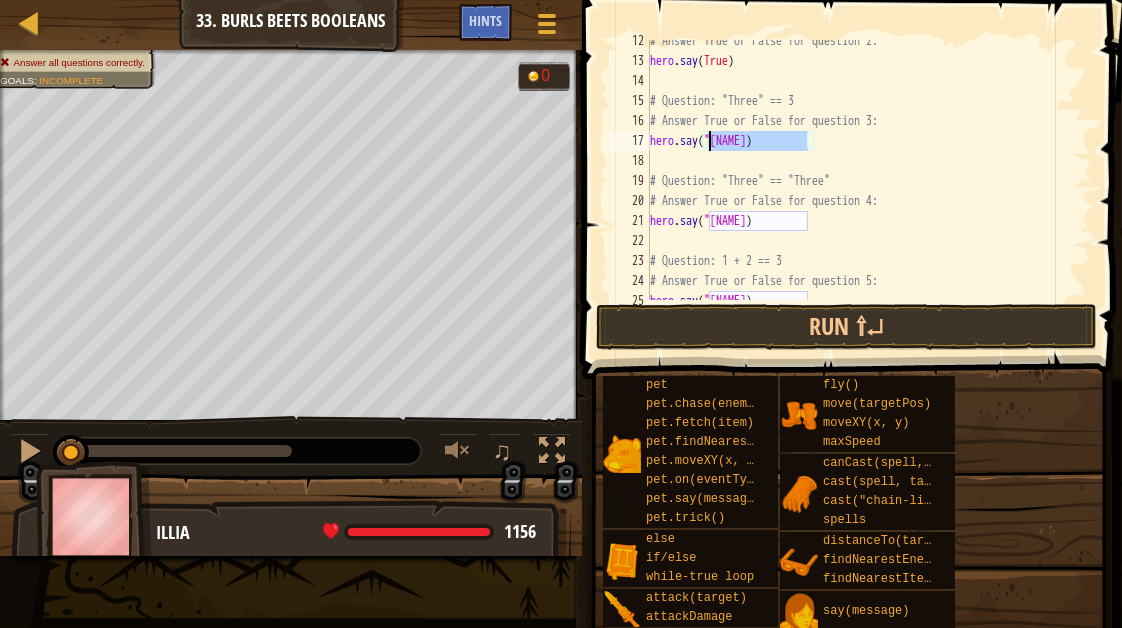 drag, startPoint x: 809, startPoint y: 144, endPoint x: 711, endPoint y: 137, distance: 98.24968 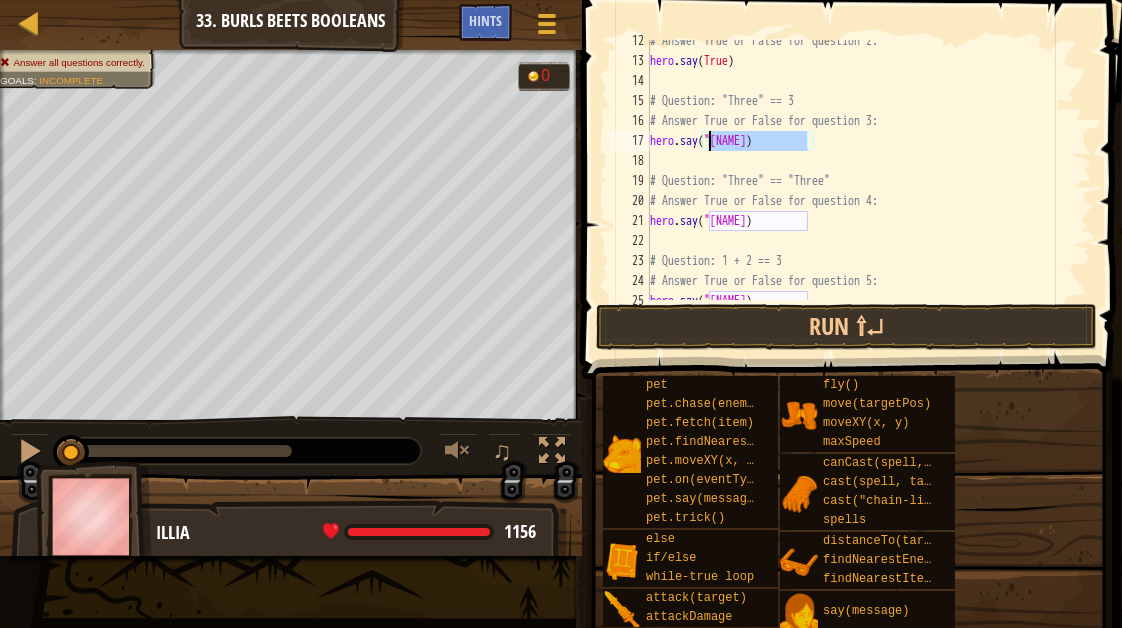 click on "# Answer True or False for question 2: hero . say ( True ) # Question: "Three" == 3 # Answer True or False for question 3: hero . say ( "I don't know!" ) # Question: "Three" == "Three" # Answer True or False for question 4: hero . say ( "I don't know!" ) # Question: 1 + 2 == 3 # Answer True or False for question 5: hero . say ( "I don't know!" )" at bounding box center (861, 181) 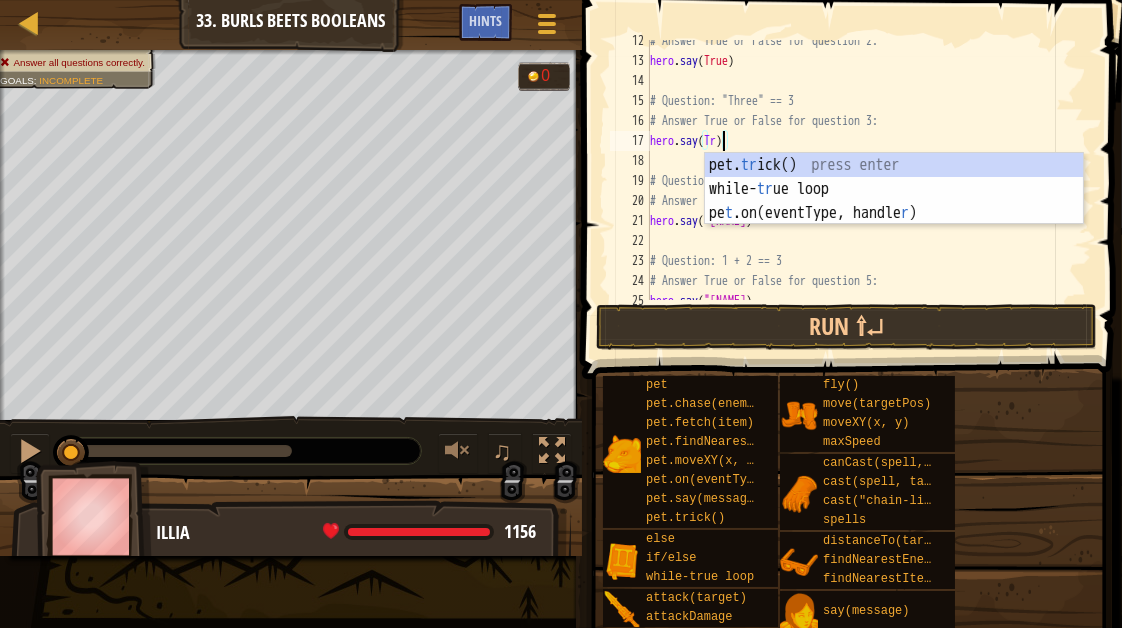 scroll, scrollTop: 9, scrollLeft: 6, axis: both 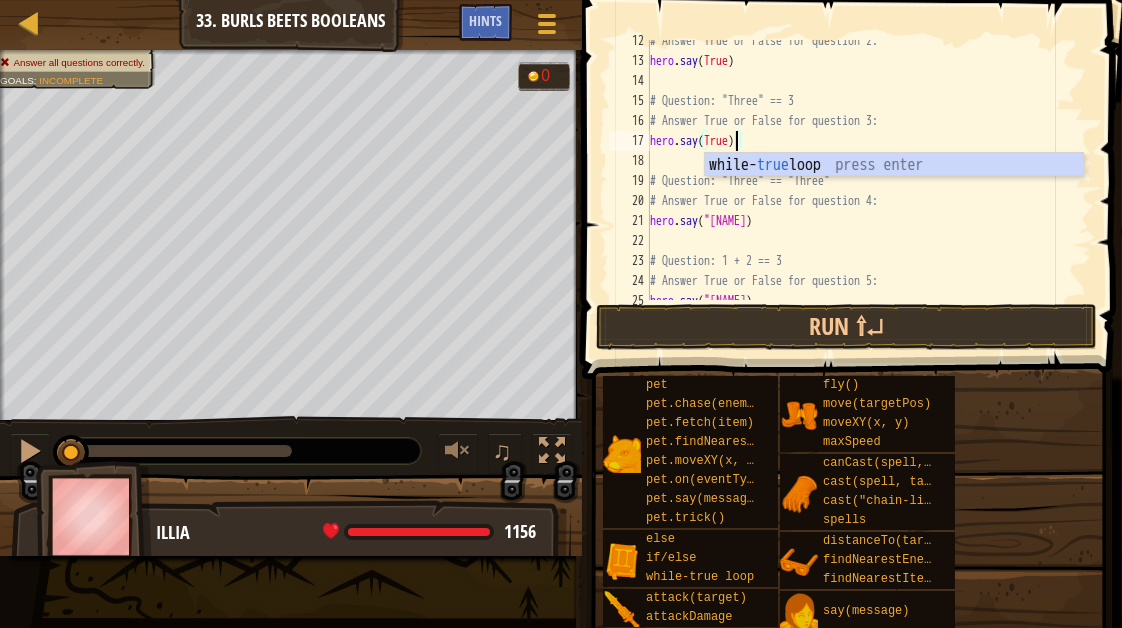 click on "# Answer True or False for question 2: hero . say ( True ) # Question: "Three" == 3 # Answer True or False for question 3: hero . say ( True ) # Question: "Three" == "Three" # Answer True or False for question 4: hero . say ( "I don't know!" ) # Question: 1 + 2 == 3 # Answer True or False for question 5: hero . say ( "I don't know!" )" at bounding box center (861, 181) 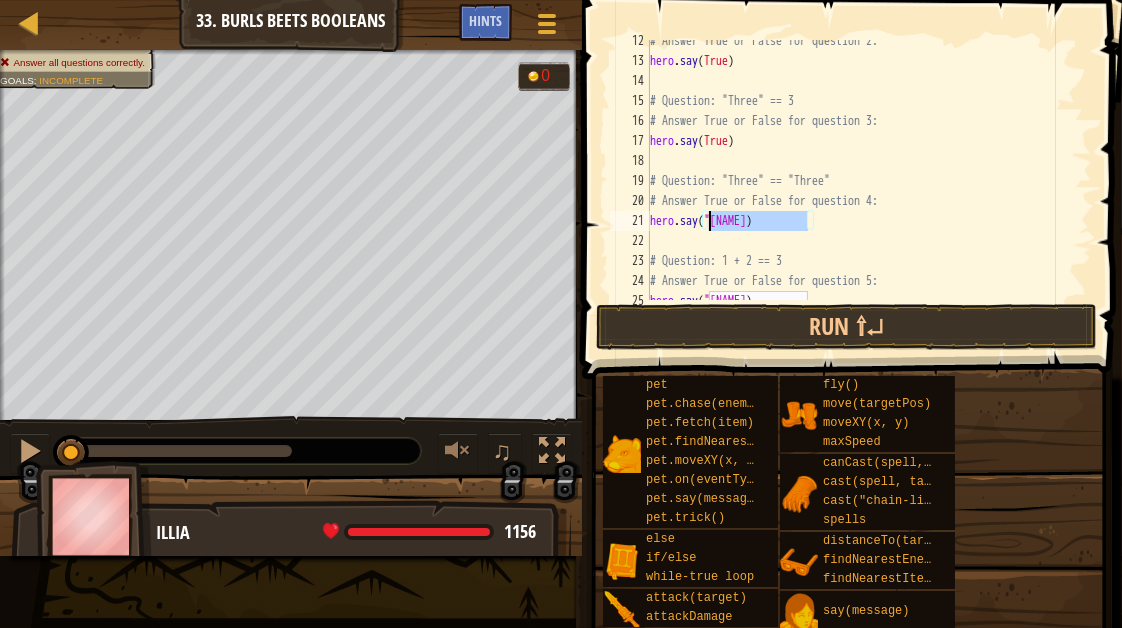 drag, startPoint x: 807, startPoint y: 227, endPoint x: 708, endPoint y: 215, distance: 99.724625 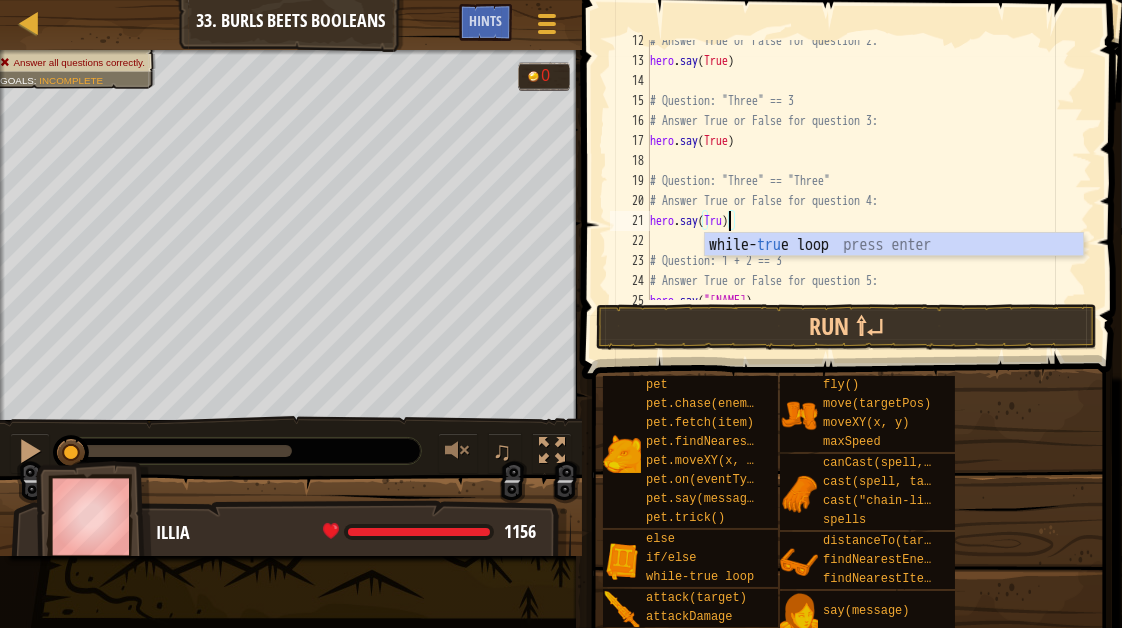 scroll, scrollTop: 9, scrollLeft: 6, axis: both 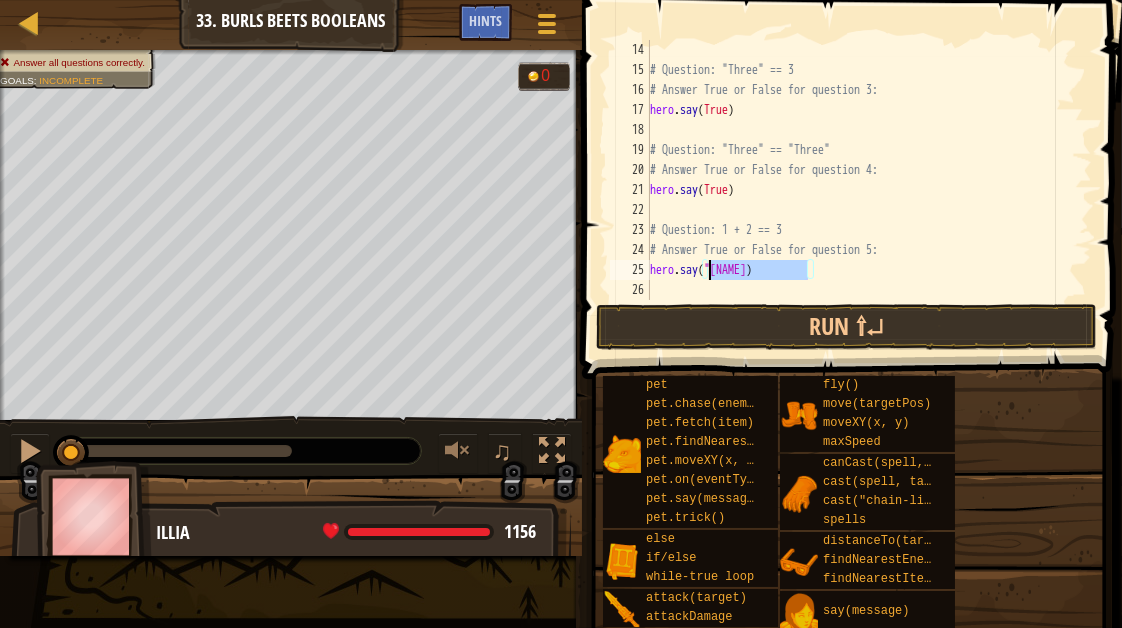 drag, startPoint x: 809, startPoint y: 276, endPoint x: 708, endPoint y: 267, distance: 101.4002 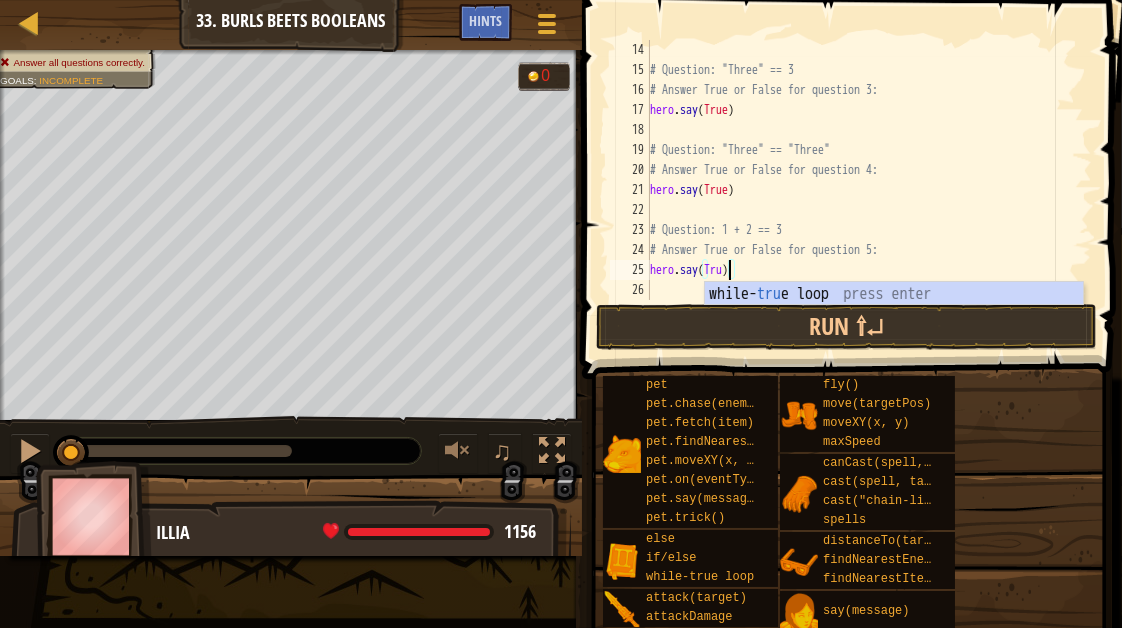 scroll, scrollTop: 9, scrollLeft: 6, axis: both 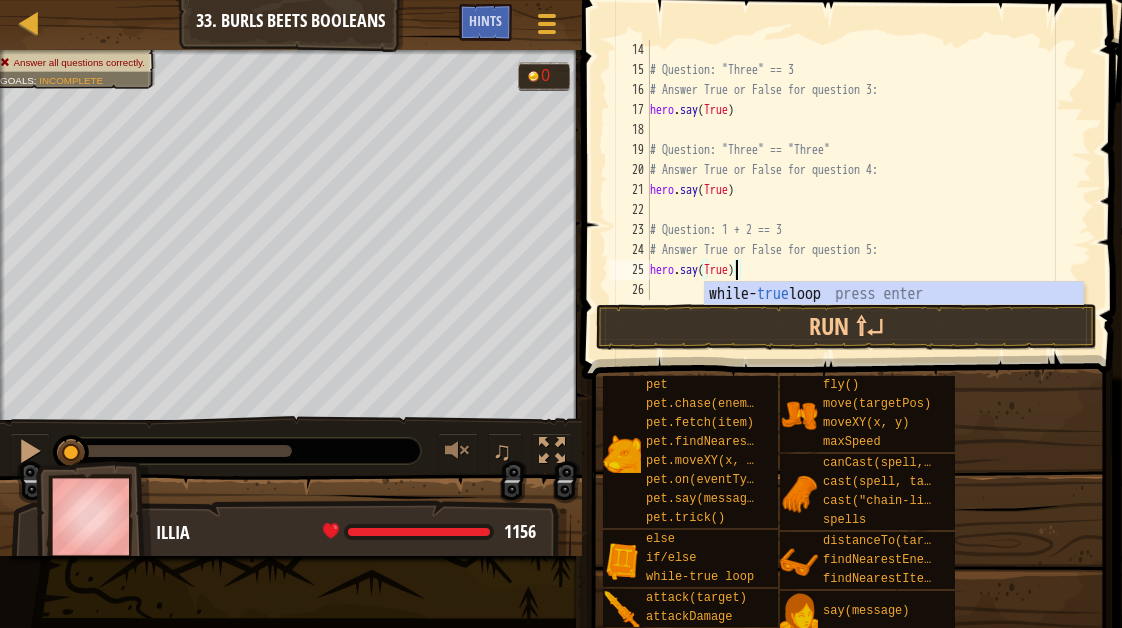 click at bounding box center (849, 651) 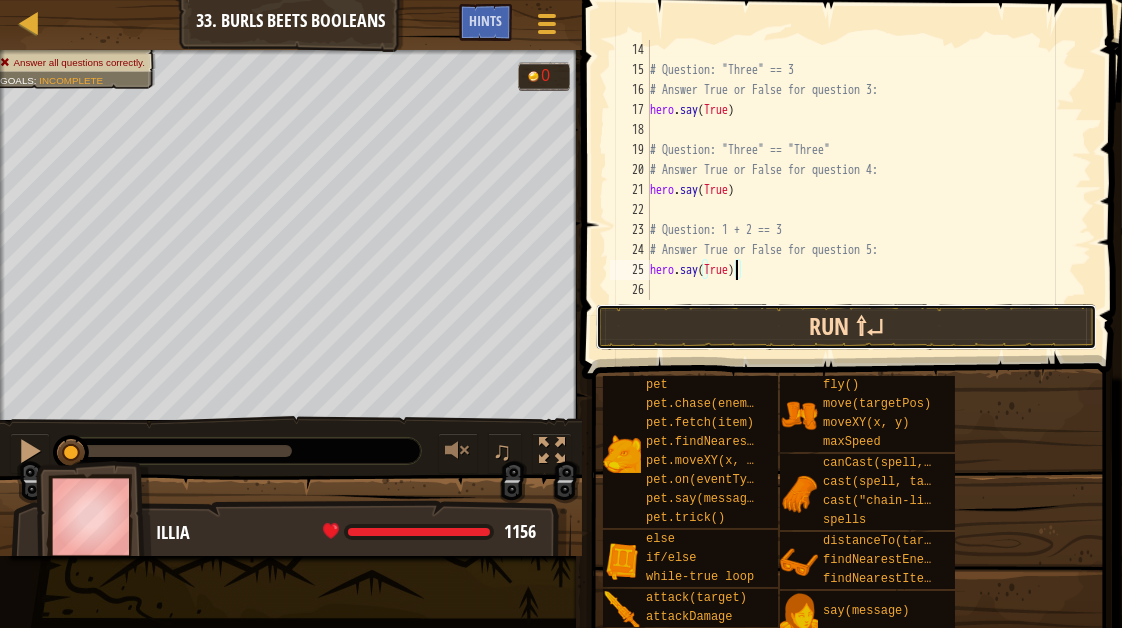 click on "Run ⇧↵" at bounding box center [846, 327] 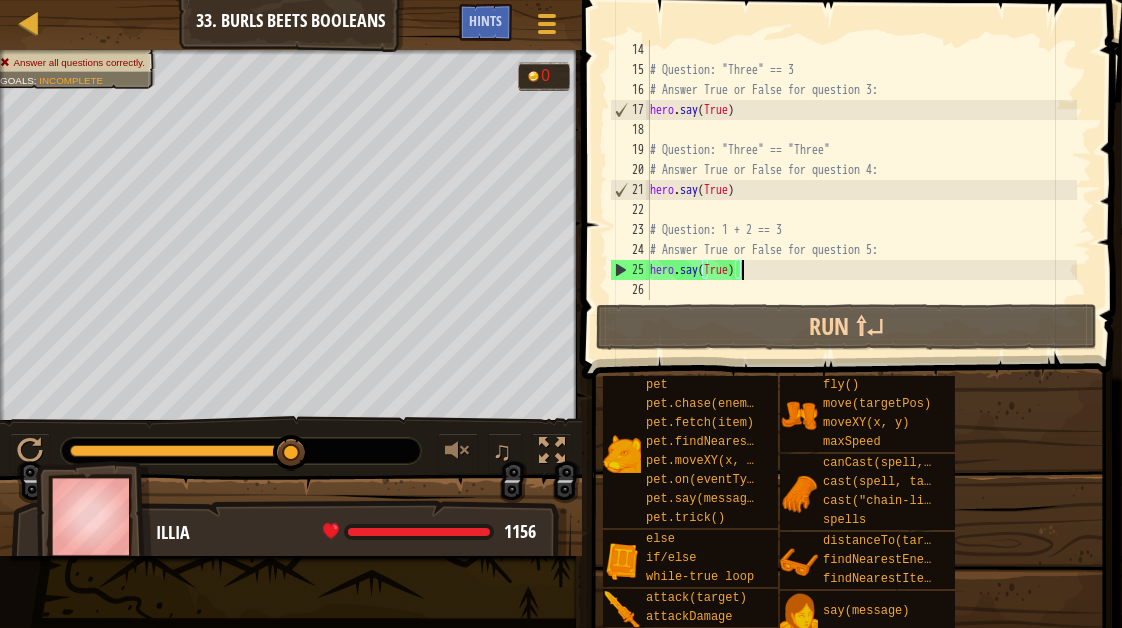 click on "# Question: "Three" == 3 # Answer True or False for question 3: hero . say ( True ) # Question: "Three" == "Three" # Answer True or False for question 4: hero . say ( True ) # Question: 1 + 2 == 3 # Answer True or False for question 5: hero . say ( True )" at bounding box center [861, 190] 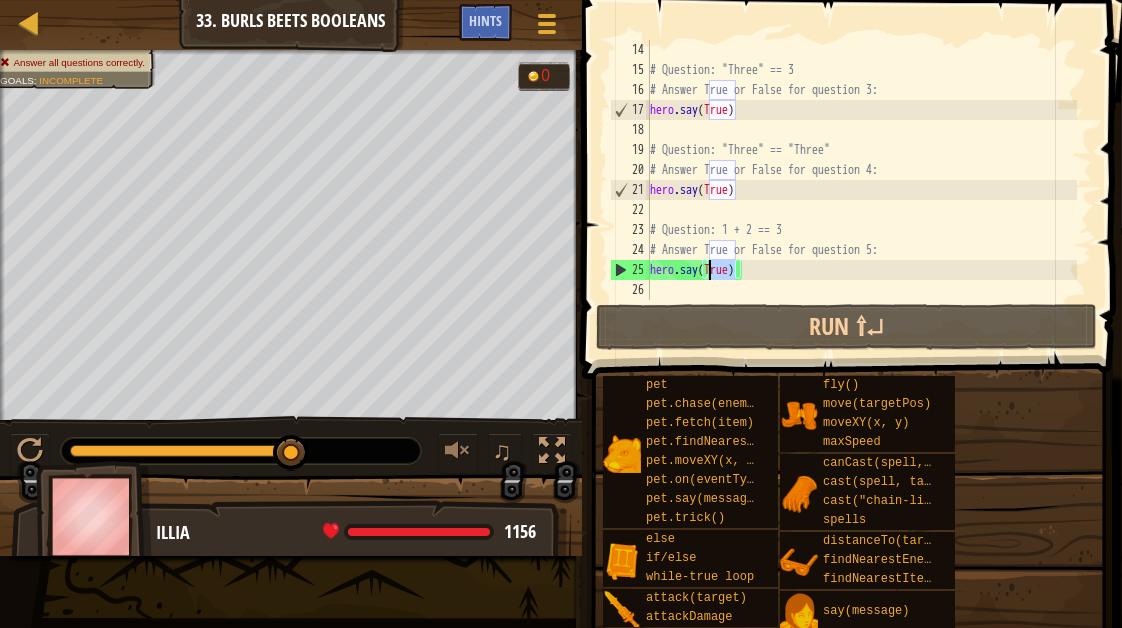 drag, startPoint x: 735, startPoint y: 273, endPoint x: 707, endPoint y: 270, distance: 28.160255 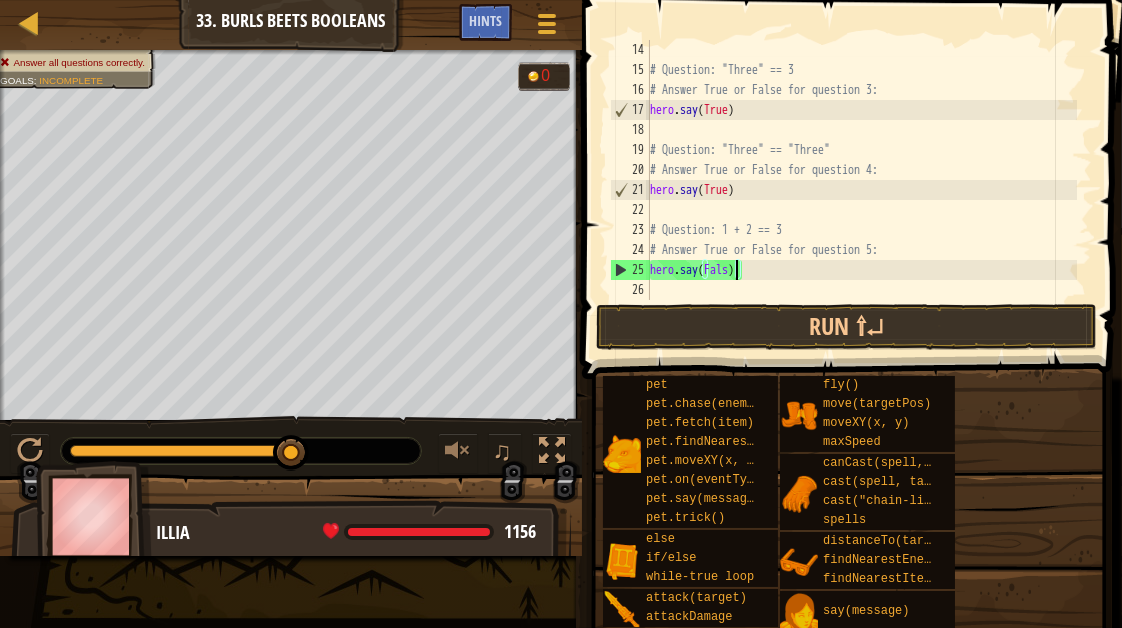 scroll, scrollTop: 9, scrollLeft: 6, axis: both 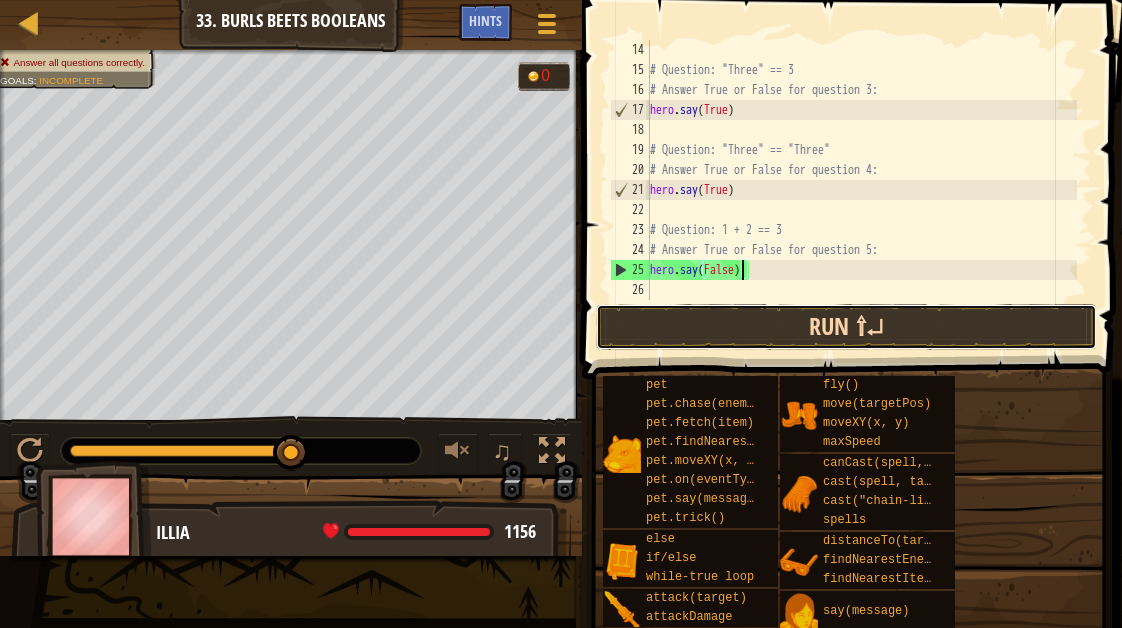 click on "Run ⇧↵" at bounding box center [846, 327] 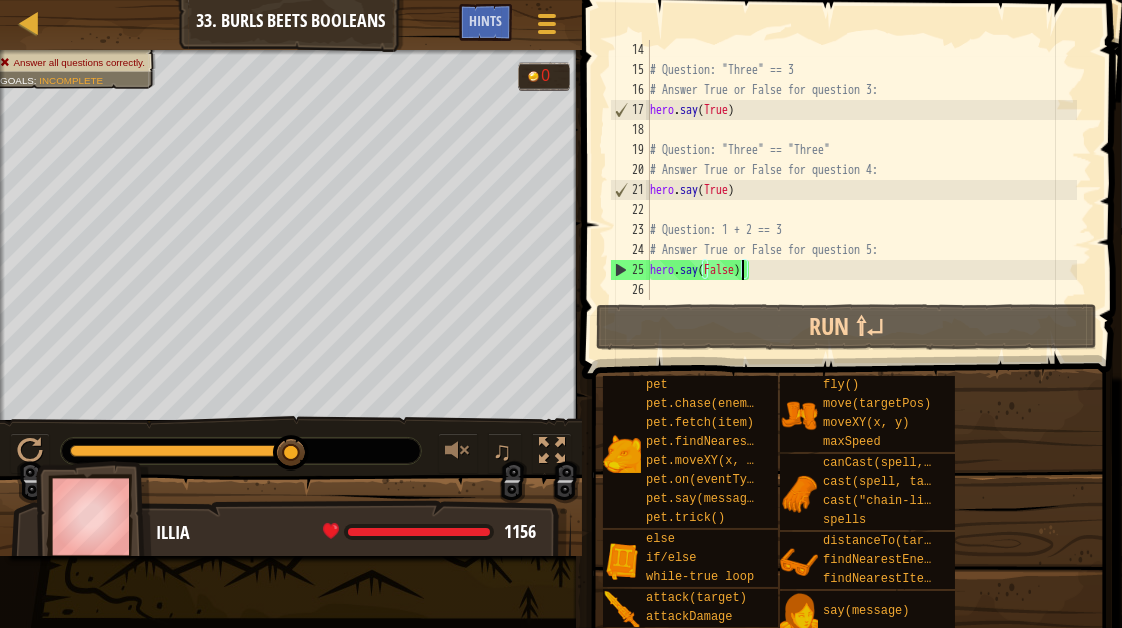 scroll, scrollTop: 259, scrollLeft: 0, axis: vertical 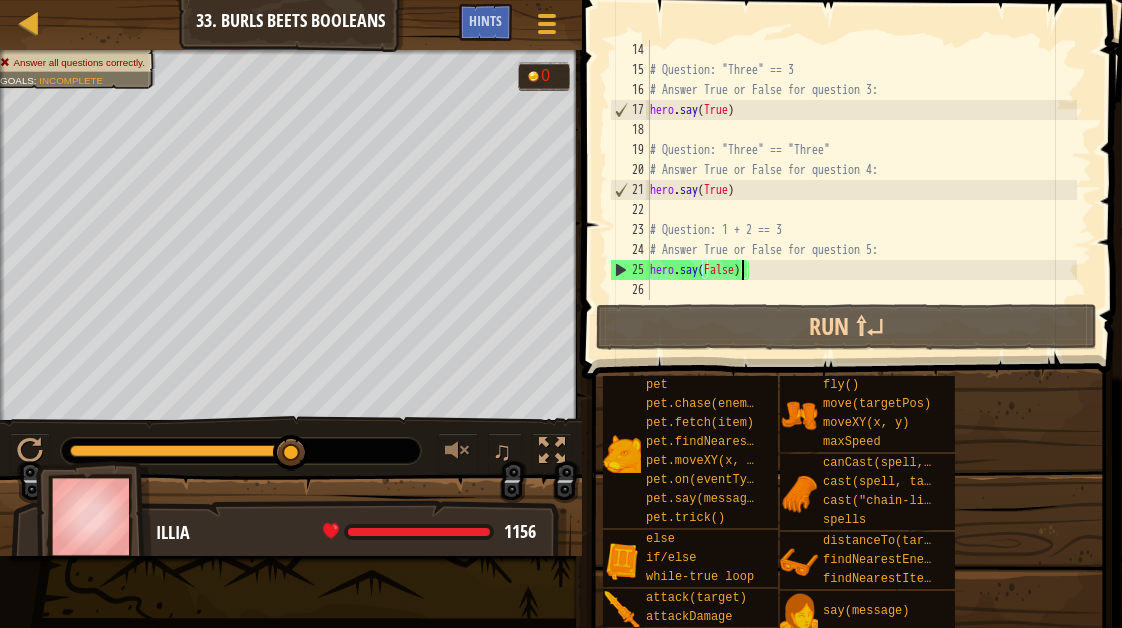 click on "# Question: "Three" == 3 # Answer True or False for question 3: hero . say ( True ) # Question: "Three" == "Three" # Answer True or False for question 4: hero . say ( True ) # Question: 1 + 2 == 3 # Answer True or False for question 5: hero . say ( False )" at bounding box center (861, 190) 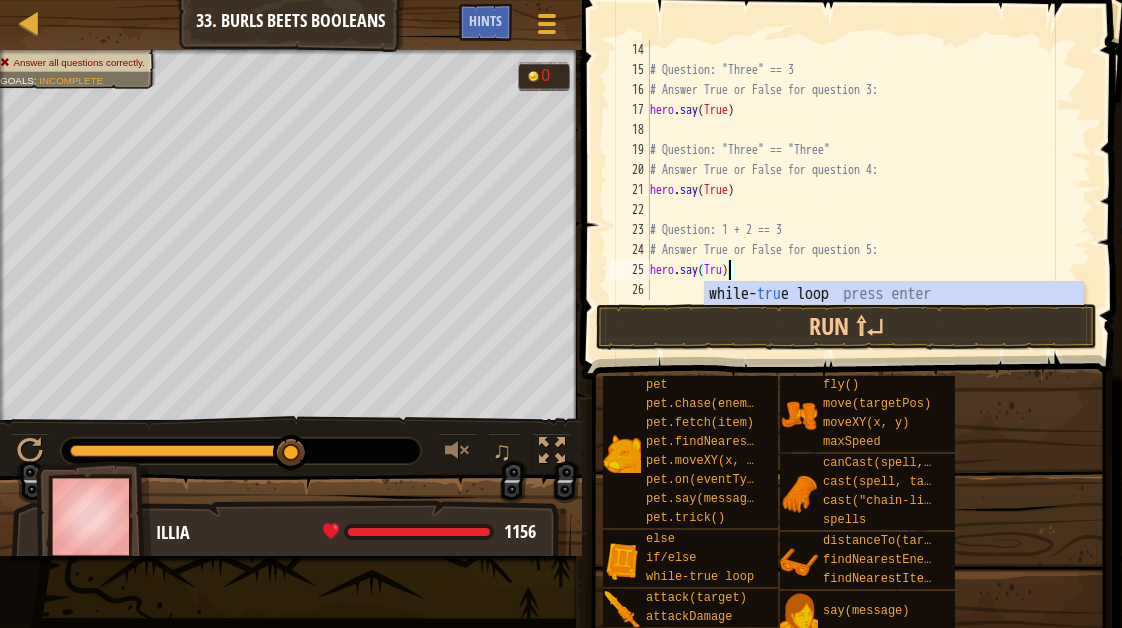 scroll, scrollTop: 9, scrollLeft: 6, axis: both 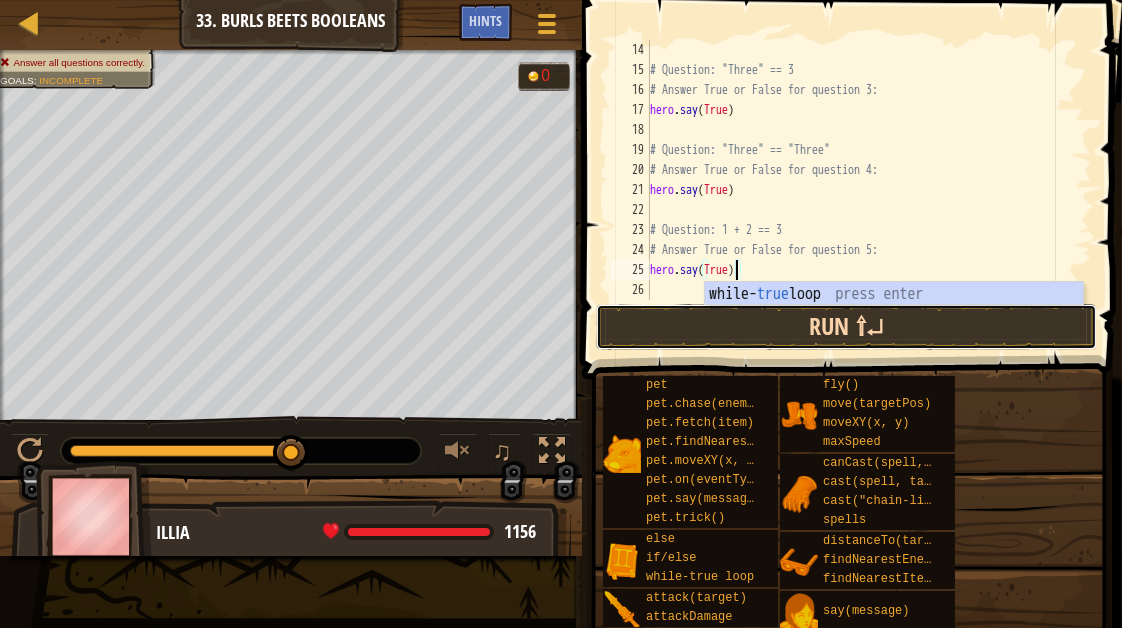 click on "Run ⇧↵" at bounding box center (846, 327) 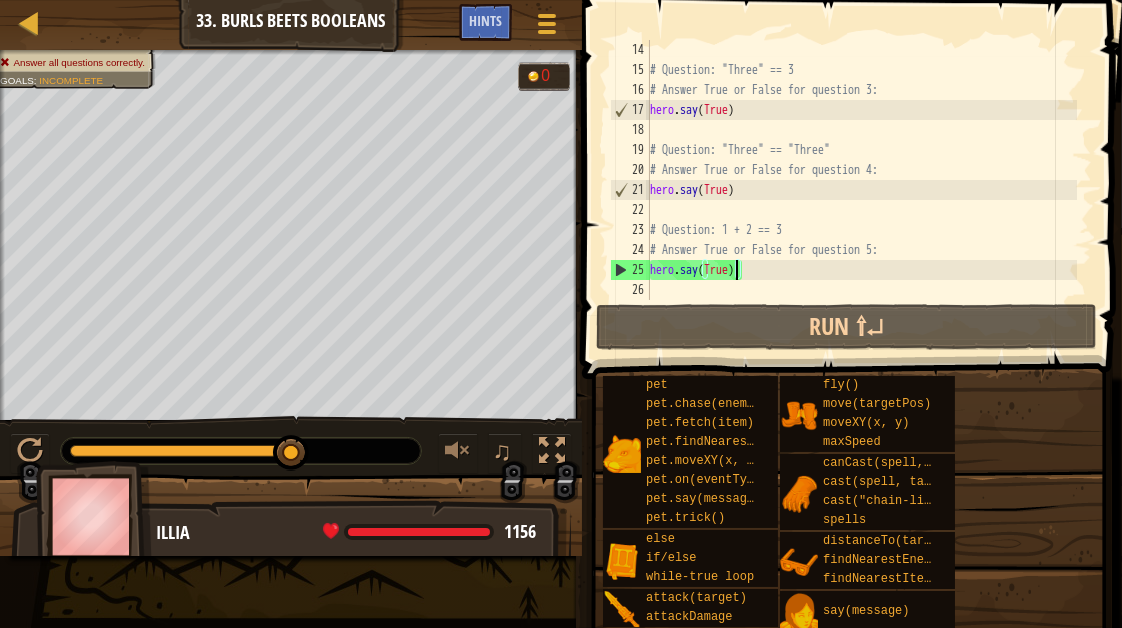 click on "# Question: "Three" == 3 # Answer True or False for question 3: hero . say ( True ) # Question: "Three" == "Three" # Answer True or False for question 4: hero . say ( True ) # Question: 1 + 2 == 3 # Answer True or False for question 5: hero . say ( True )" at bounding box center [861, 190] 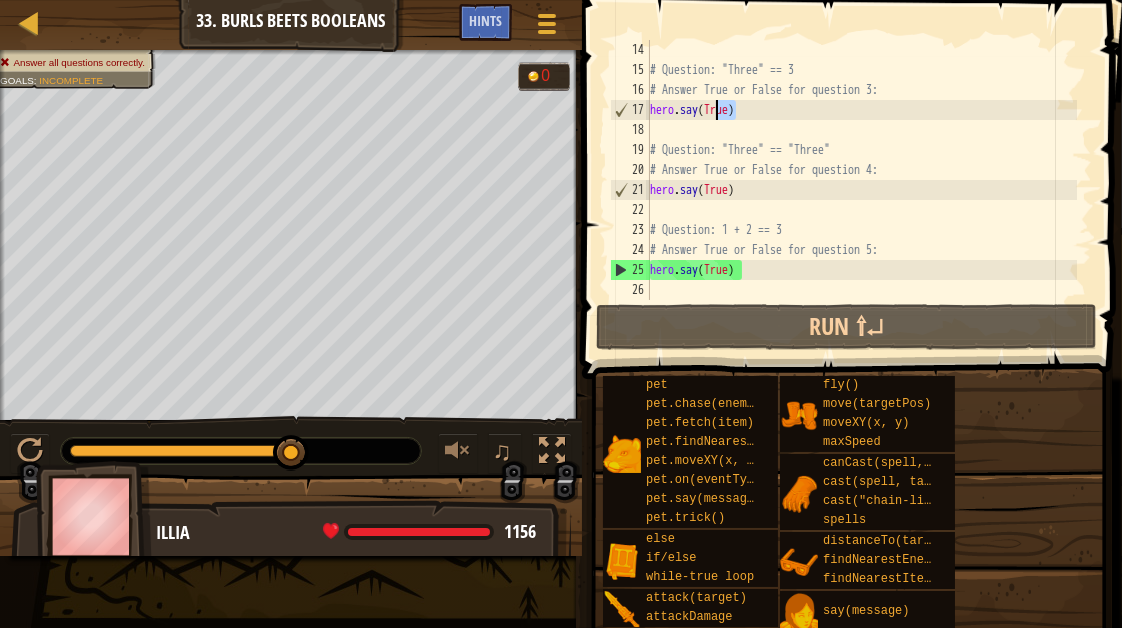 drag, startPoint x: 737, startPoint y: 112, endPoint x: 713, endPoint y: 112, distance: 24 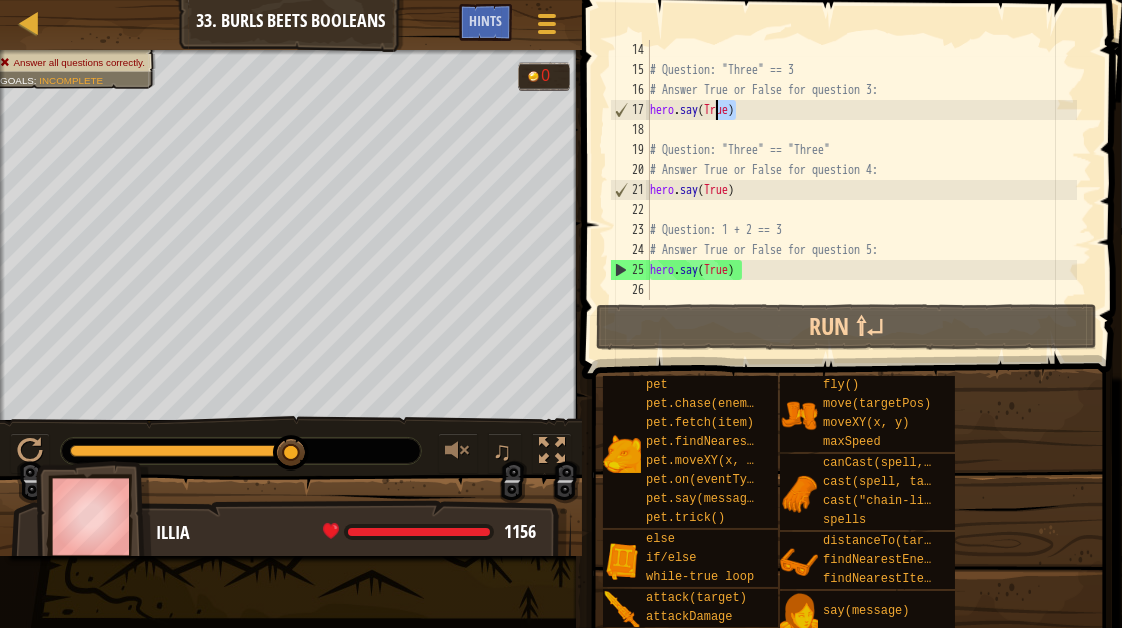 click on "# Question: "Three" == 3 # Answer True or False for question 3: hero . say ( True ) # Question: "Three" == "Three" # Answer True or False for question 4: hero . say ( True ) # Question: 1 + 2 == 3 # Answer True or False for question 5: hero . say ( True )" at bounding box center (861, 190) 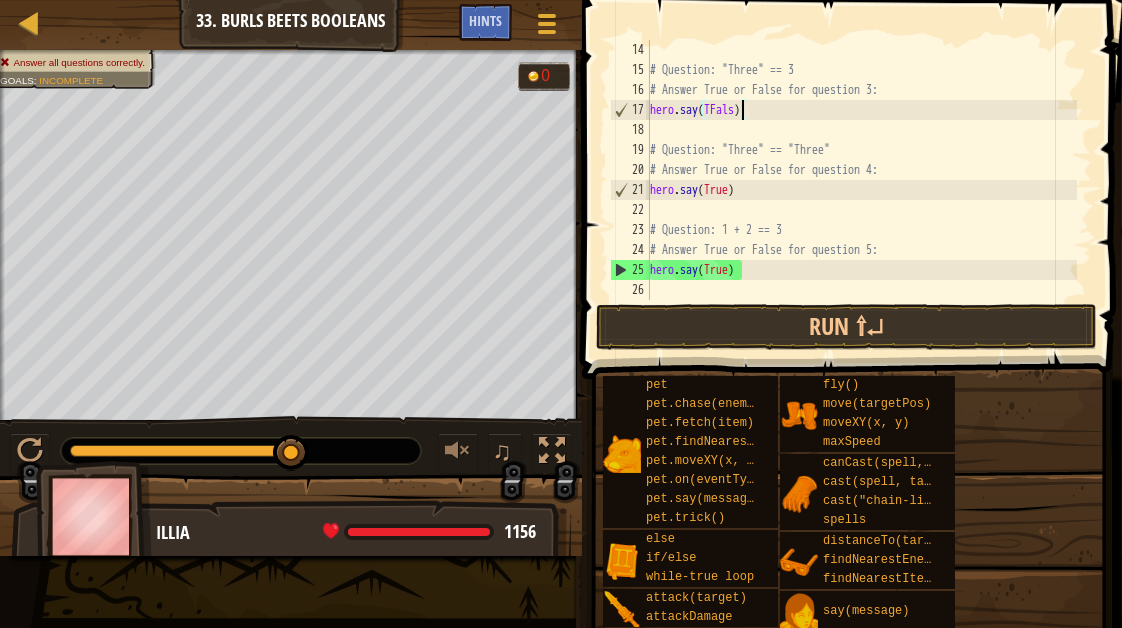 scroll, scrollTop: 9, scrollLeft: 7, axis: both 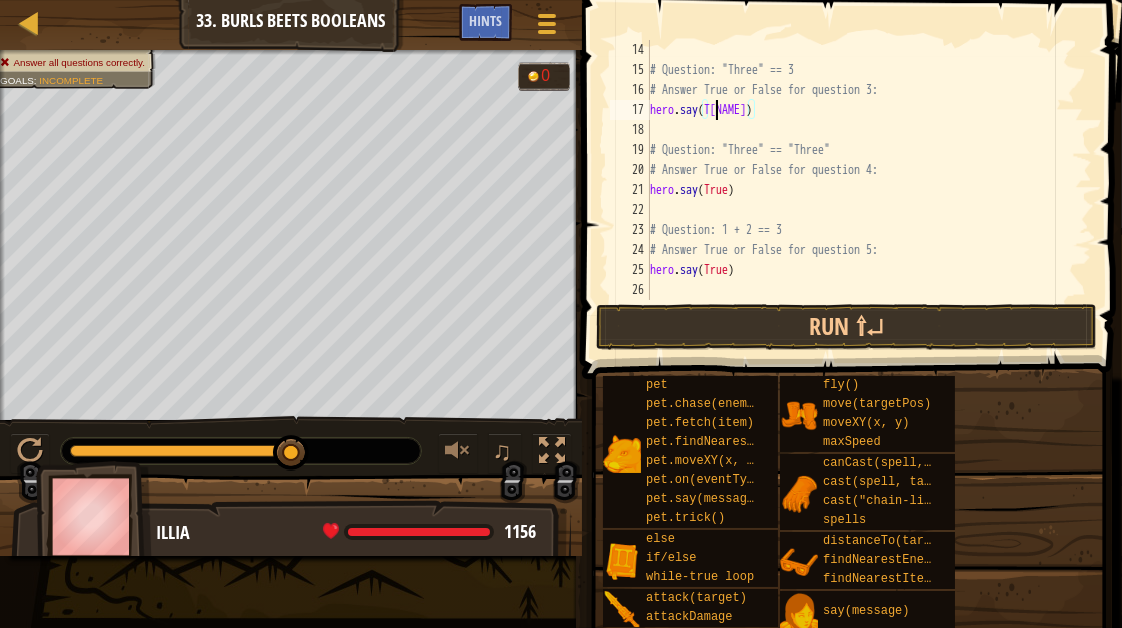 click on "# Question: "Three" == 3 # Answer True or False for question 3: hero . say ( TFalse ) # Question: "Three" == "Three" # Answer True or False for question 4: hero . say ( True ) # Question: 1 + 2 == 3 # Answer True or False for question 5: hero . say ( True )" at bounding box center [861, 190] 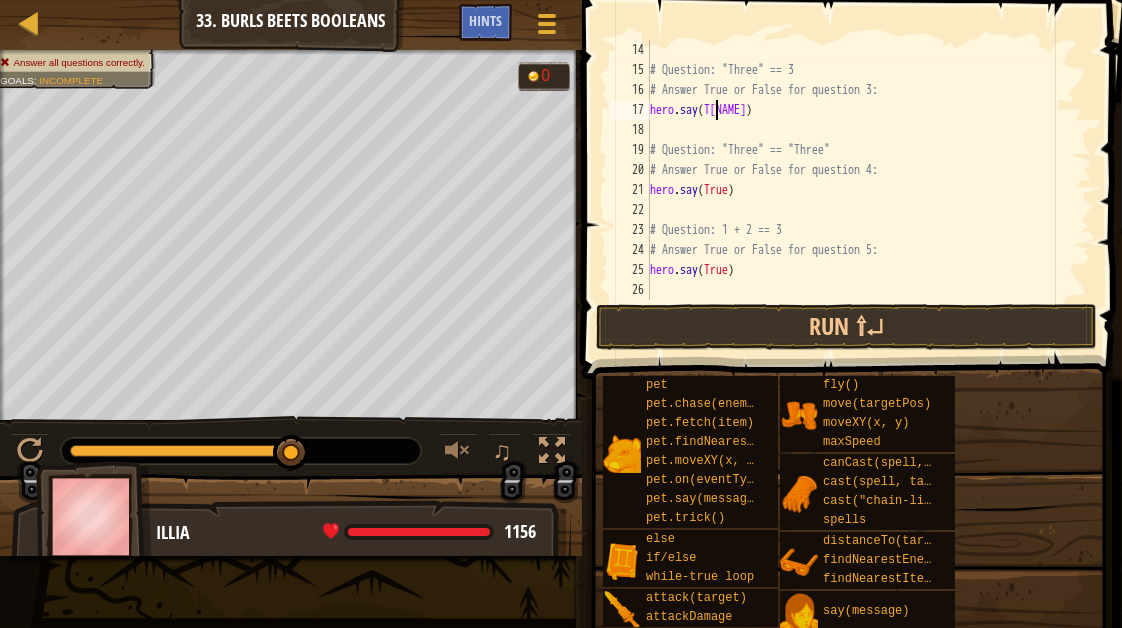 type on "hero.say(False)" 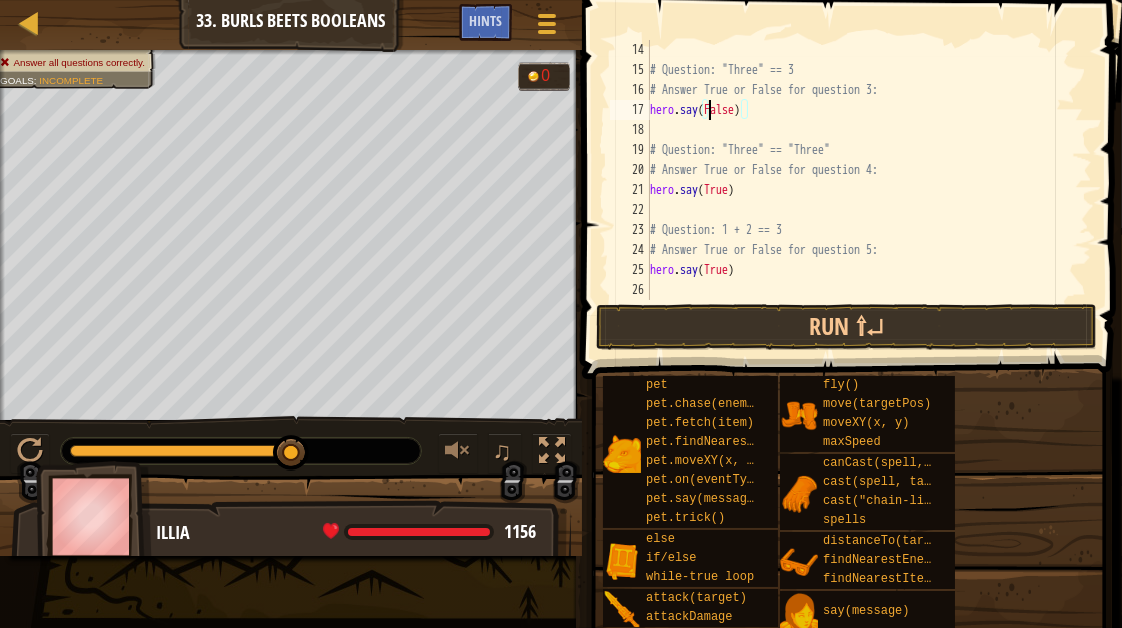 click on "# Question: "Three" == 3 # Answer True or False for question 3: hero . say ( False ) # Question: "Three" == "Three" # Answer True or False for question 4: hero . say ( True ) # Question: 1 + 2 == 3 # Answer True or False for question 5: hero . say ( True )" at bounding box center [861, 190] 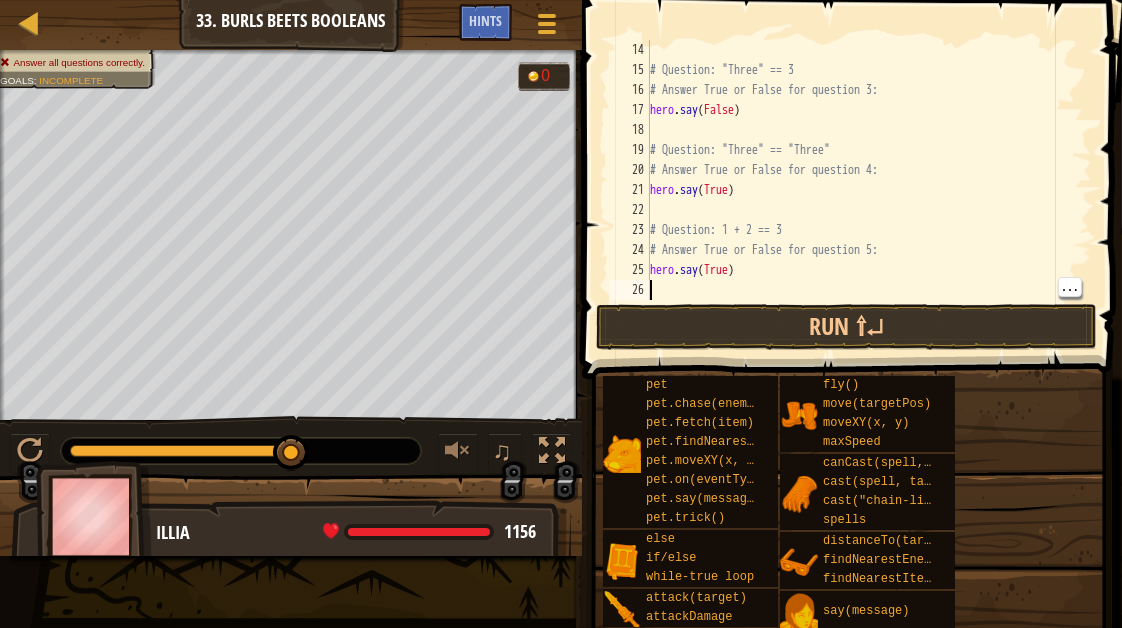 scroll, scrollTop: 9, scrollLeft: 0, axis: vertical 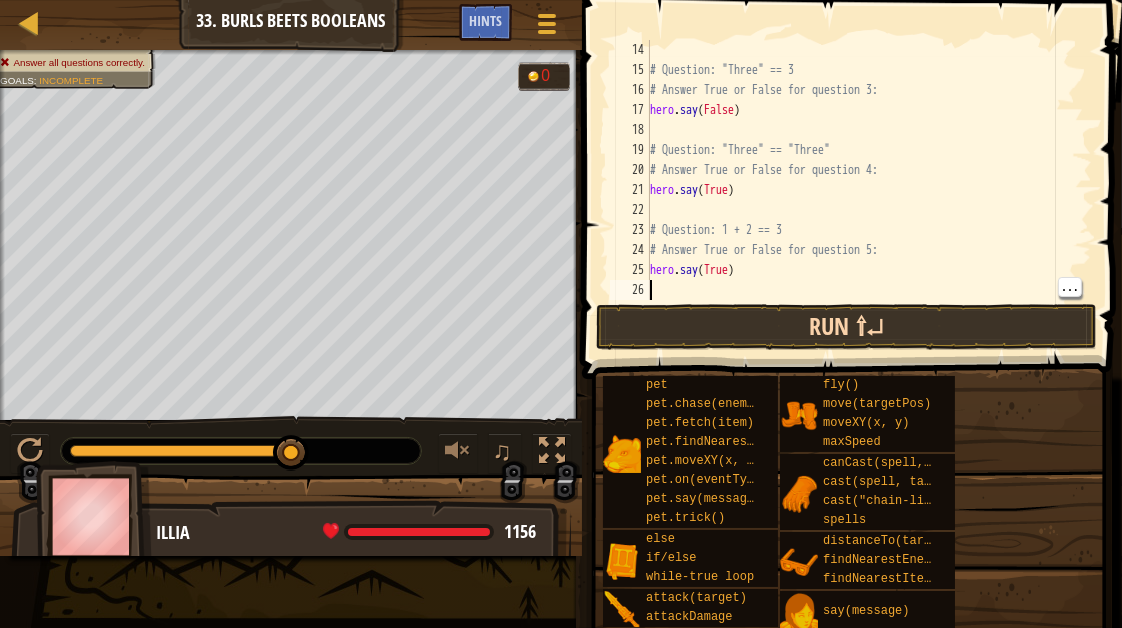 type 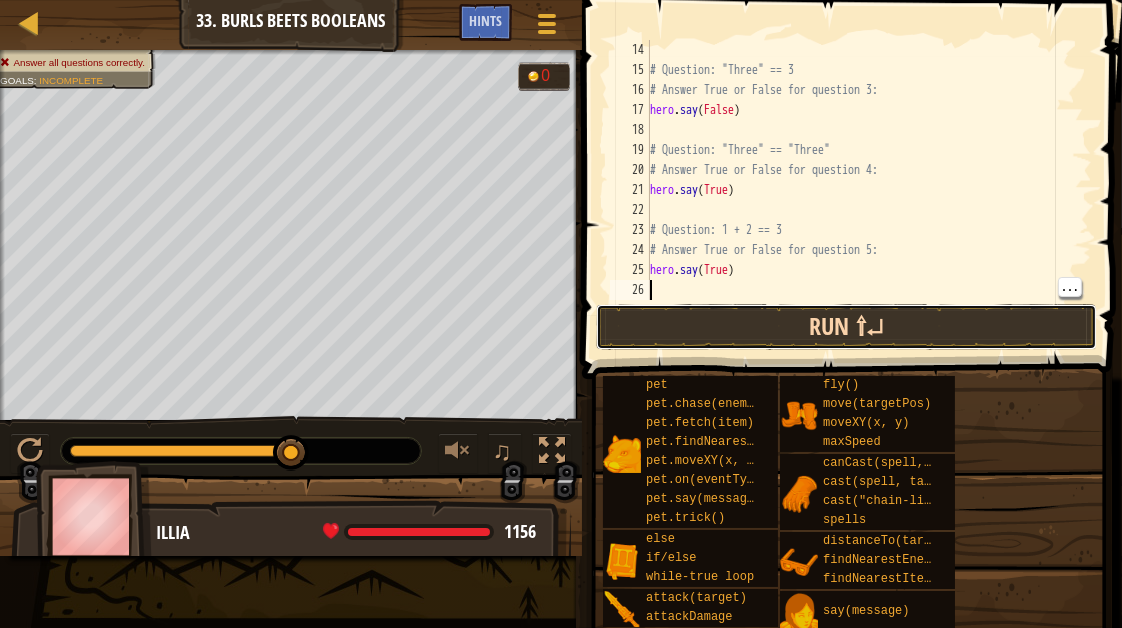 click on "Run ⇧↵" at bounding box center (846, 327) 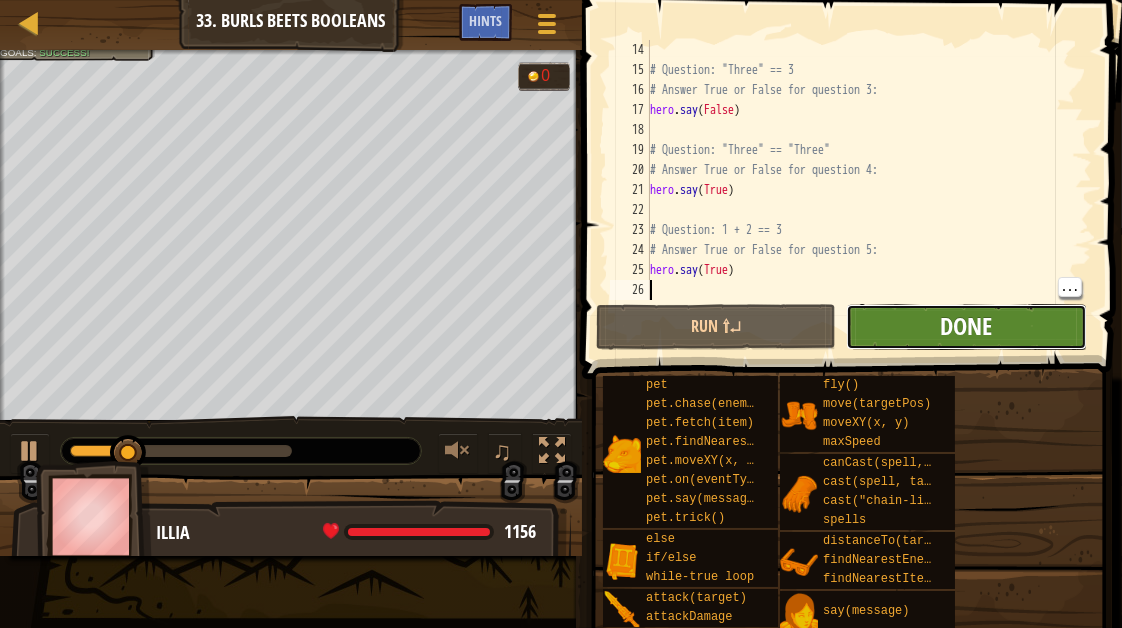 click on "Done" at bounding box center [966, 326] 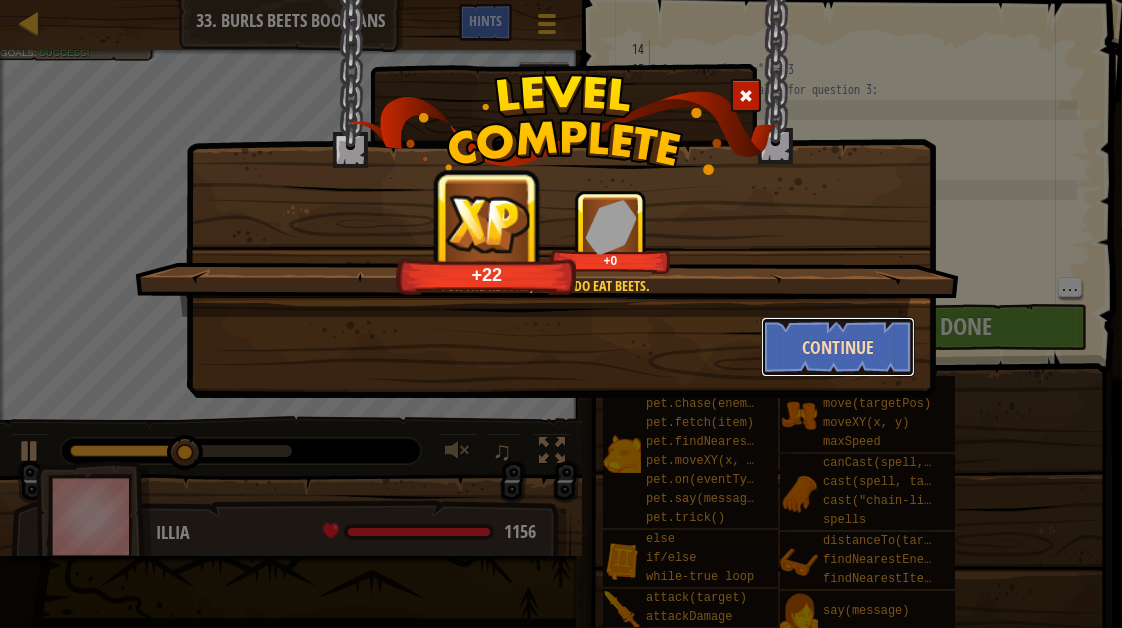 click on "Continue" at bounding box center (838, 347) 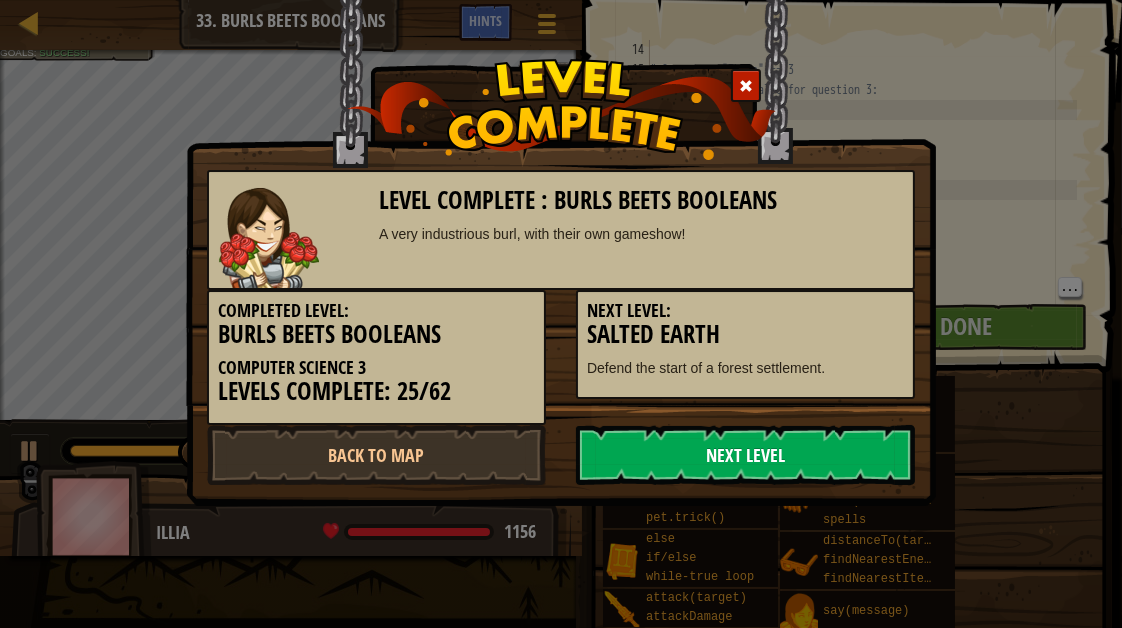 click on "Next Level" at bounding box center (745, 455) 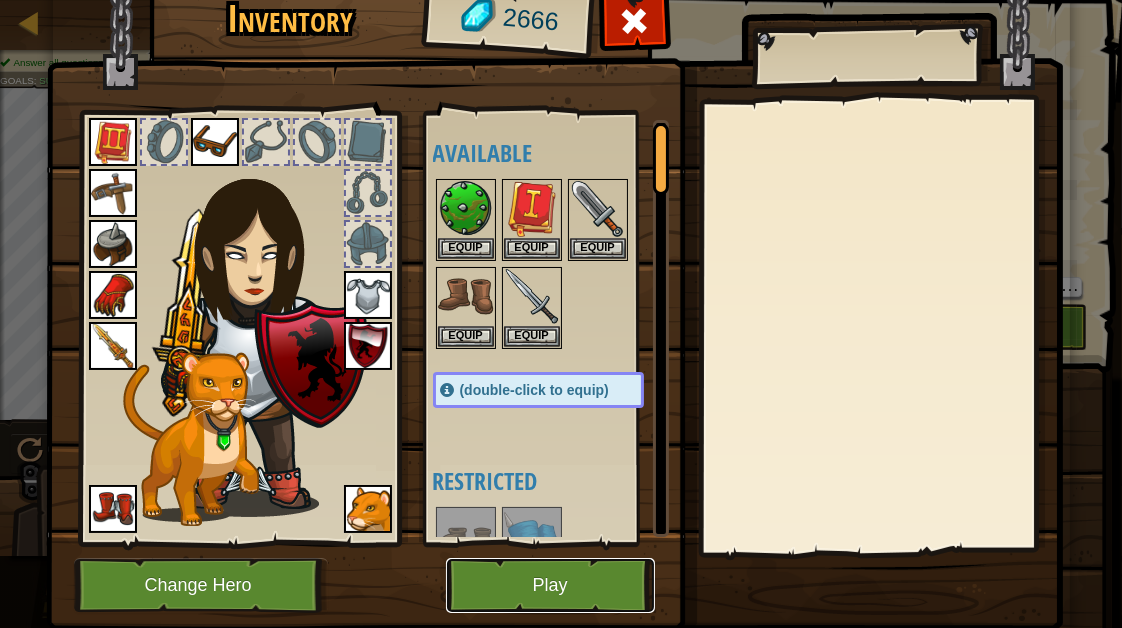click on "Play" at bounding box center (550, 585) 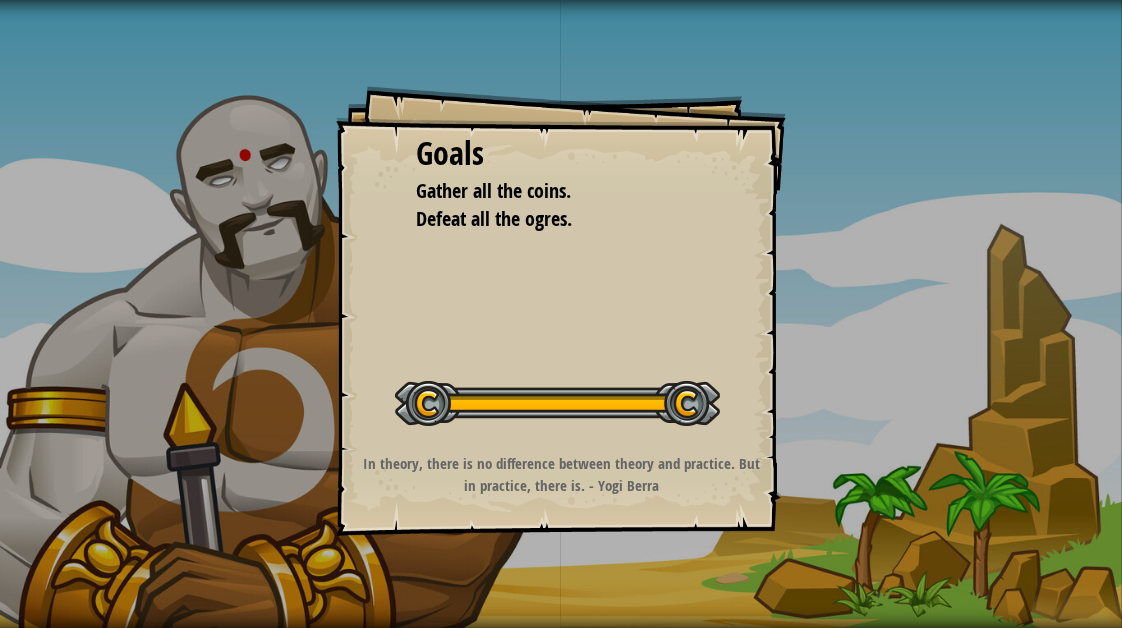 click at bounding box center (557, 403) 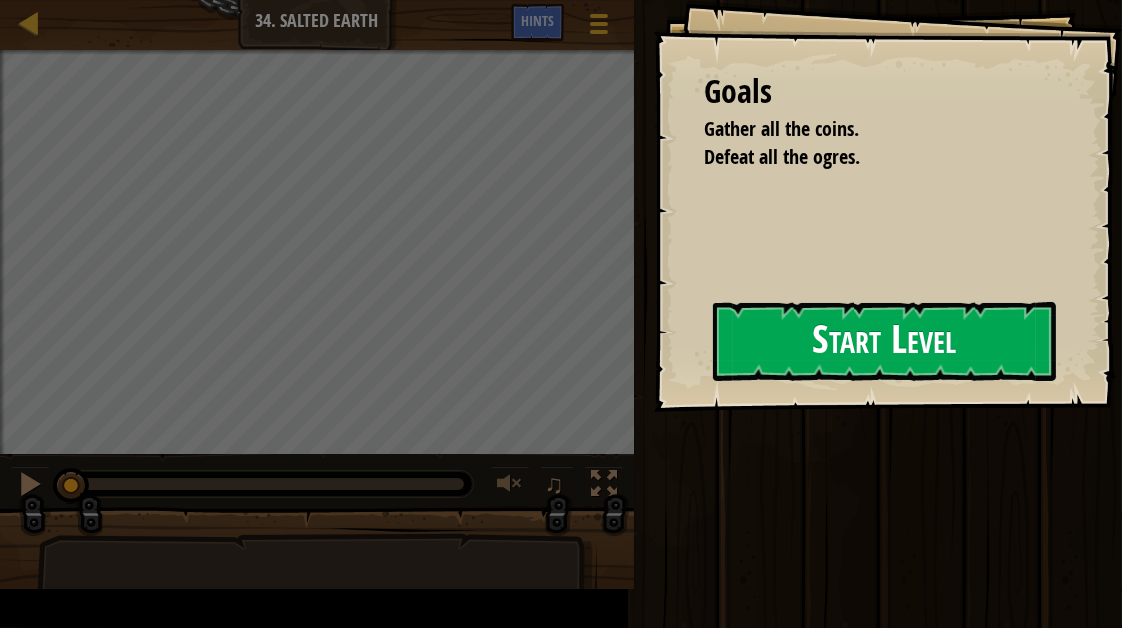 click on "Start Level" at bounding box center (884, 341) 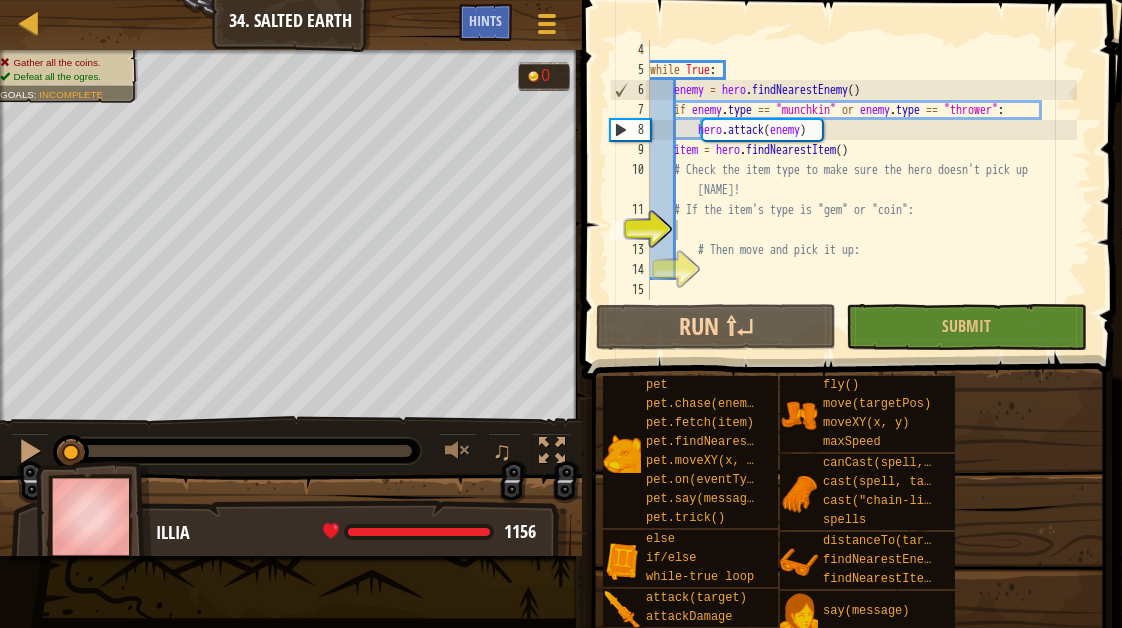 scroll, scrollTop: 100, scrollLeft: 0, axis: vertical 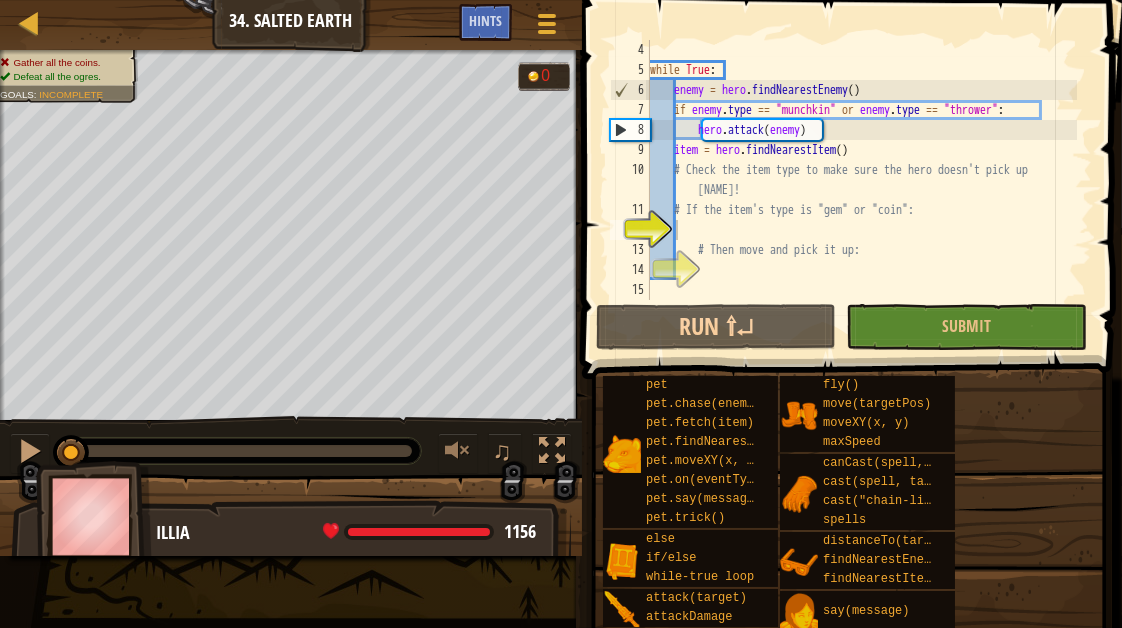 click on "while   True :      enemy   =   hero . findNearestEnemy ( )      if   enemy . type   ==   "munchkin"   or   enemy . type   ==   "thrower" :          hero . attack ( enemy )      item   =   hero . findNearestItem ( )      # Check the item type to make sure the hero doesn't pick up           [NAME]!      # If the item's type is "gem" or "coin":               # Then move and pick it up:" at bounding box center [861, 190] 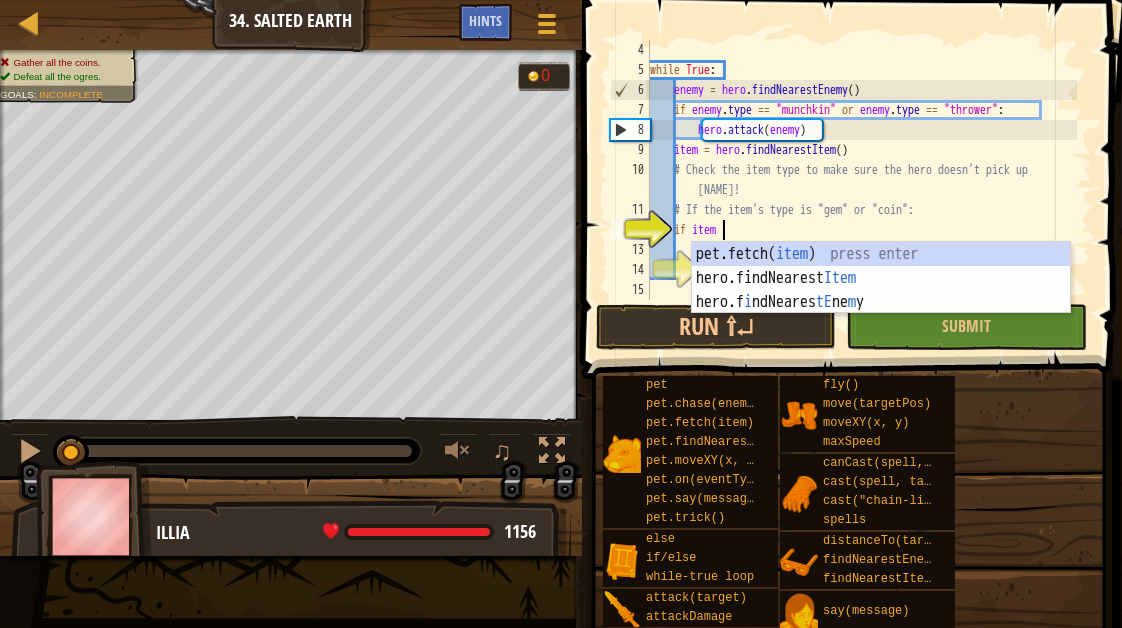 scroll, scrollTop: 8, scrollLeft: 4, axis: both 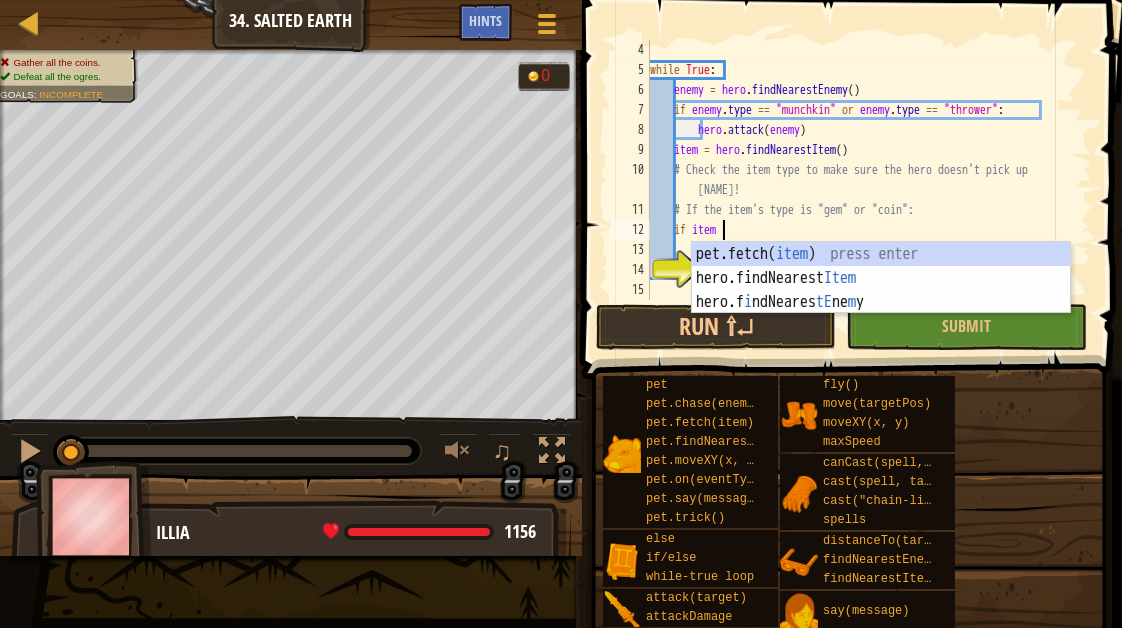 type on "if item:" 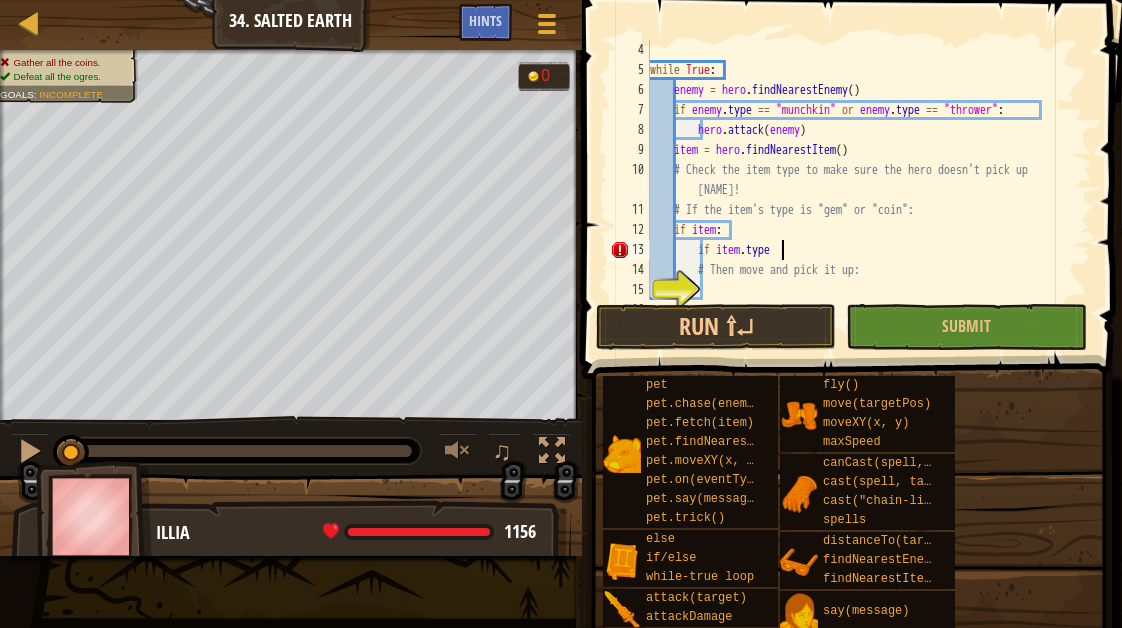 scroll, scrollTop: 9, scrollLeft: 9, axis: both 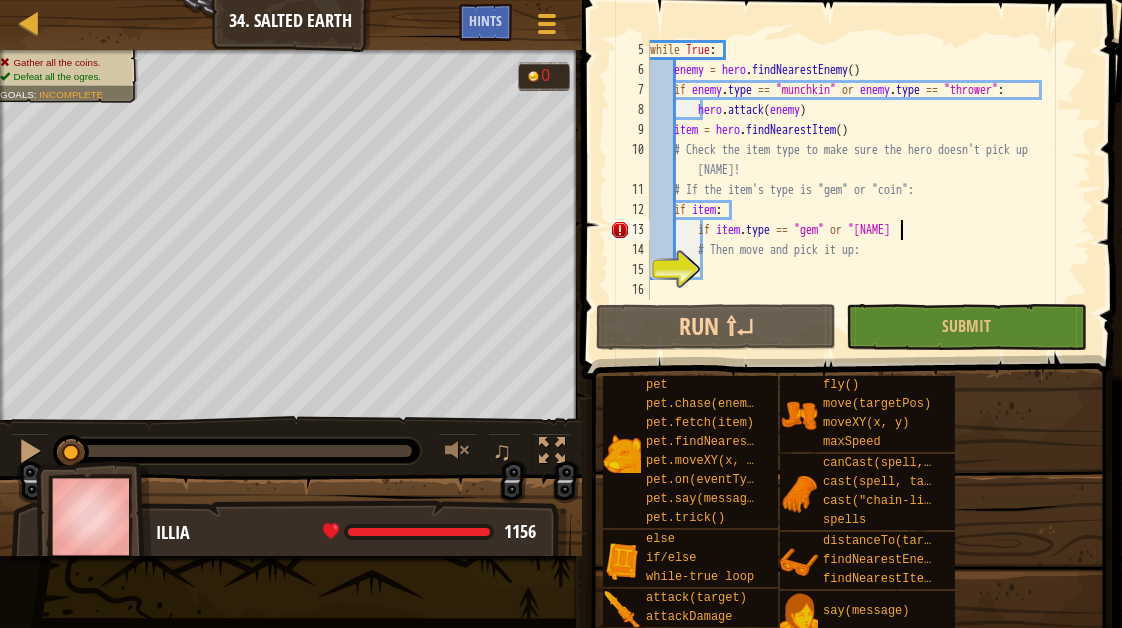type on "if item.type == "gem" or "coin"" 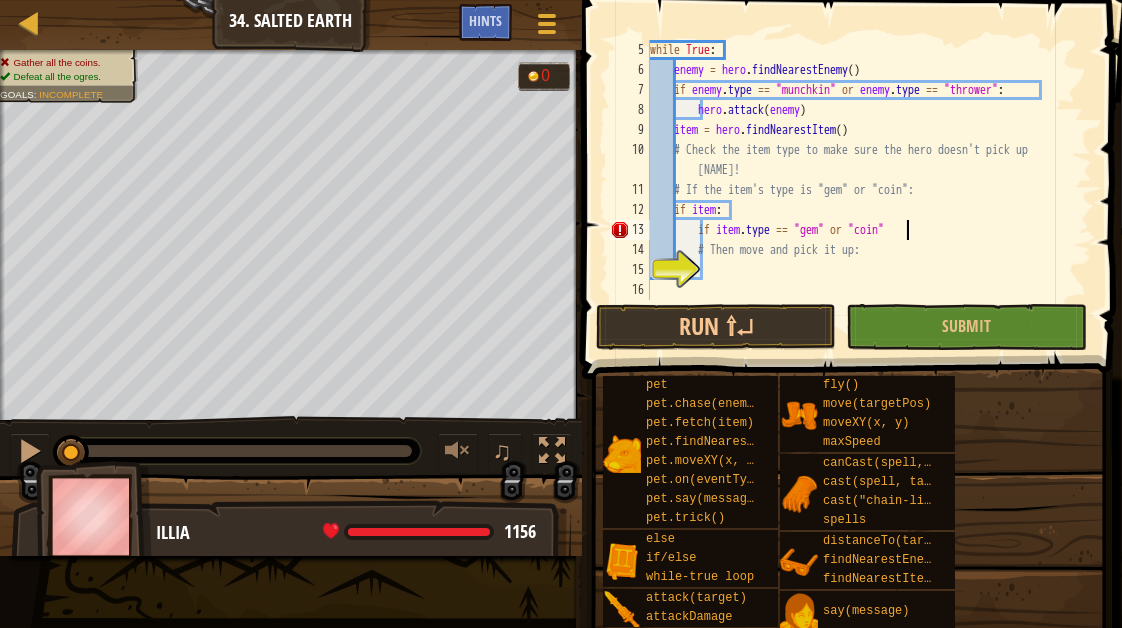 type on ";" 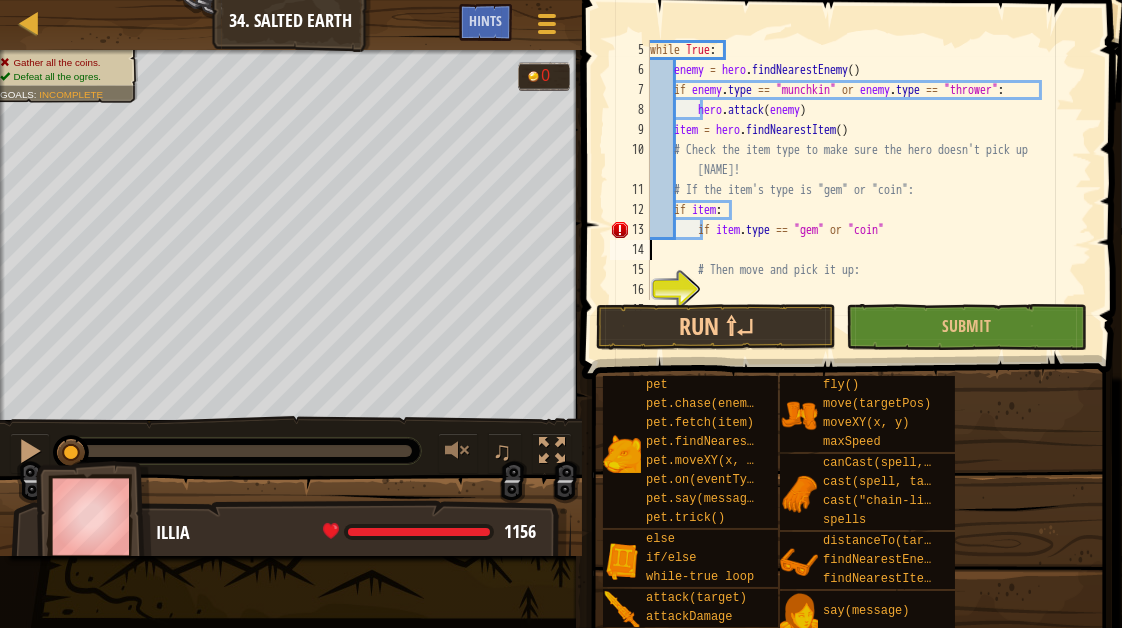 scroll, scrollTop: 9, scrollLeft: 0, axis: vertical 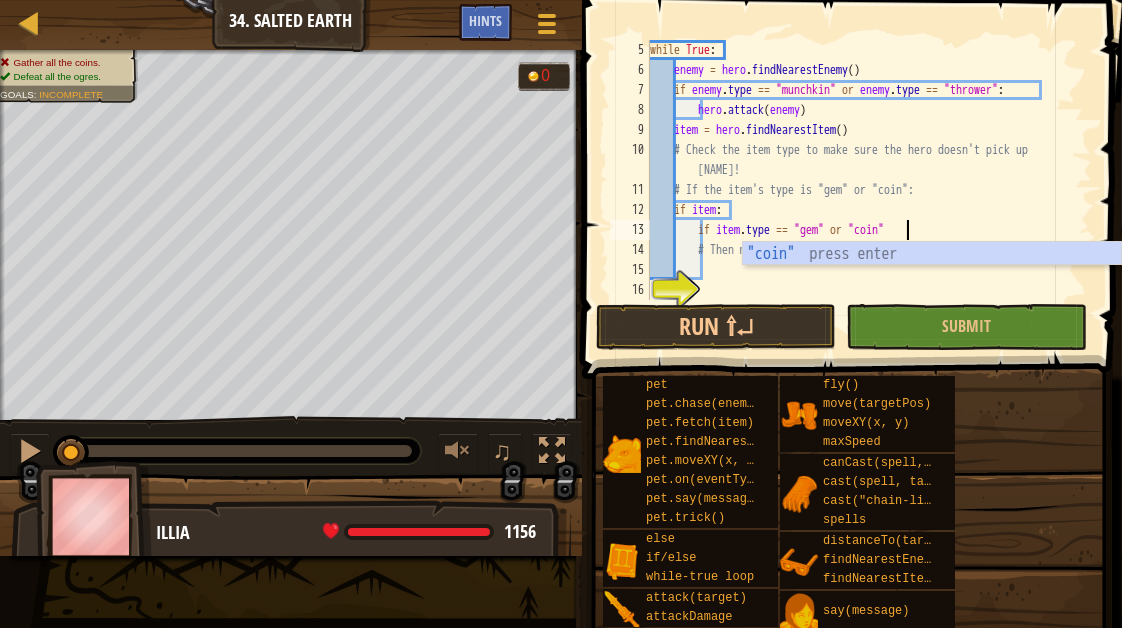 type on "if item.type == "gem" or "coin":" 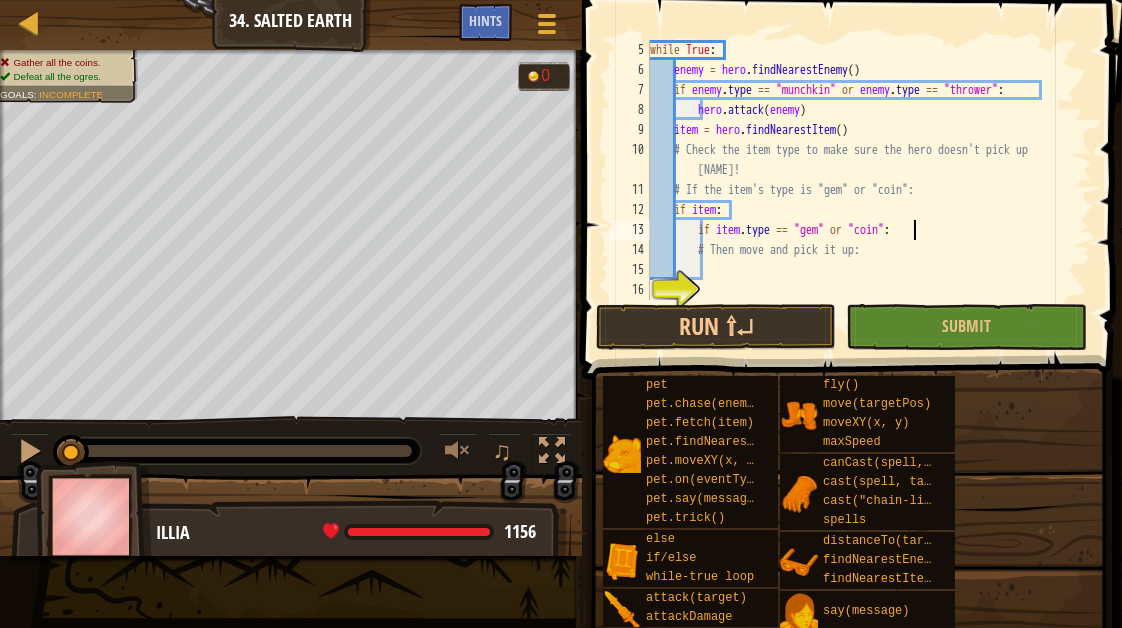 scroll, scrollTop: 9, scrollLeft: 5, axis: both 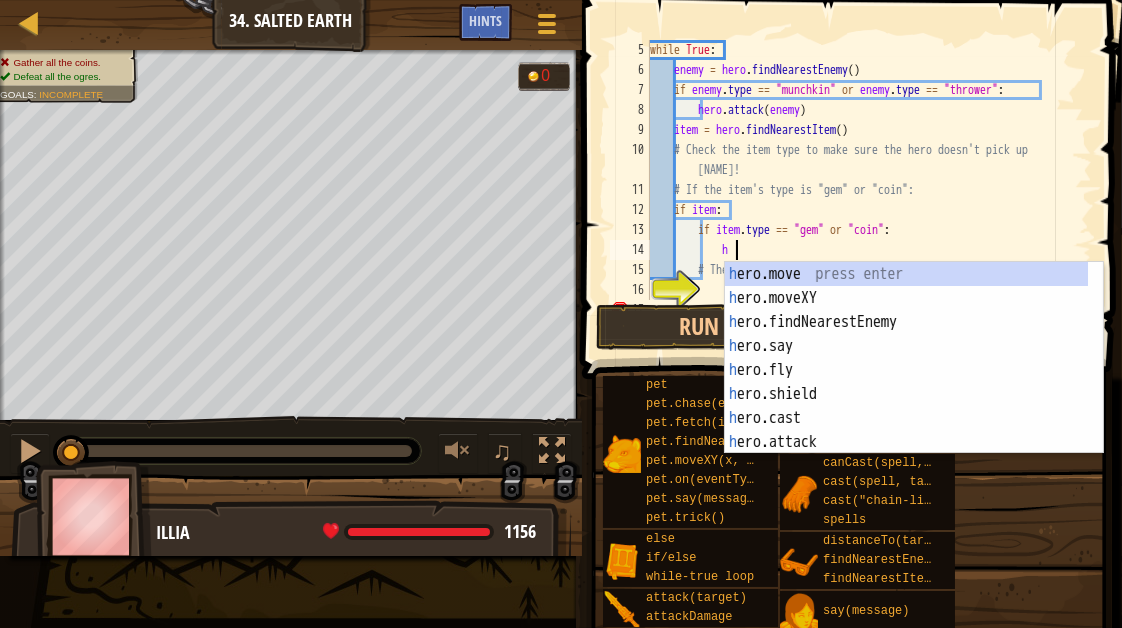 type on "h" 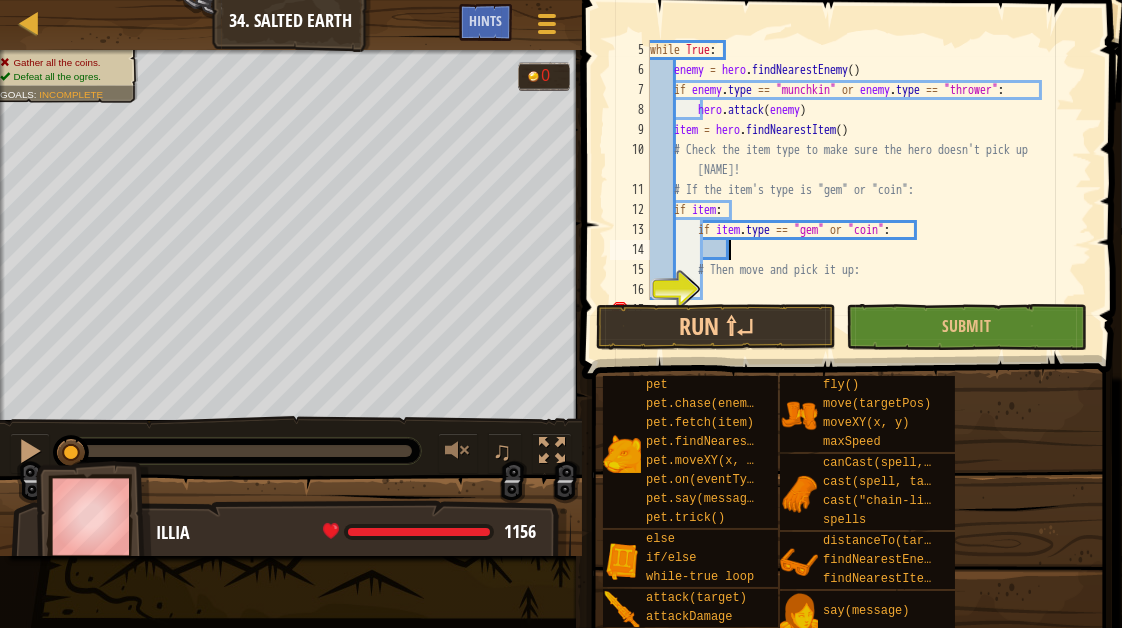 scroll, scrollTop: 9, scrollLeft: 5, axis: both 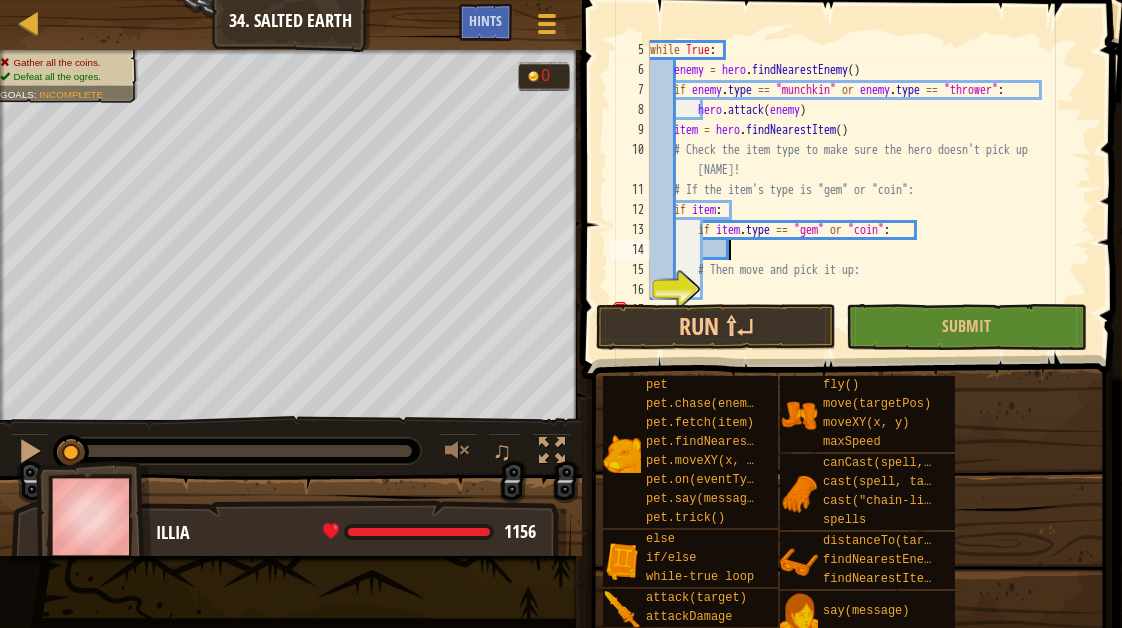 click on "while   True :      enemy   =   hero . findNearestEnemy ( )      if   enemy . type   ==   "munchkin"   or   enemy . type   ==   "thrower" :          hero . attack ( enemy )      item   =   hero . findNearestItem ( )      # Check the item type to make sure the hero doesn't pick up           [NAME]!      # If the item's type is "gem" or "coin":      if   item :          if   item . type   ==   "gem"   or   "coin" :                       # Then move and pick it up:" at bounding box center (861, 190) 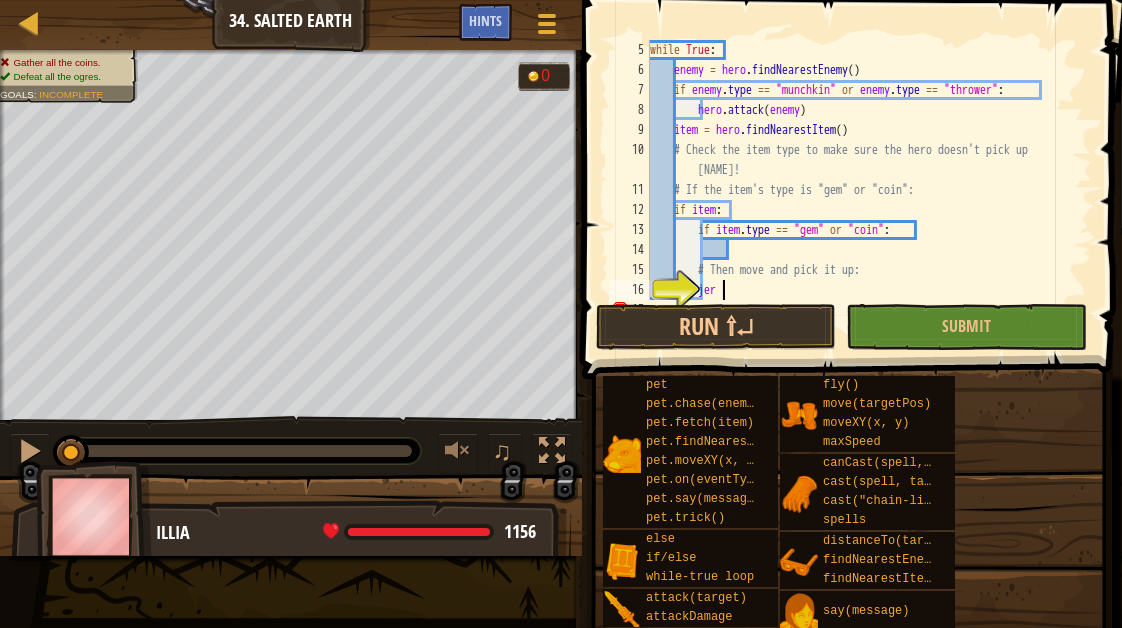 type on "j" 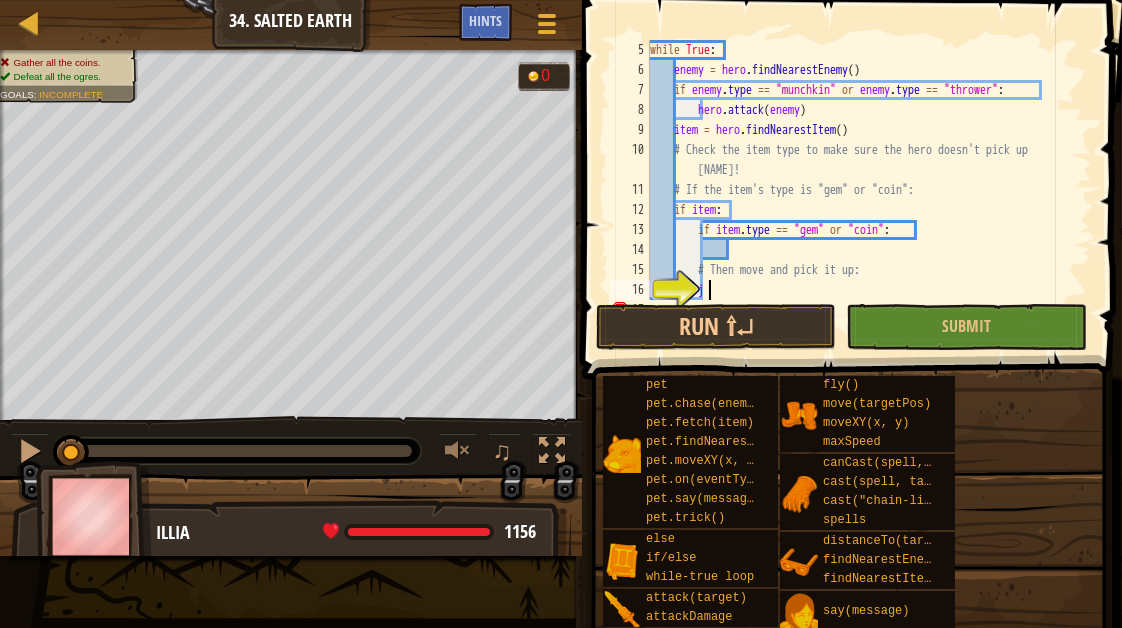 scroll, scrollTop: 9, scrollLeft: 3, axis: both 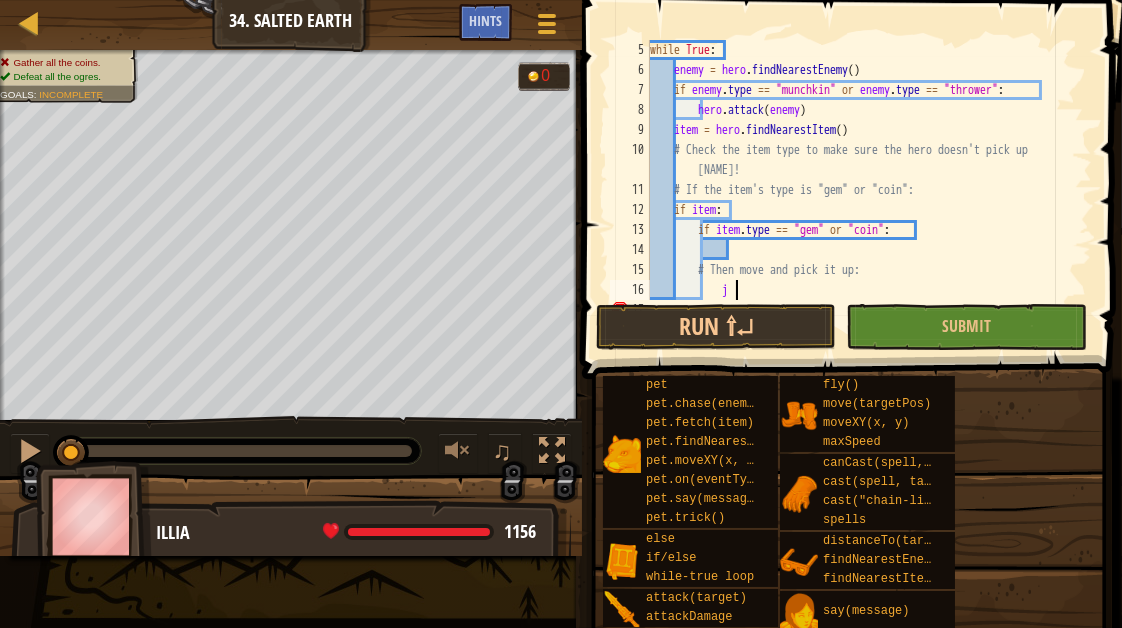 type on "j" 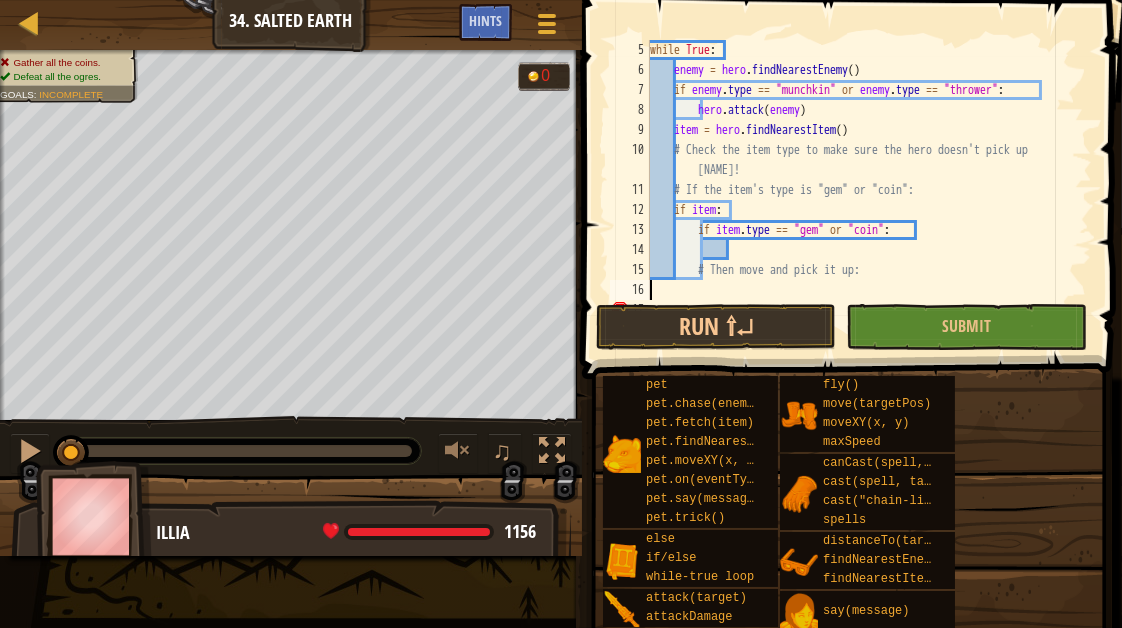 scroll, scrollTop: 9, scrollLeft: 0, axis: vertical 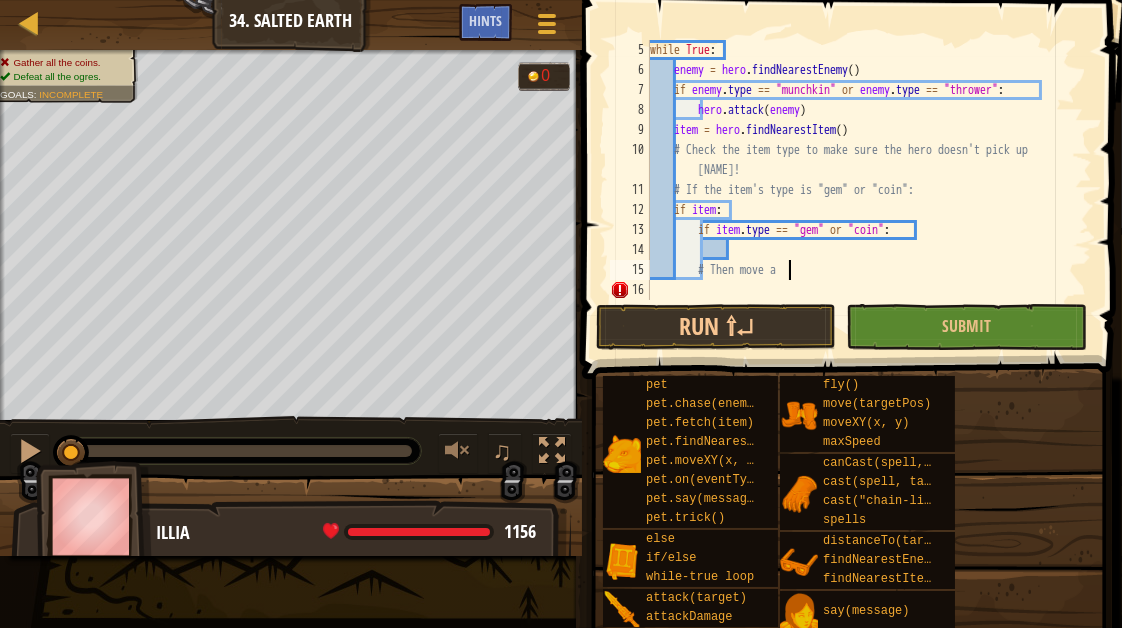 type on "#" 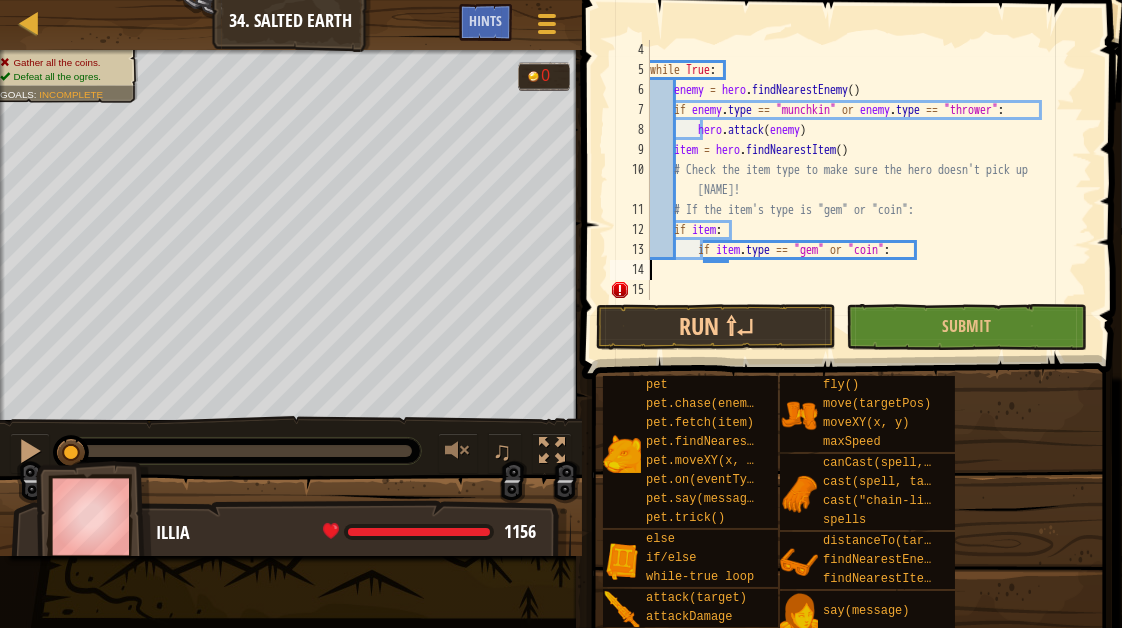 type on "if item.type == "gem" or "coin":" 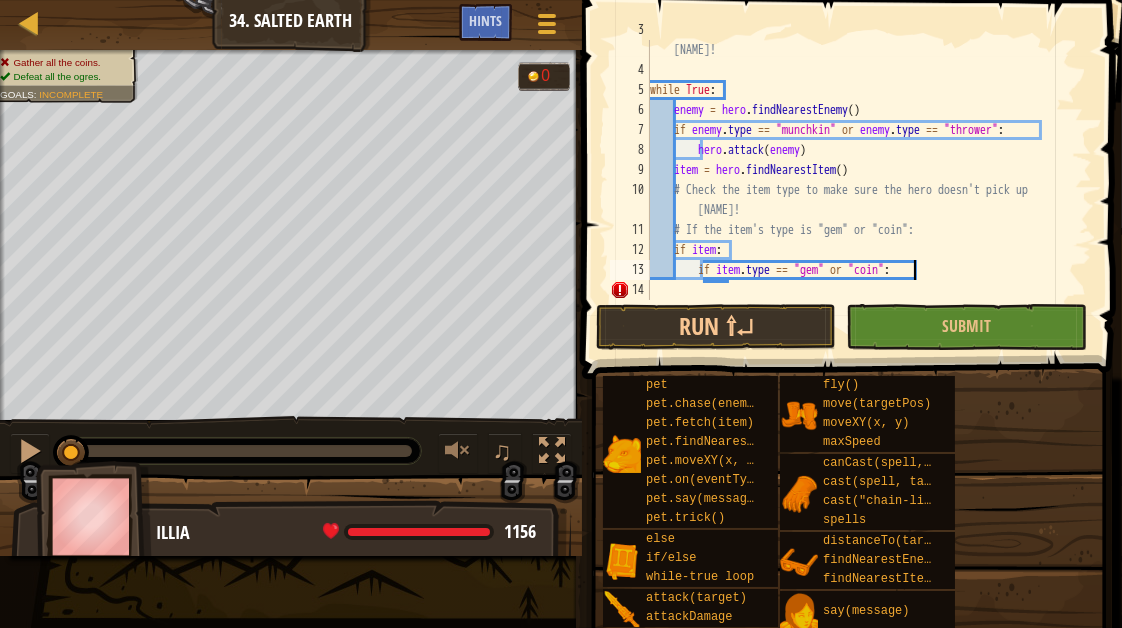scroll, scrollTop: 79, scrollLeft: 0, axis: vertical 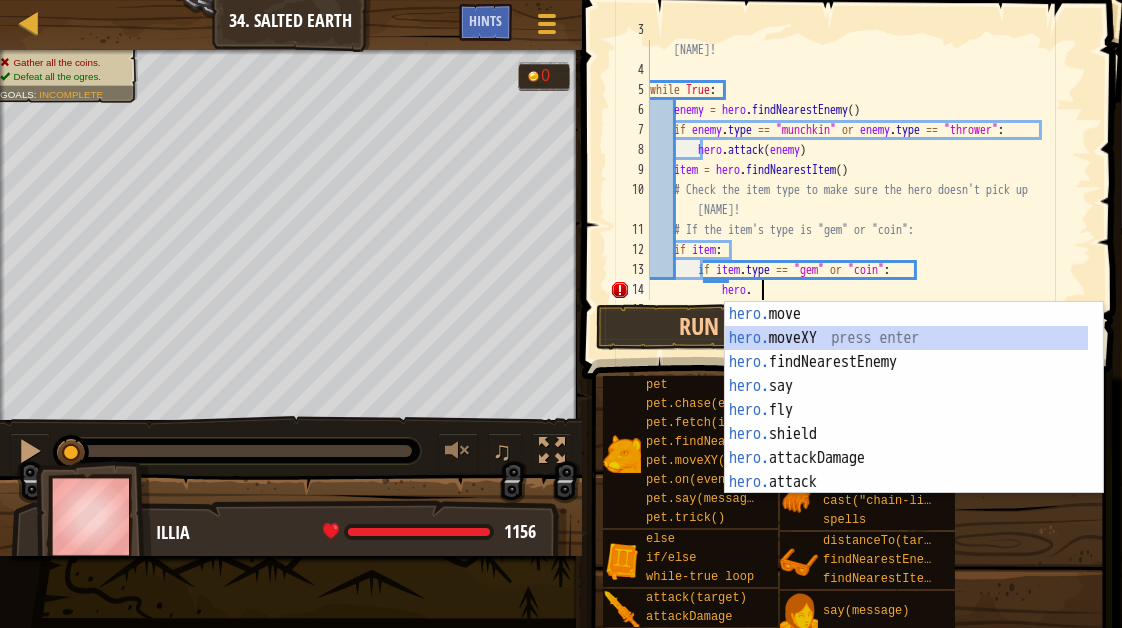 click on "hero. move press enter hero. moveXY press enter hero. findNearestEnemy press enter hero. say press enter hero. fly press enter hero. shield press enter hero. attackDamage press enter hero. attack press enter hero. isReady press enter" at bounding box center [906, 422] 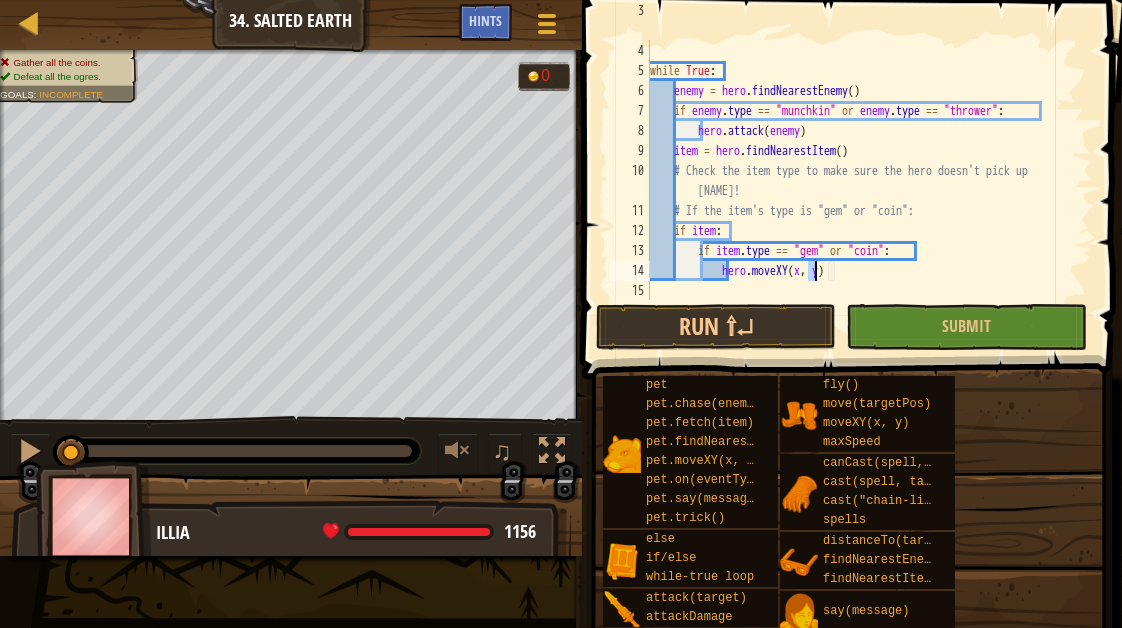 scroll, scrollTop: 100, scrollLeft: 0, axis: vertical 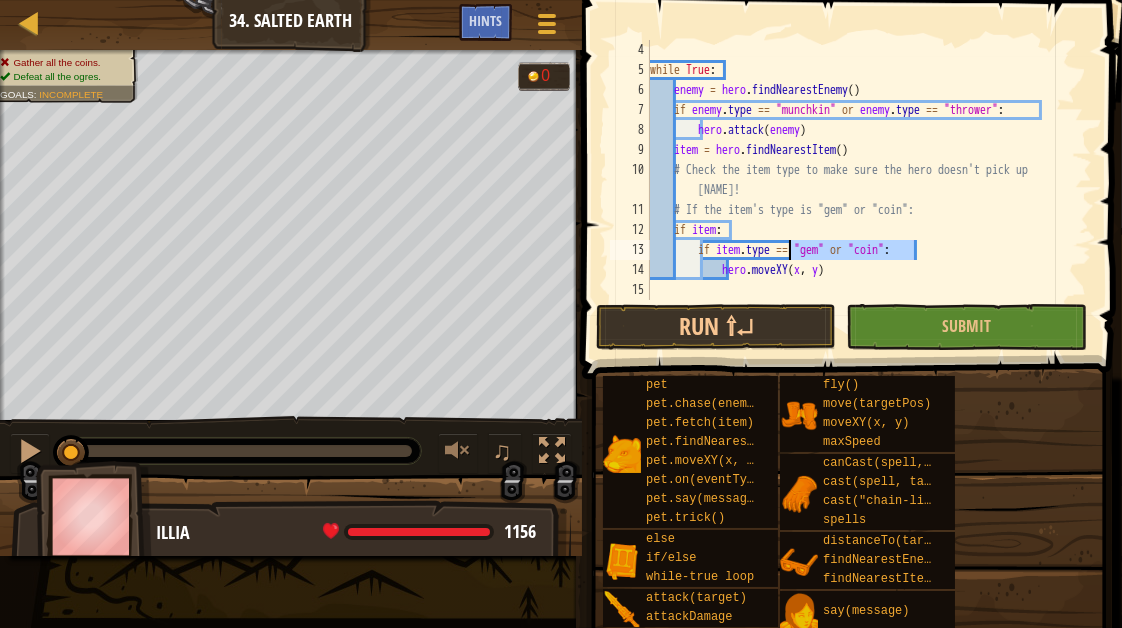 drag, startPoint x: 956, startPoint y: 245, endPoint x: 786, endPoint y: 244, distance: 170.00294 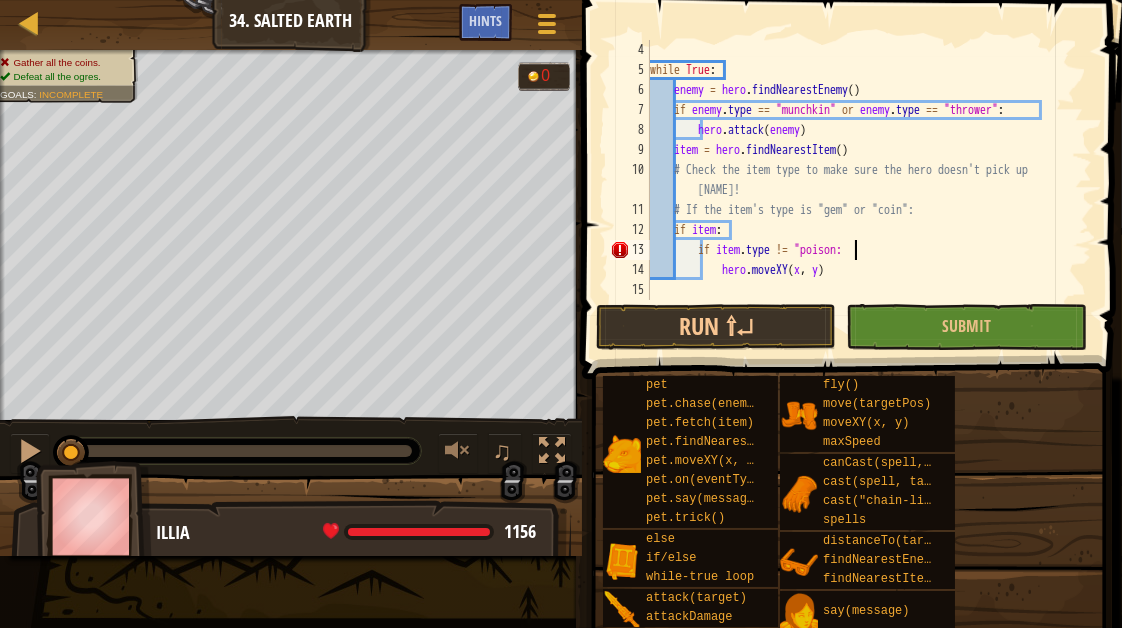 scroll, scrollTop: 9, scrollLeft: 17, axis: both 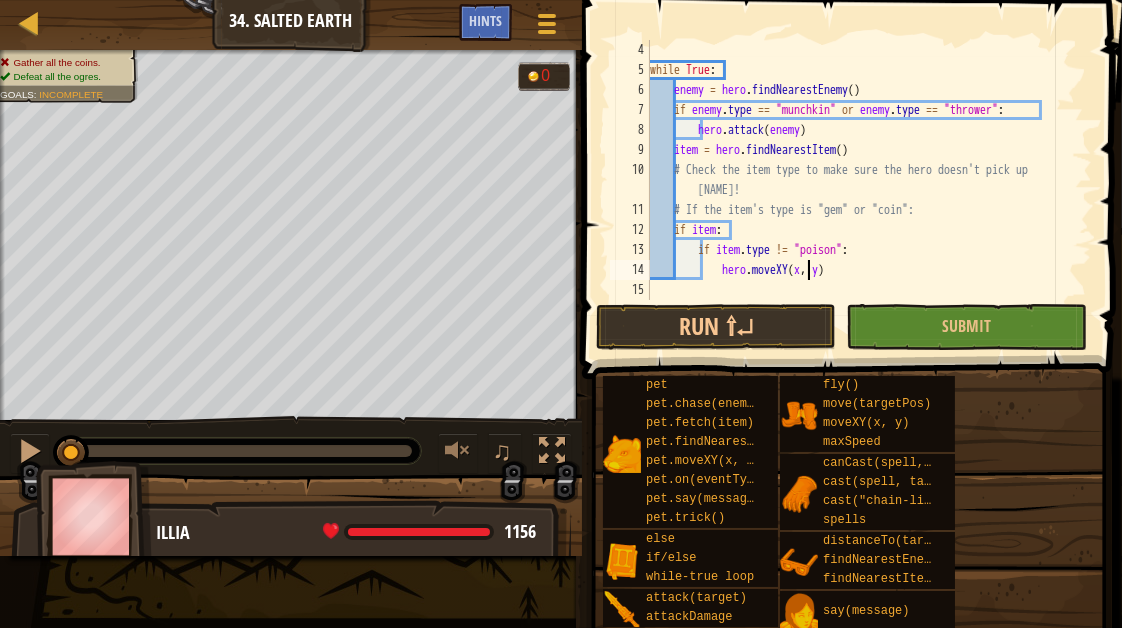 click on "while   True :      enemy   =   hero . findNearestEnemy ( )      if   enemy . type   ==   "munchkin"   or   enemy . type   ==   "thrower" :          hero . attack ( enemy )      item   =   hero . findNearestItem ( )      # Check the item type to make sure the hero doesn't pick up           poison!      # If the item's type is "gem" or "coin":      if   item :          if   item . type   !=   "poison" :              hero . moveXY ( x ,   y )" at bounding box center [861, 190] 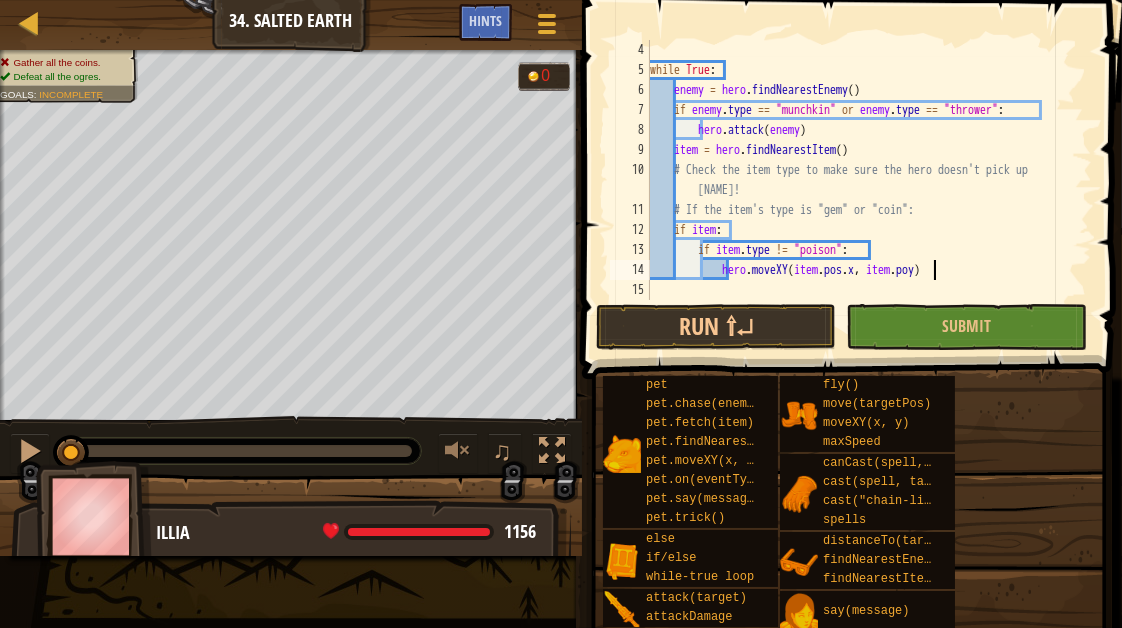 scroll, scrollTop: 9, scrollLeft: 24, axis: both 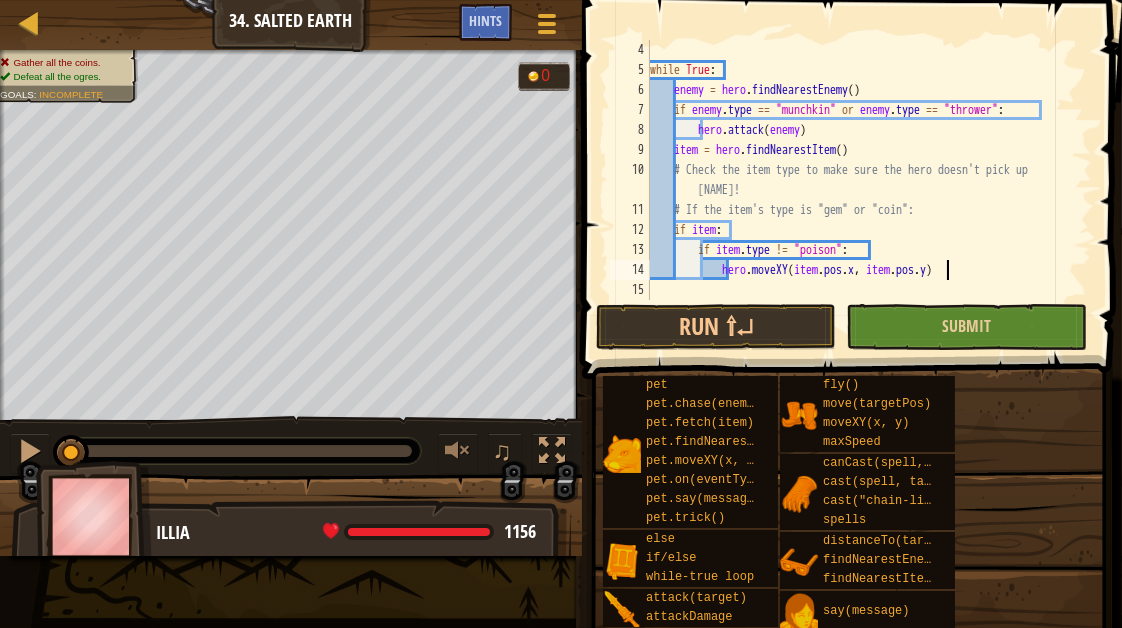type on "hero.moveXY(item.pos.x, item.pos.y)" 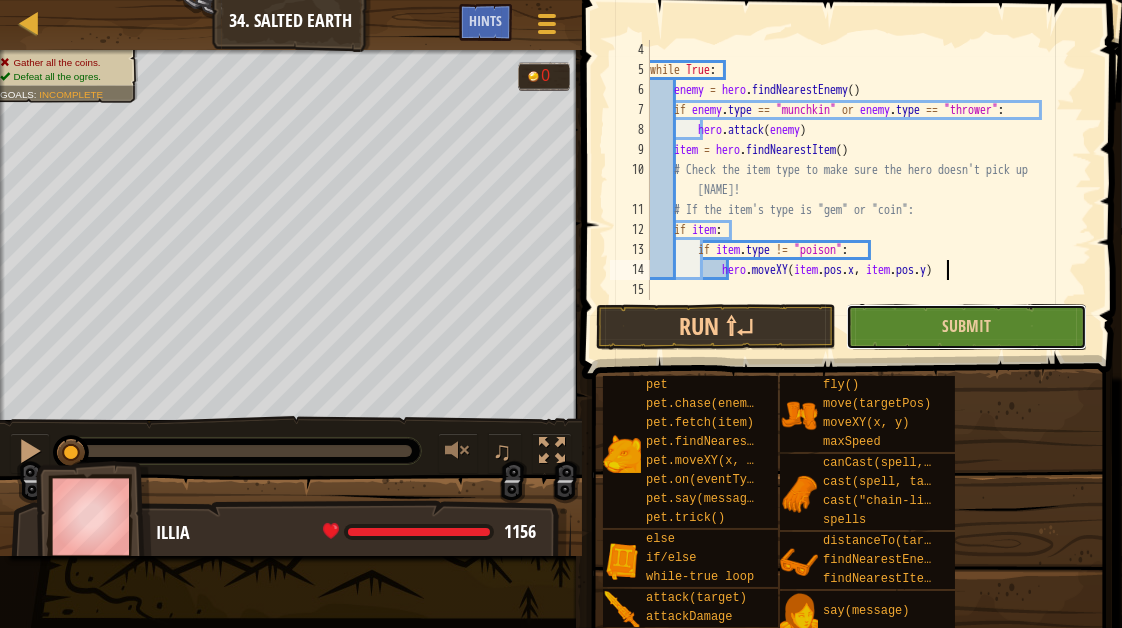 click on "Submit" at bounding box center [966, 327] 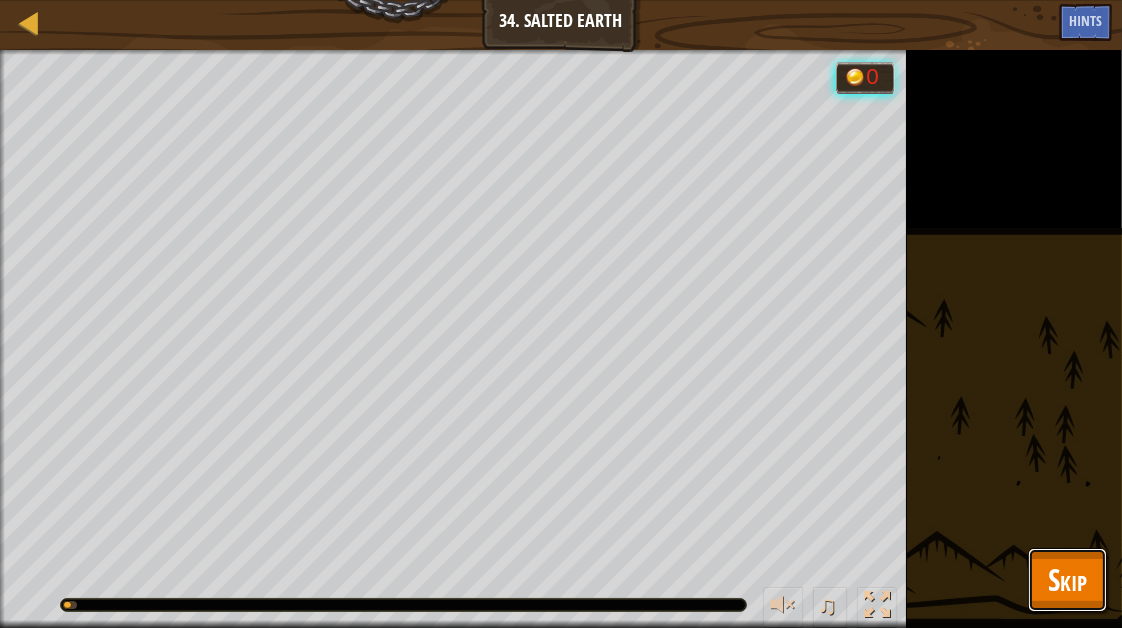 click on "Skip" at bounding box center (1067, 580) 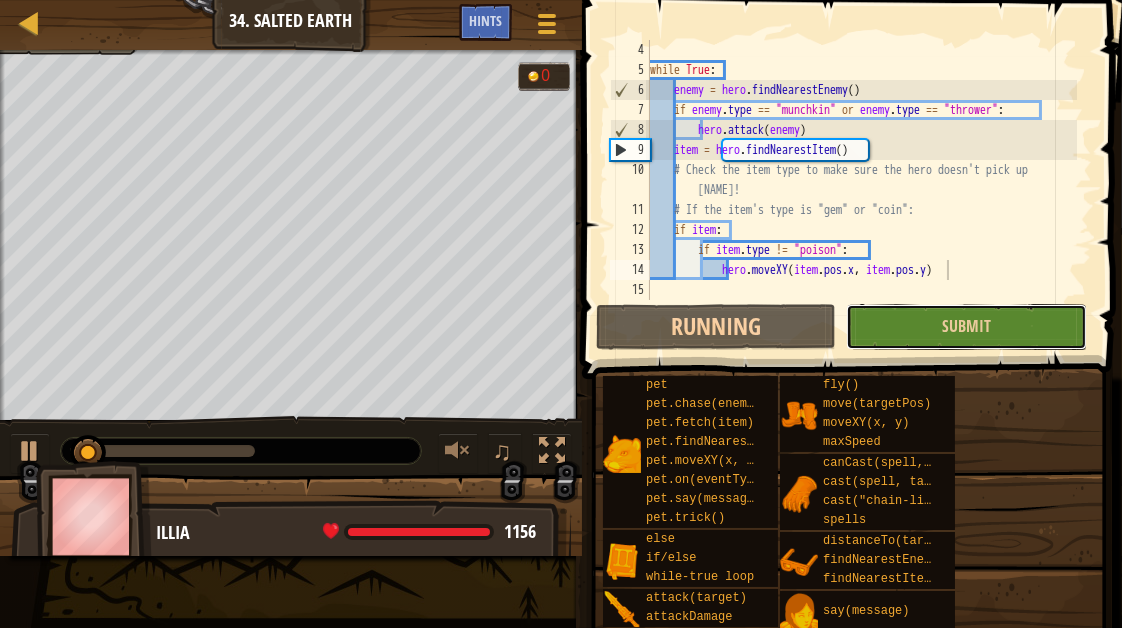 click on "Submit" at bounding box center [966, 327] 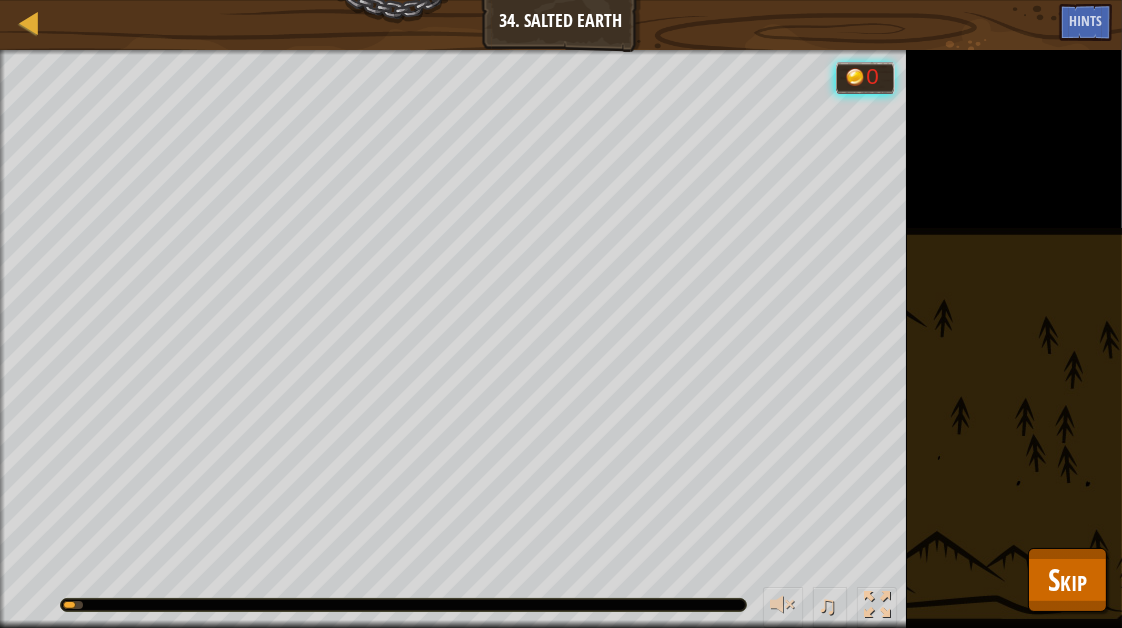 click on "Goals : Running... 0 ♫ Illia 1156 x: 41 y: 31 Raack action: move slamRange: 10m" at bounding box center [561, 339] 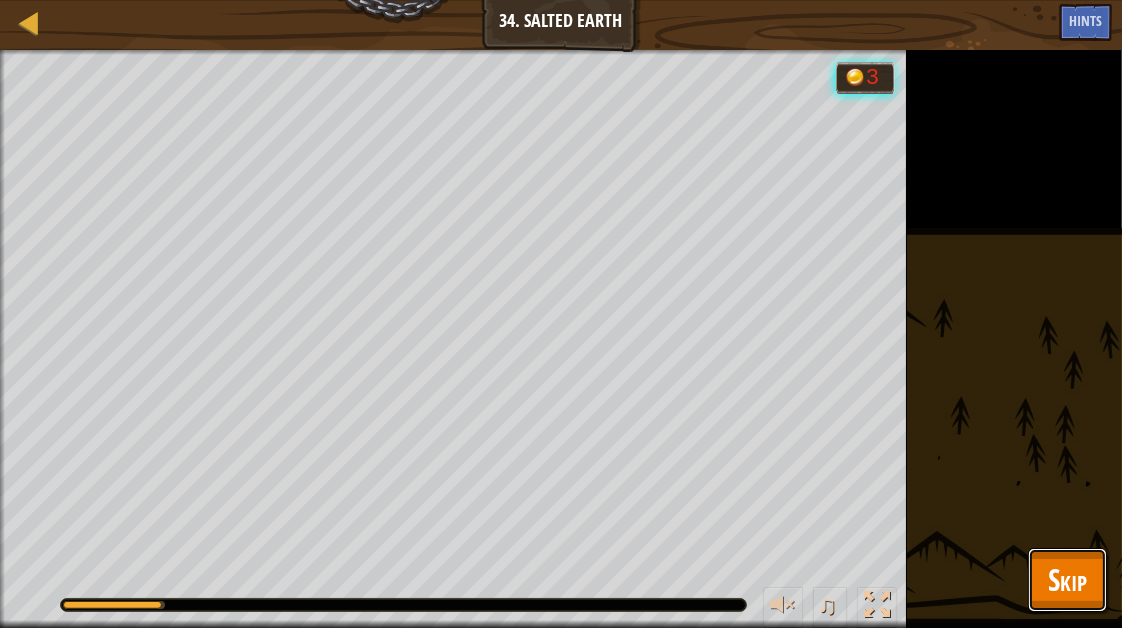 click on "Skip" at bounding box center [1067, 579] 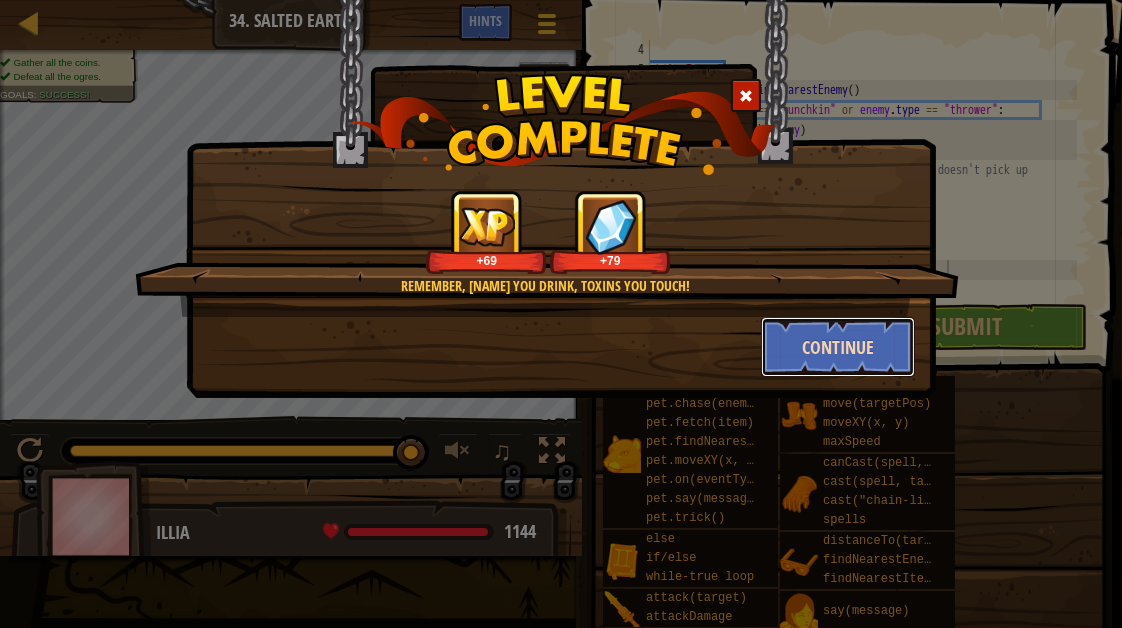 click on "Continue" at bounding box center (838, 347) 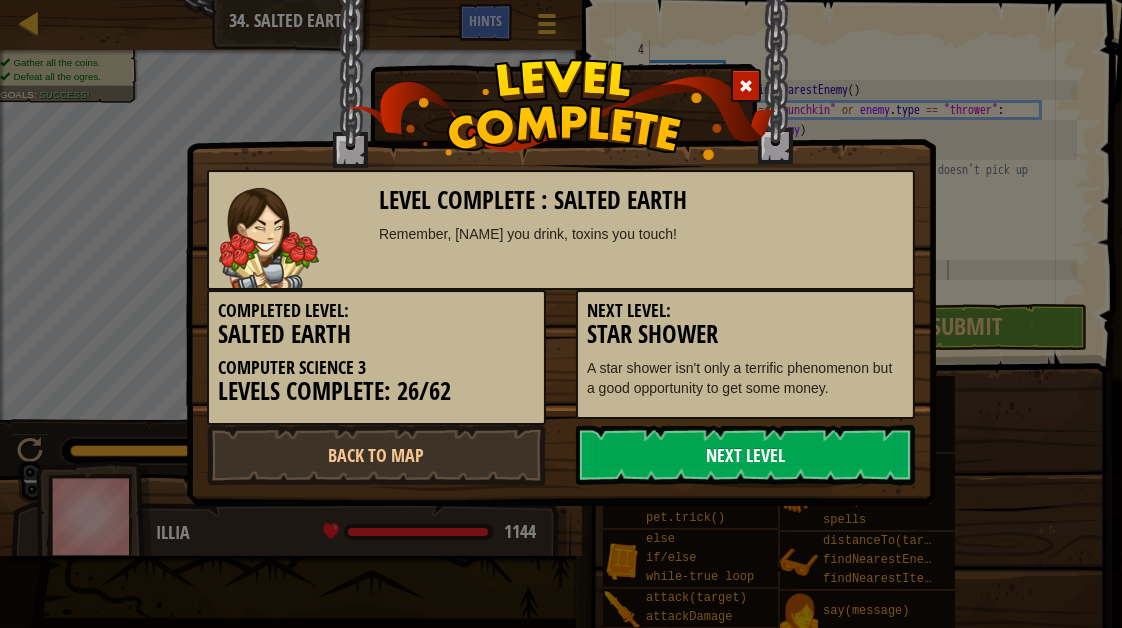 click on "Next Level" at bounding box center [745, 455] 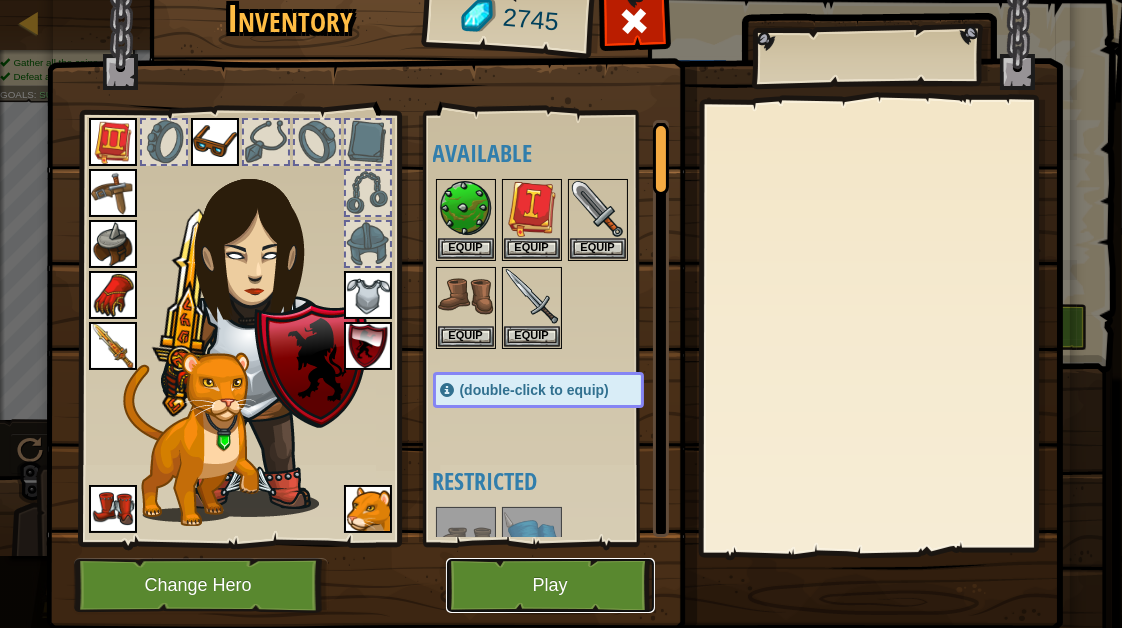 click on "Play" at bounding box center [550, 585] 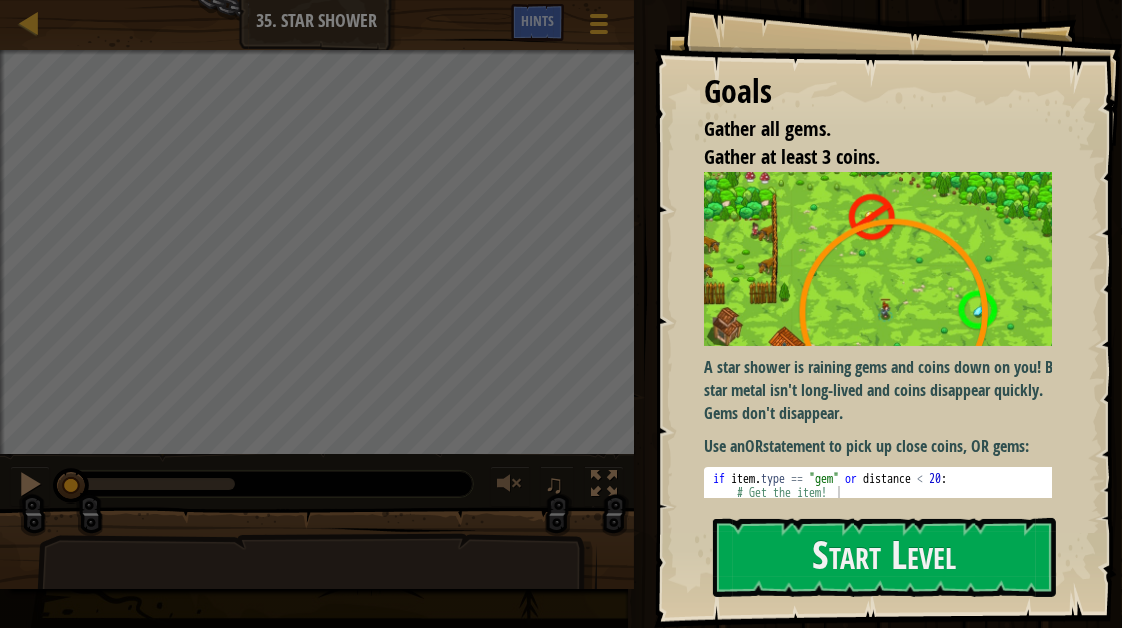 click on "A star shower is raining gems and coins down on you!
But star metal isn't long-lived and coins disappear quickly.
Gems don't disappear." at bounding box center (885, 390) 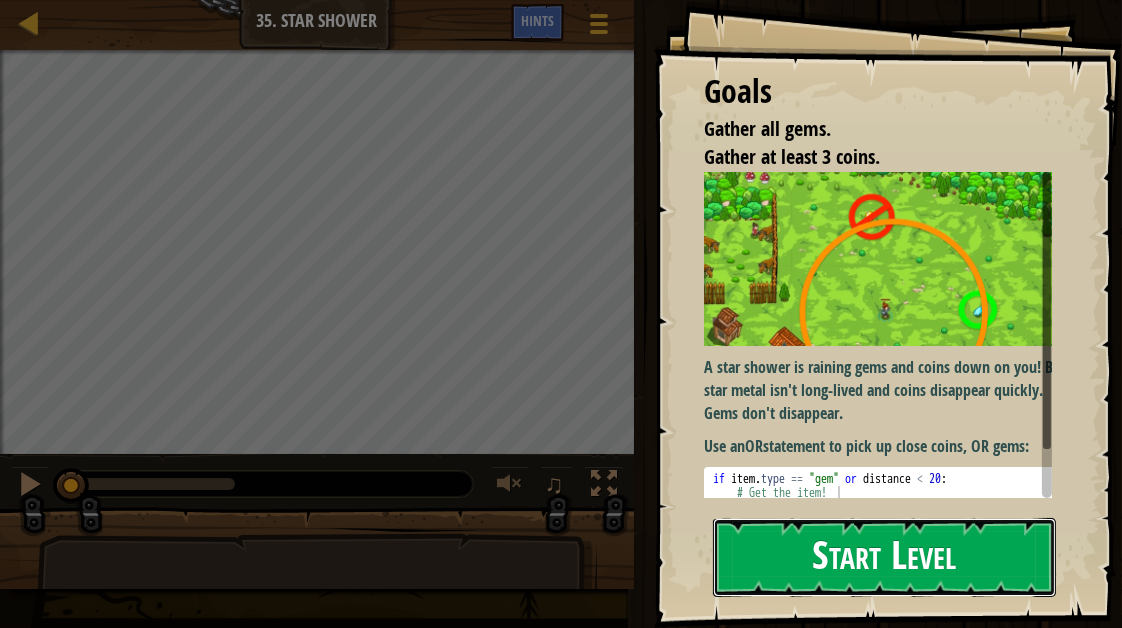 click on "Start Level" at bounding box center (884, 557) 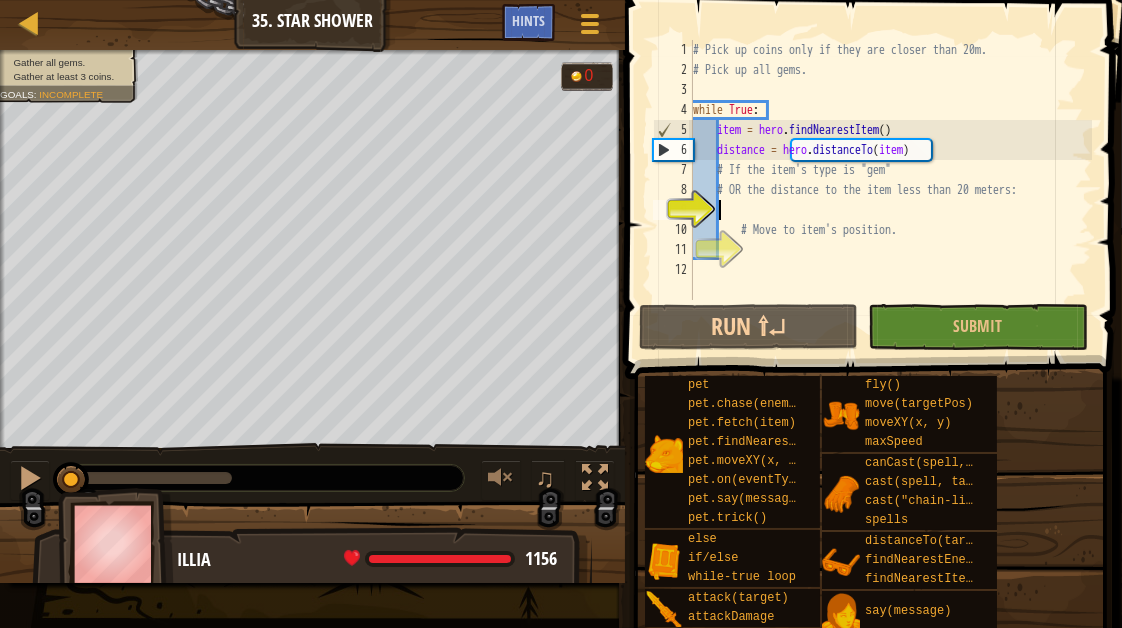 click on "# Pick up coins only if they are closer than 20m. # Pick up all gems. while   True :      item   =   hero . findNearestItem ( )      distance   =   hero . distanceTo ( item )      # If the item's type is "gem"      # OR the distance to the item less than 20 meters:               # Move to item's position." at bounding box center [890, 190] 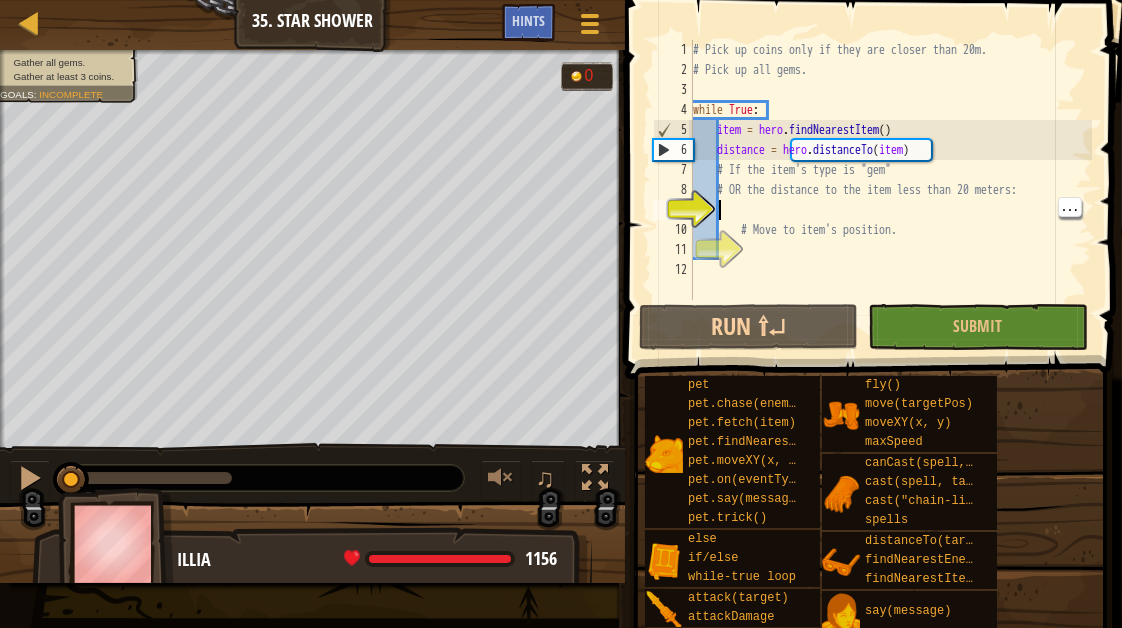 click on "# Pick up coins only if they are closer than 20m. # Pick up all gems. while   True :      item   =   hero . findNearestItem ( )      distance   =   hero . distanceTo ( item )      # If the item's type is "gem"      # OR the distance to the item less than 20 meters:               # Move to item's position." at bounding box center (890, 190) 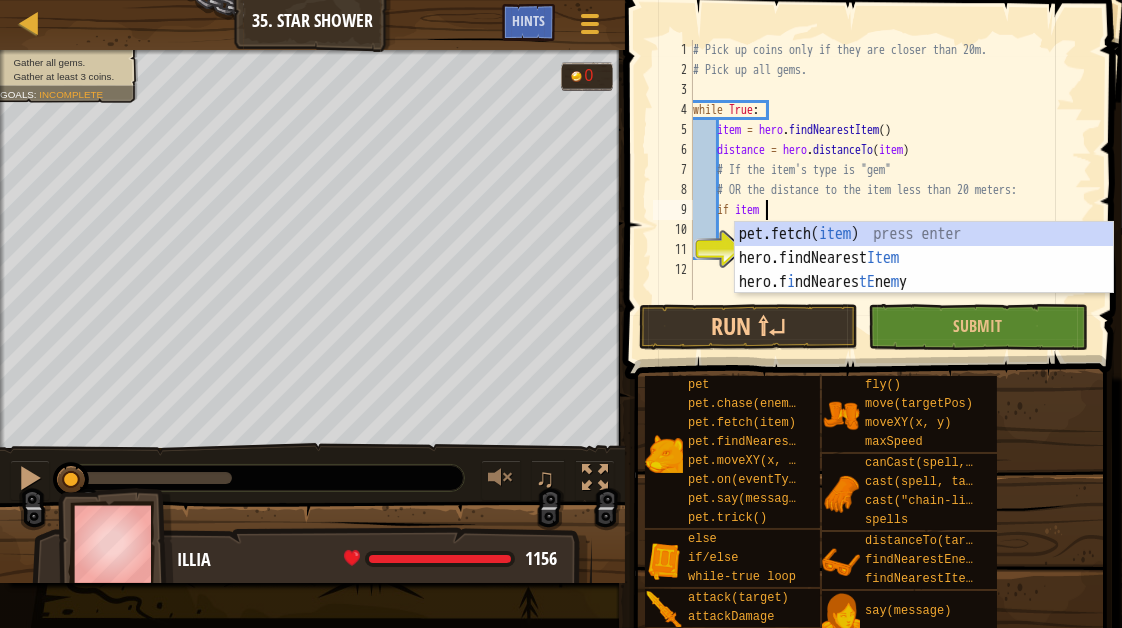 scroll, scrollTop: 8, scrollLeft: 4, axis: both 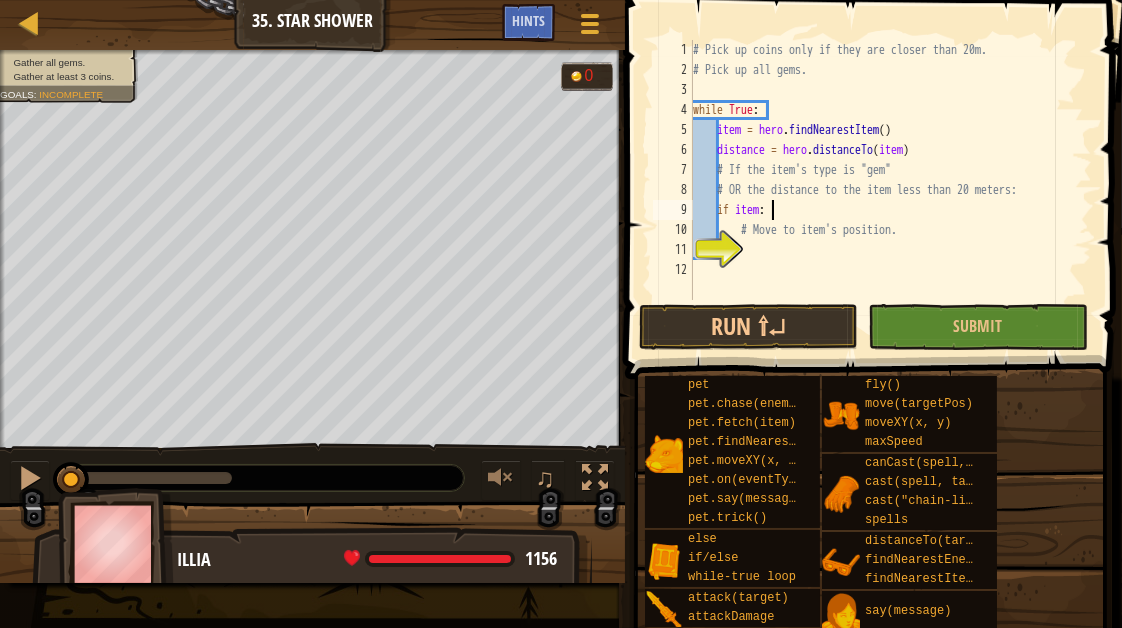 type on "if item:" 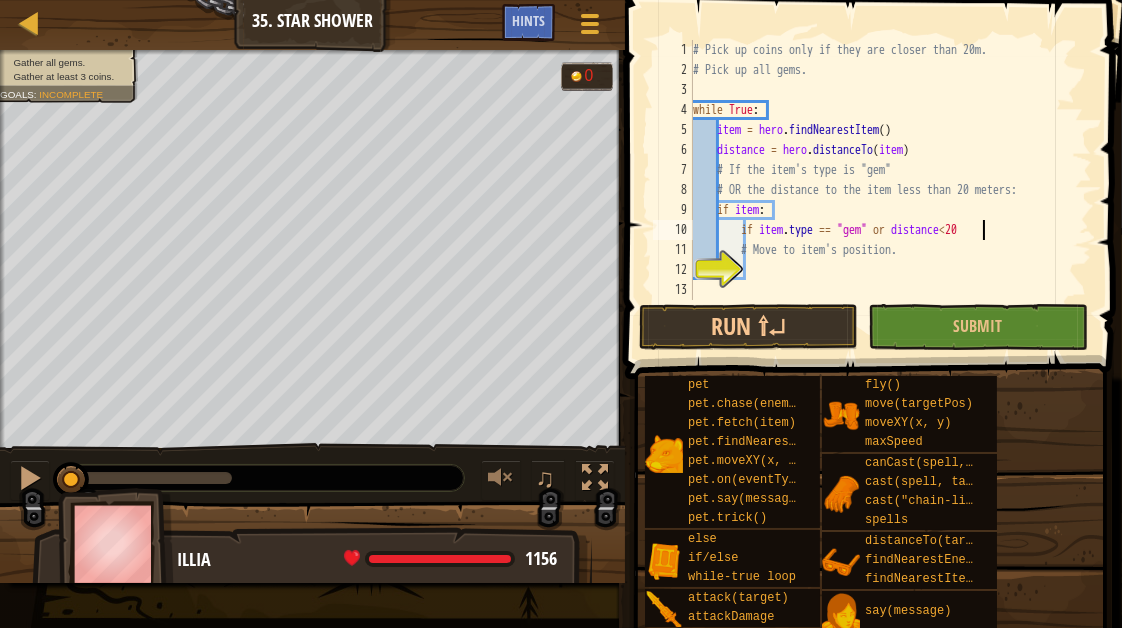 scroll, scrollTop: 8, scrollLeft: 22, axis: both 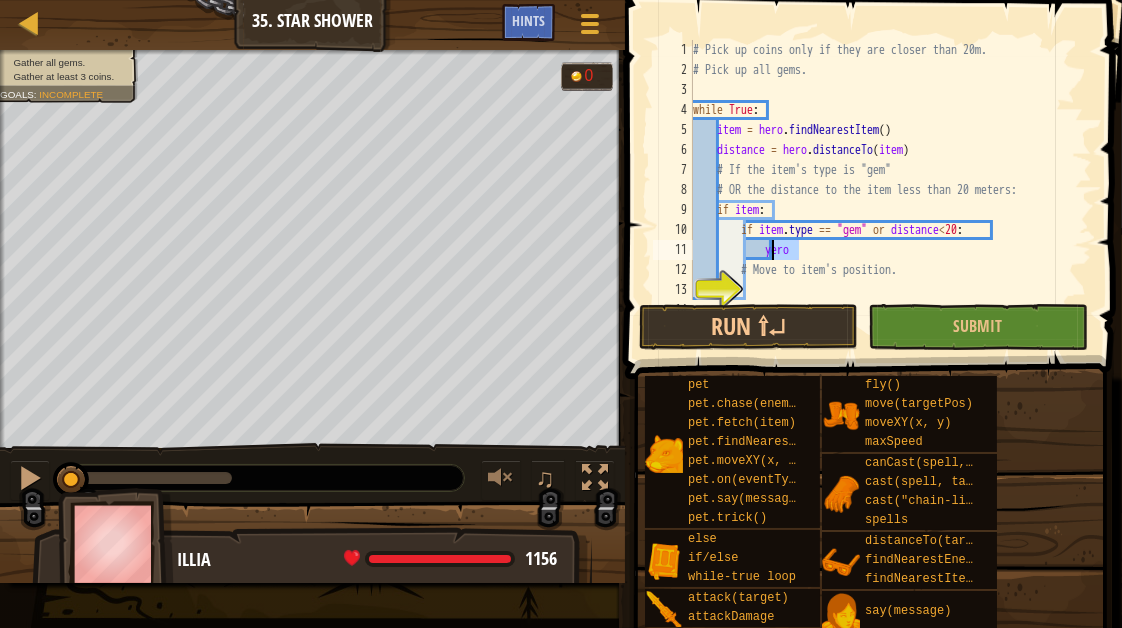 click on "# Pick up coins only if they are closer than 20m. # Pick up all gems. while   True :      item   =   hero . findNearestItem ( )      distance   =   hero . distanceTo ( item )      # If the item's type is "gem"      # OR the distance to the item less than 20 meters:      if   item :          if   item . type   ==   "gem"   or   distance < 20 :              yero          # Move to item's position." at bounding box center [883, 190] 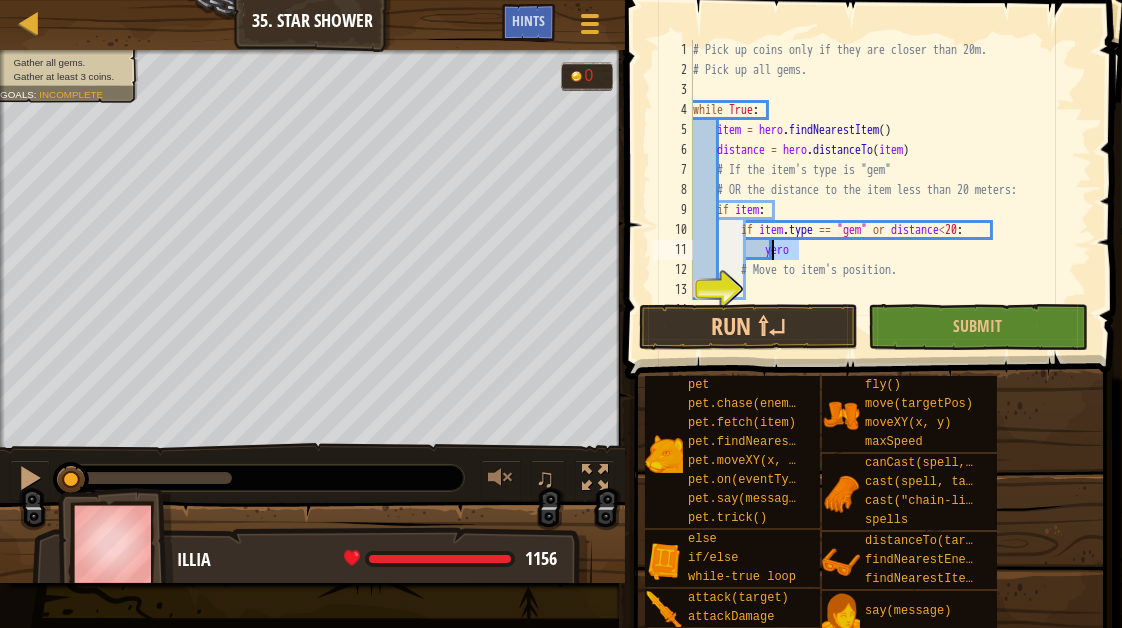 scroll, scrollTop: 9, scrollLeft: 7, axis: both 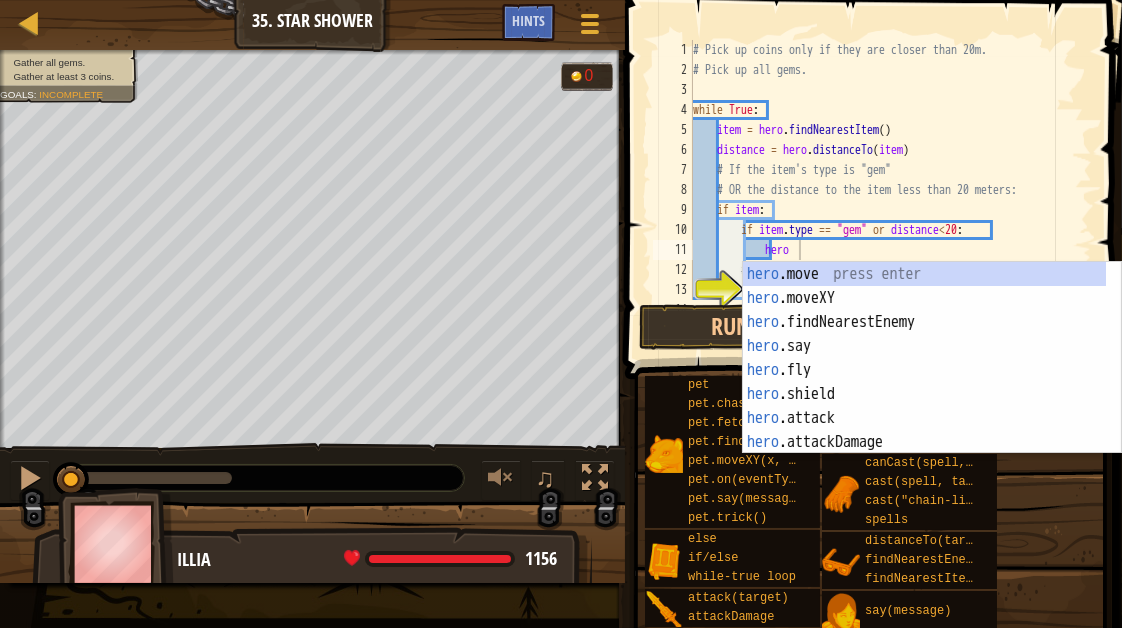 click on "hero .move press enter hero .moveXY press enter hero .findNearestEnemy press enter hero .say press enter hero .fly press enter hero .shield press enter hero .attack press enter hero .attackDamage press enter hero .isReady press enter" at bounding box center (924, 382) 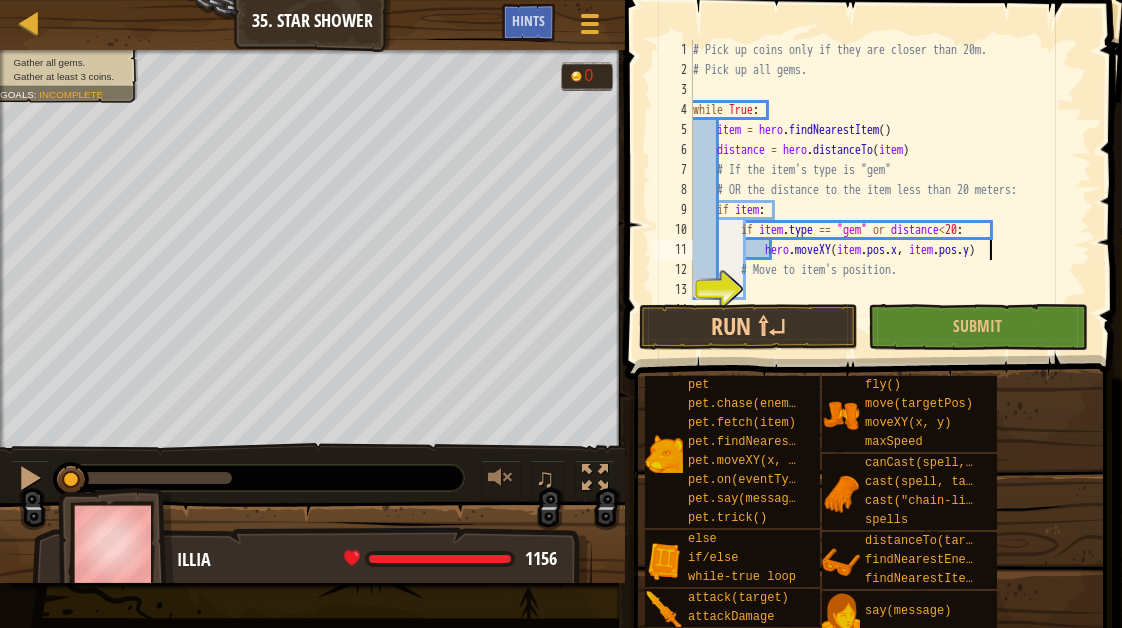 scroll, scrollTop: 9, scrollLeft: 24, axis: both 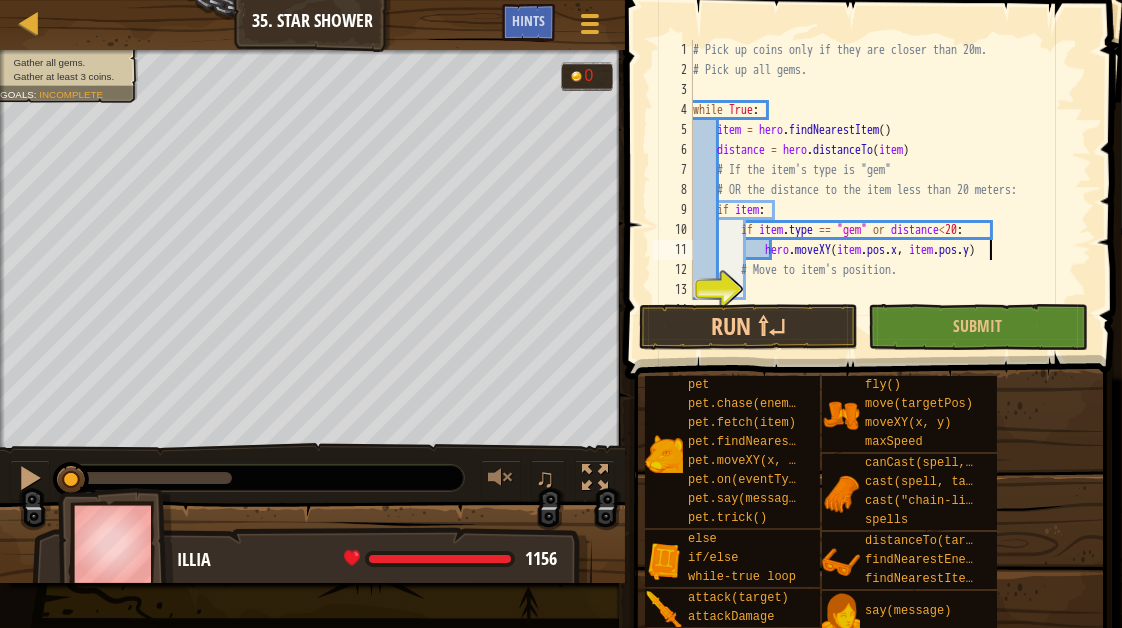 type on "hero.moveXY(item.pos.x, item.pos.y)" 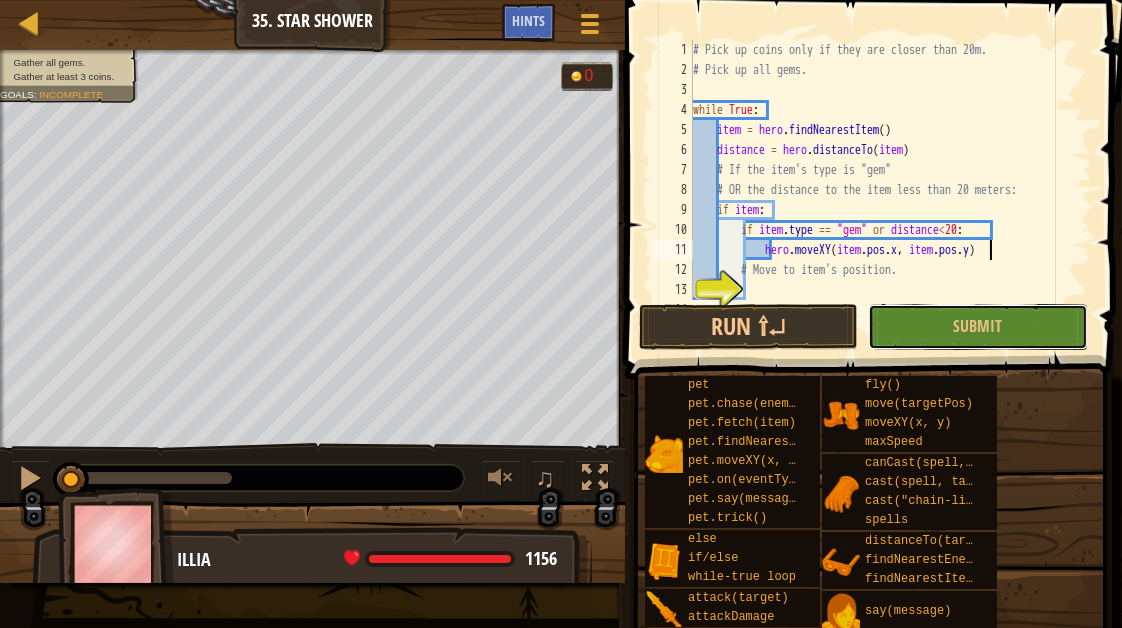 click on "Submit" at bounding box center [977, 326] 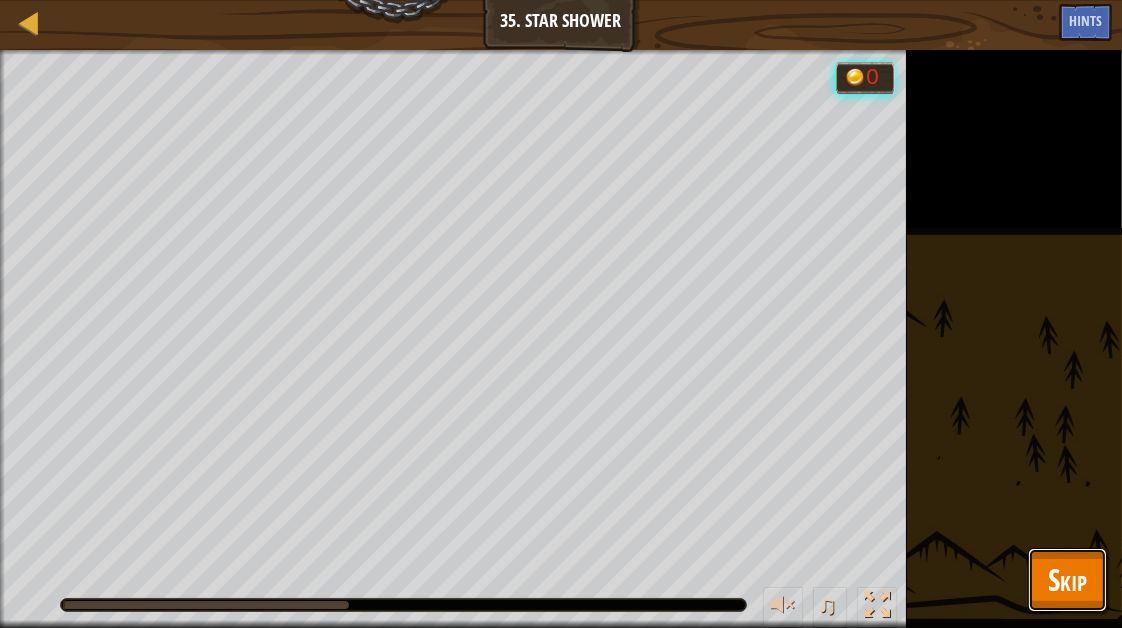 click on "Skip" at bounding box center [1067, 579] 